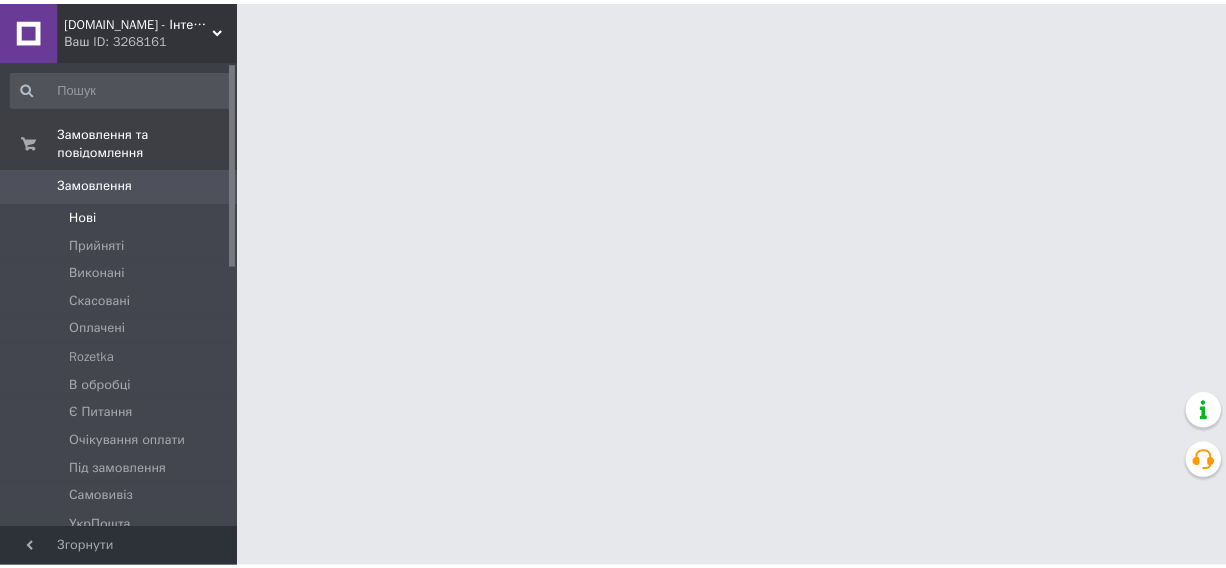 scroll, scrollTop: 0, scrollLeft: 0, axis: both 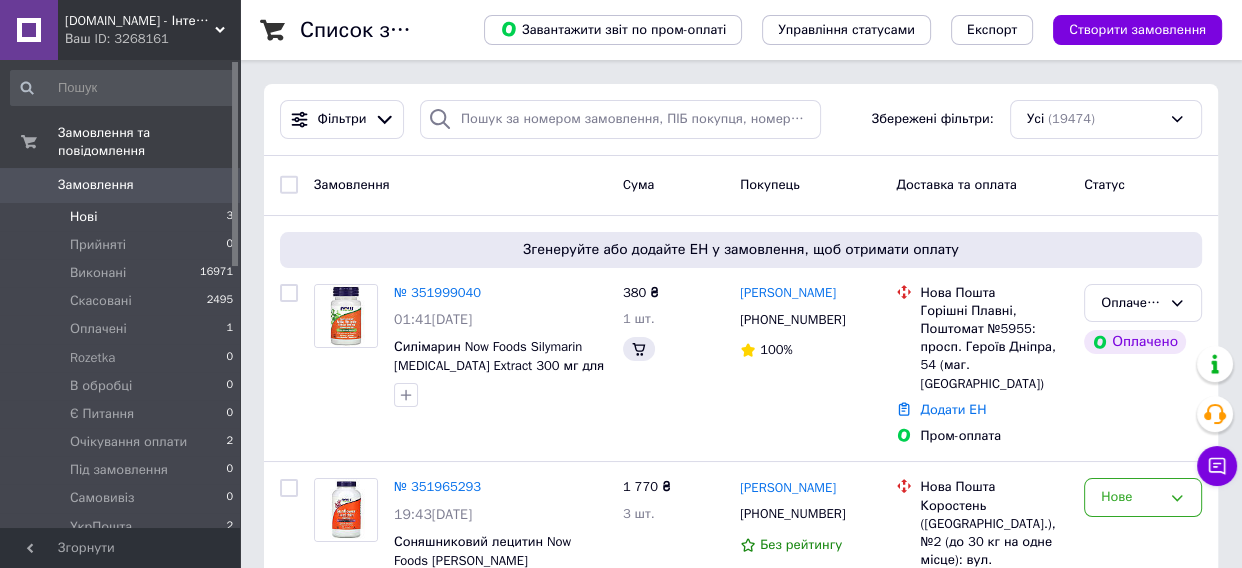 click on "Нові 3" at bounding box center (122, 217) 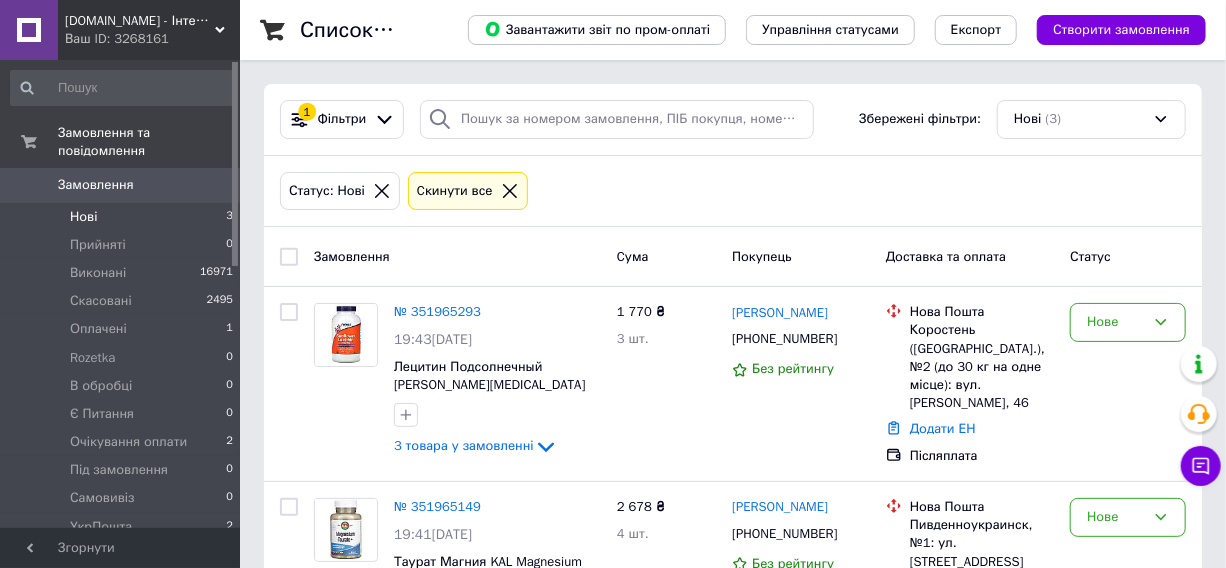 click at bounding box center [289, 257] 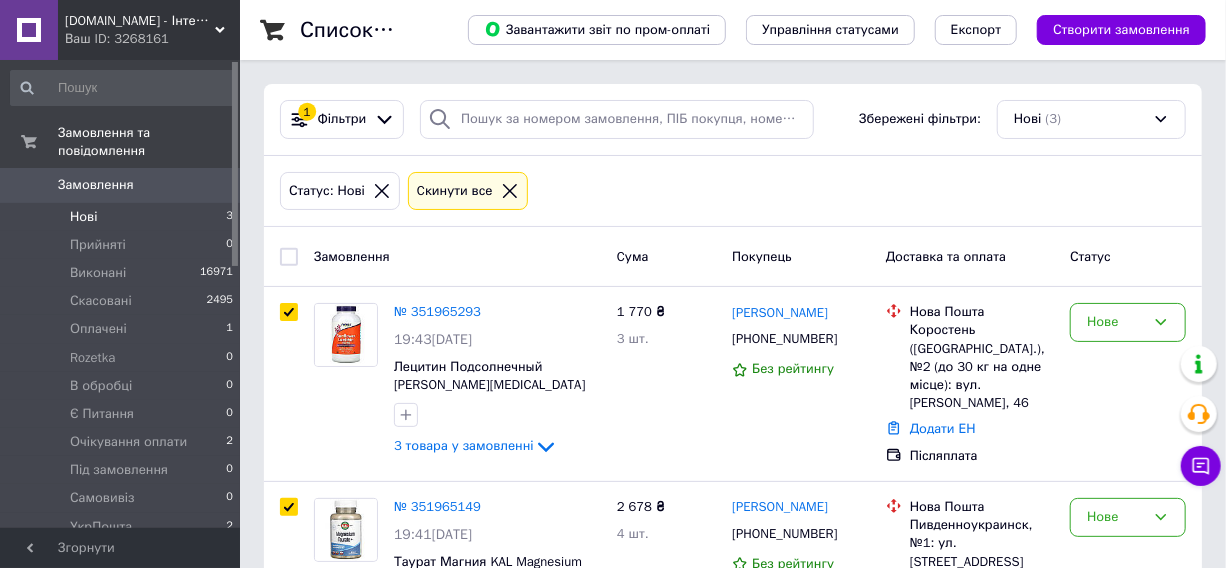 checkbox on "true" 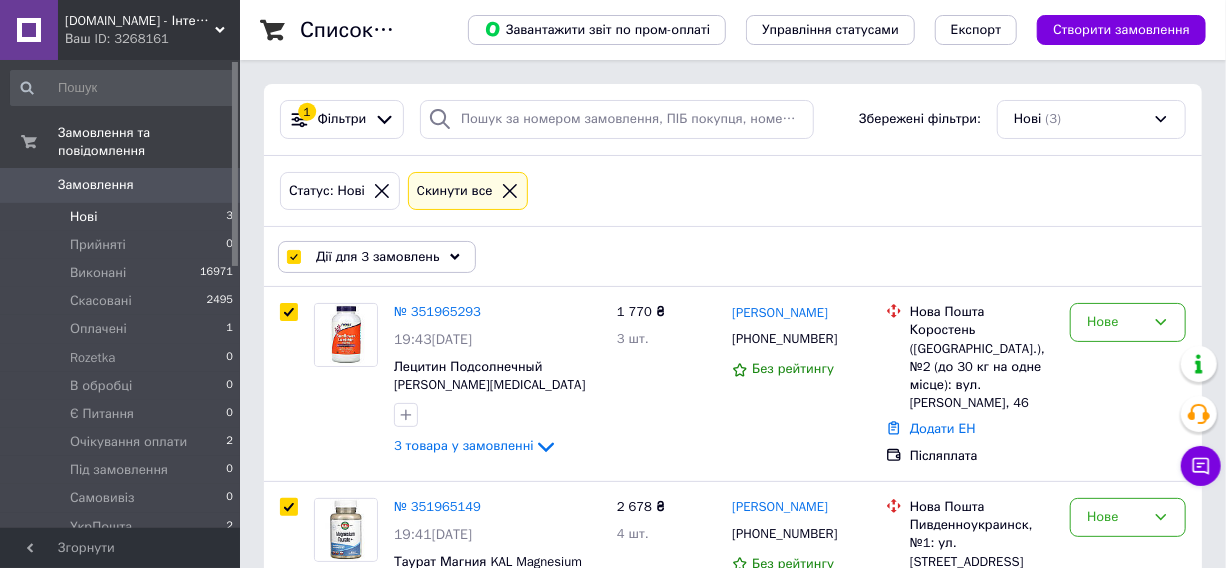 click 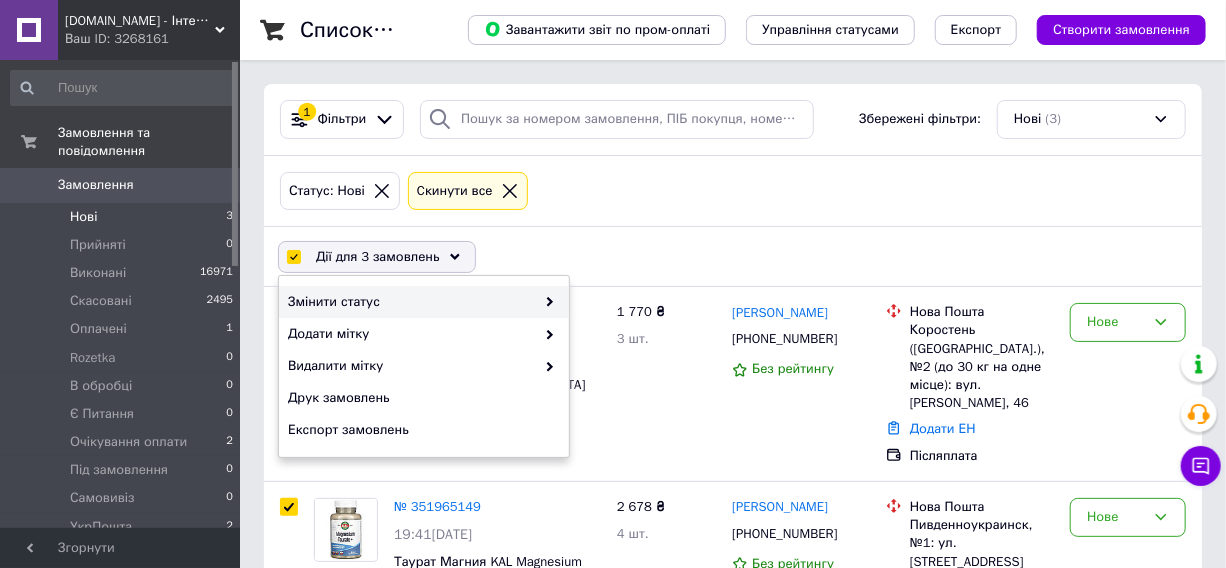 click on "Змінити статус" at bounding box center [411, 302] 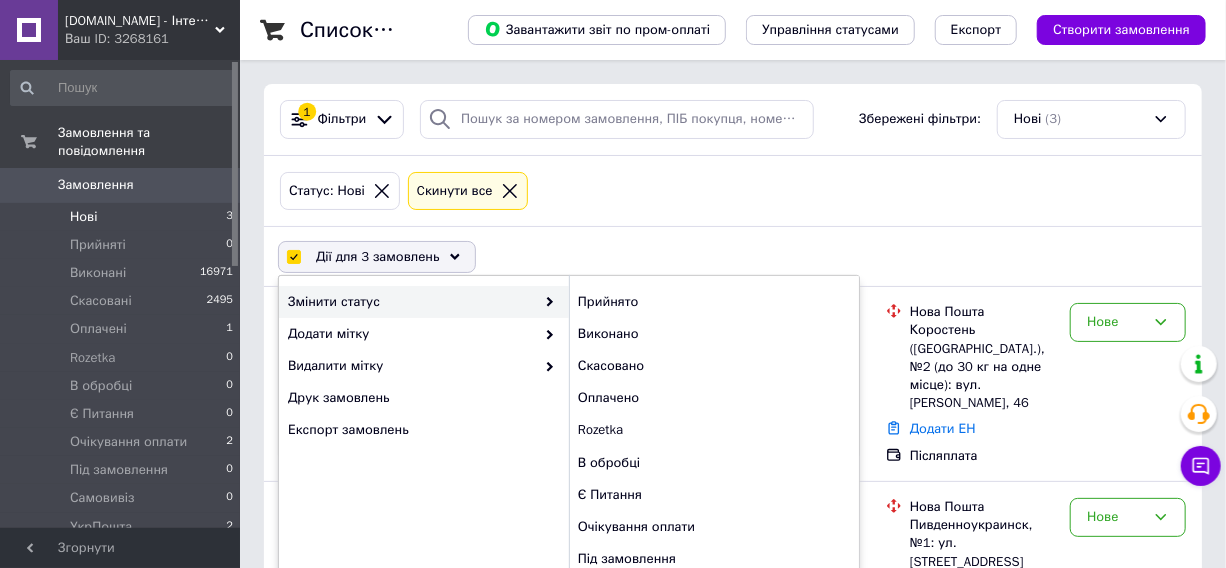 click 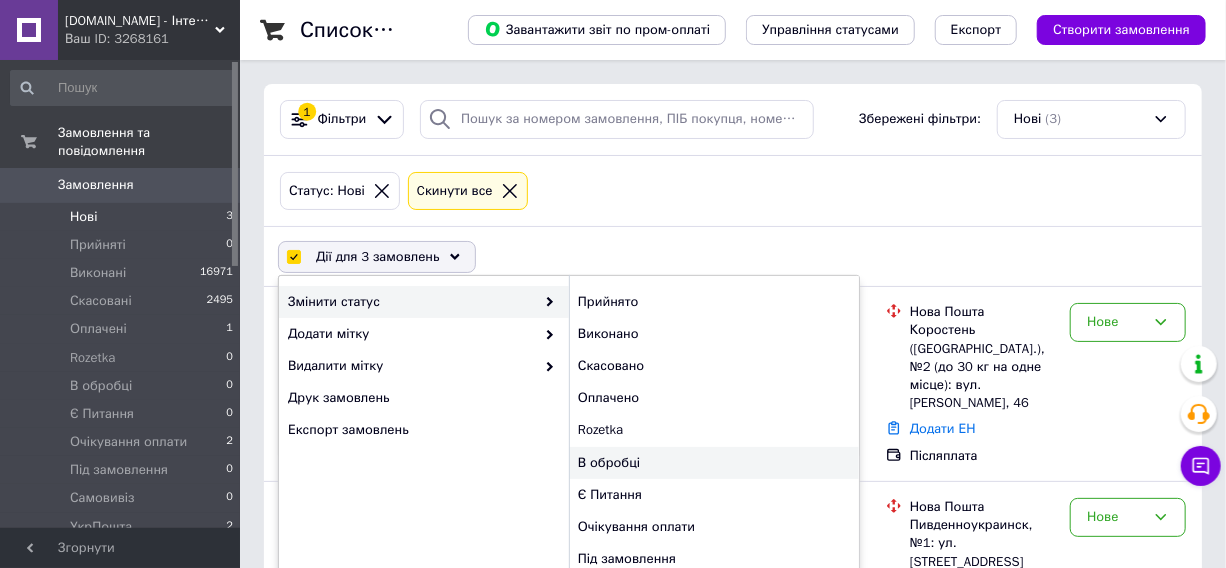 click on "В обробці" at bounding box center (714, 463) 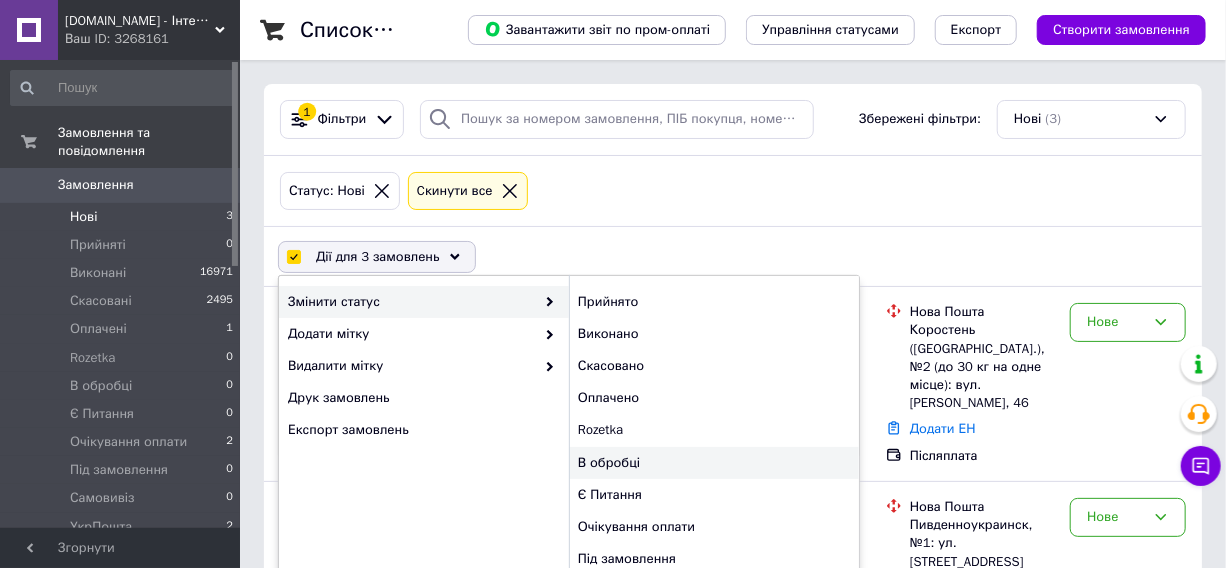 checkbox on "false" 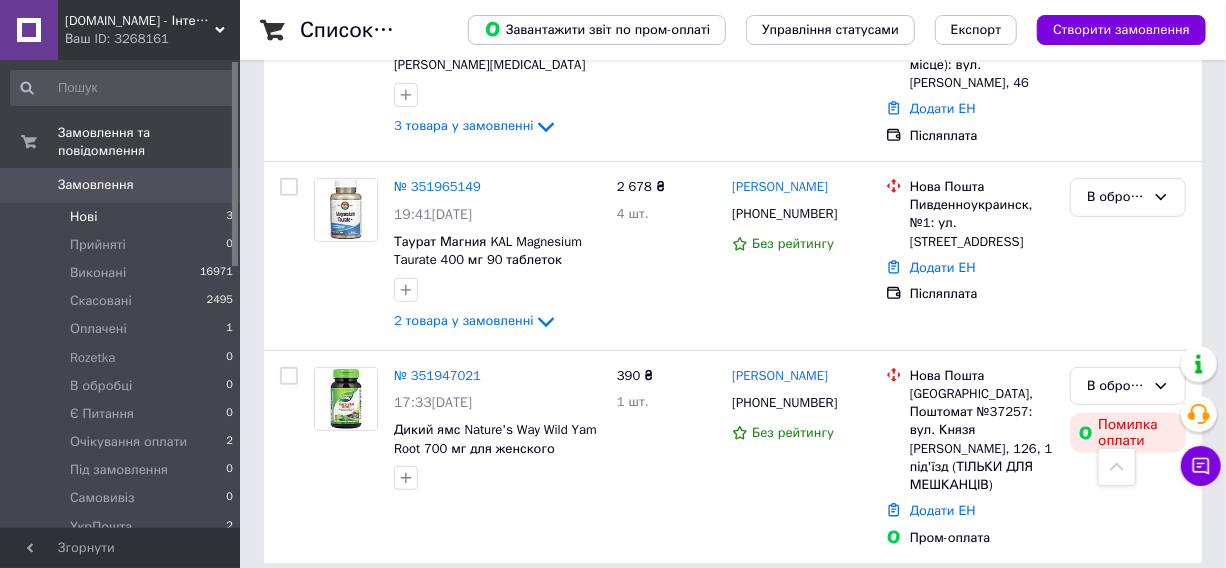 scroll, scrollTop: 0, scrollLeft: 0, axis: both 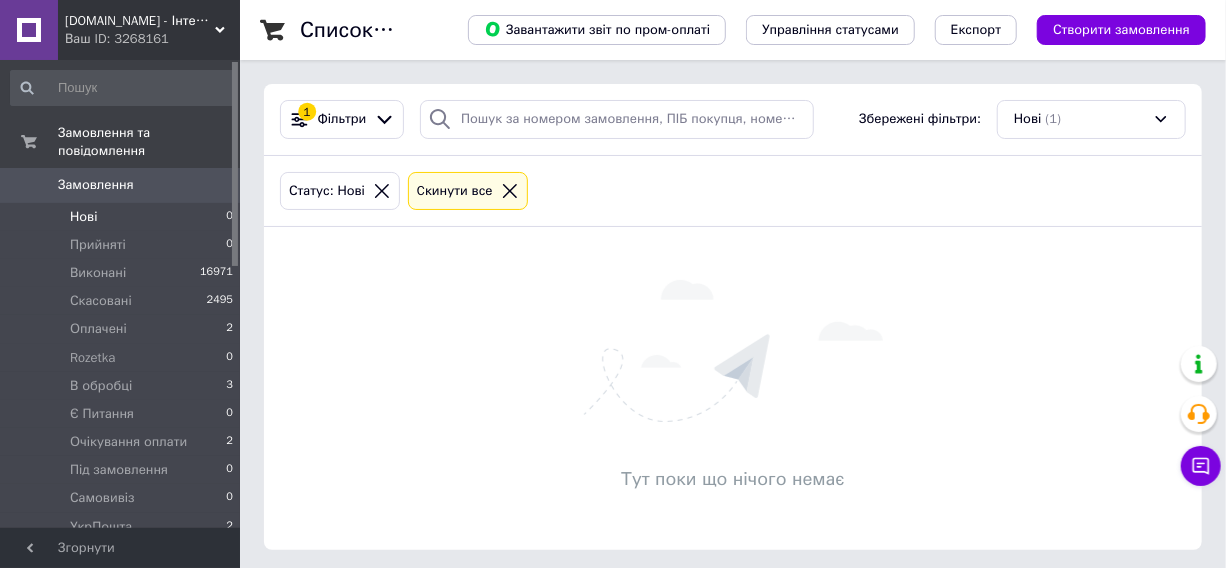 click on "Нові 0" at bounding box center (122, 217) 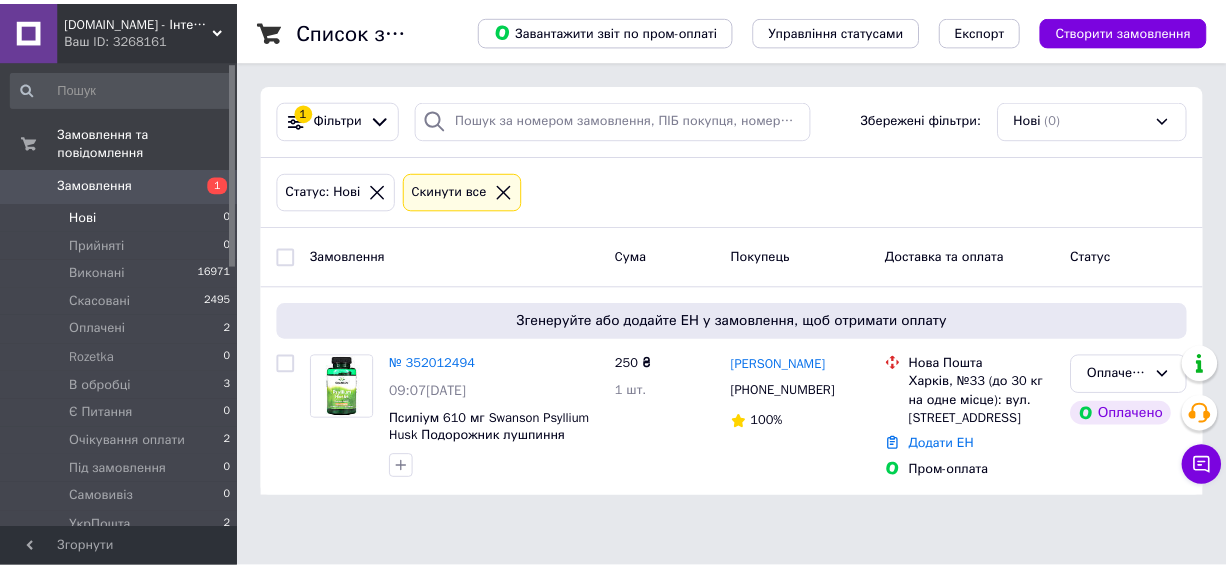 scroll, scrollTop: 0, scrollLeft: 0, axis: both 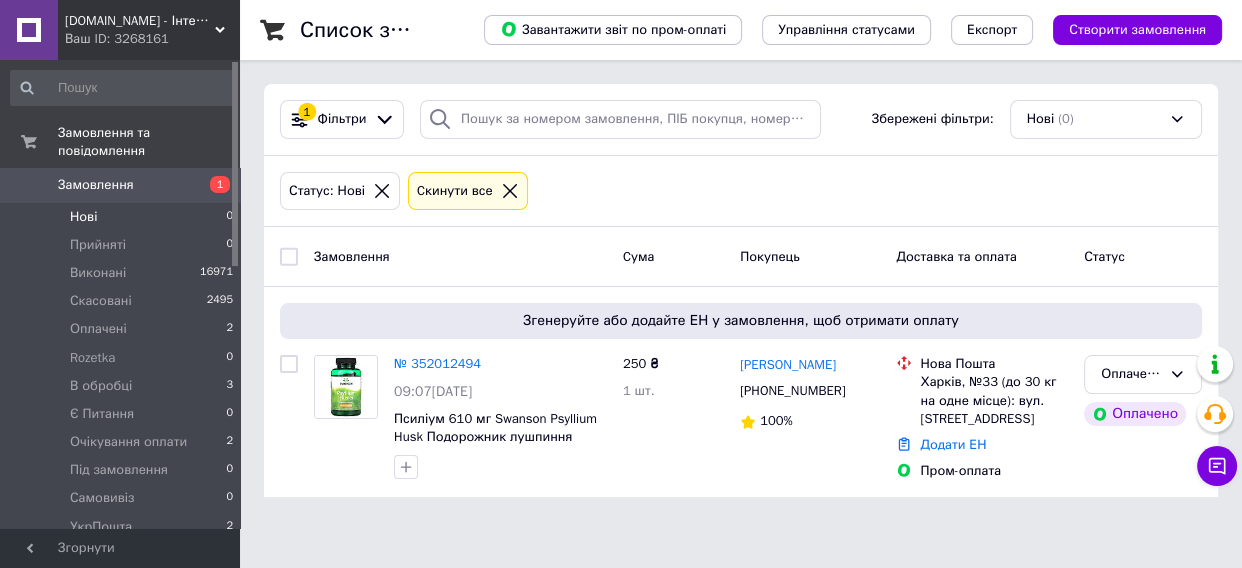 click on "Нові 0" at bounding box center [122, 217] 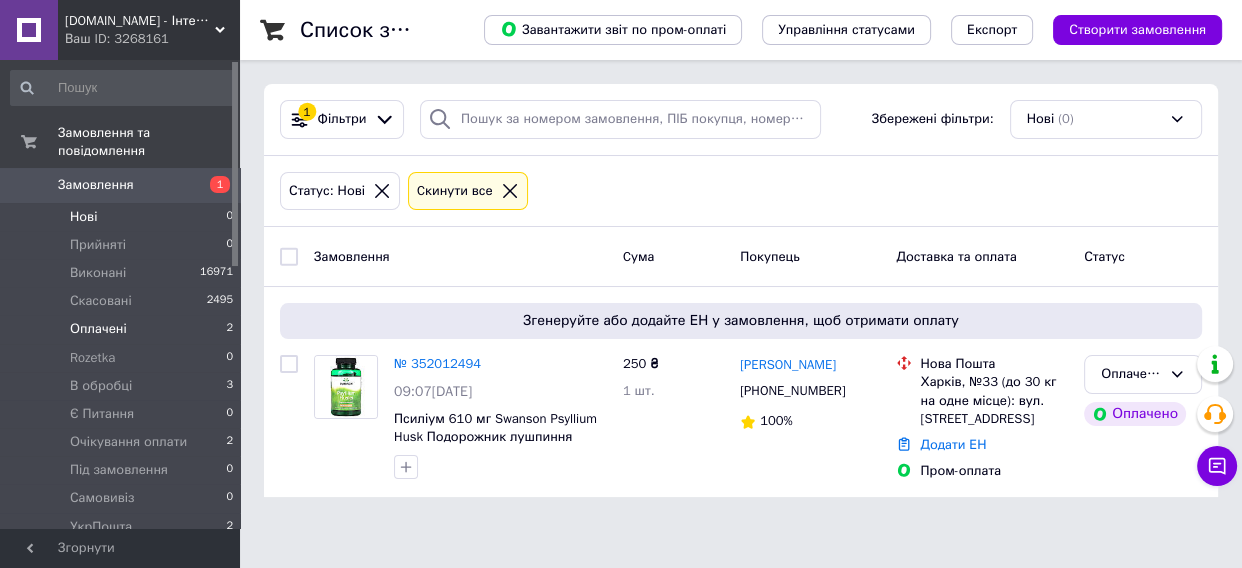 click on "Оплачені 2" at bounding box center [122, 329] 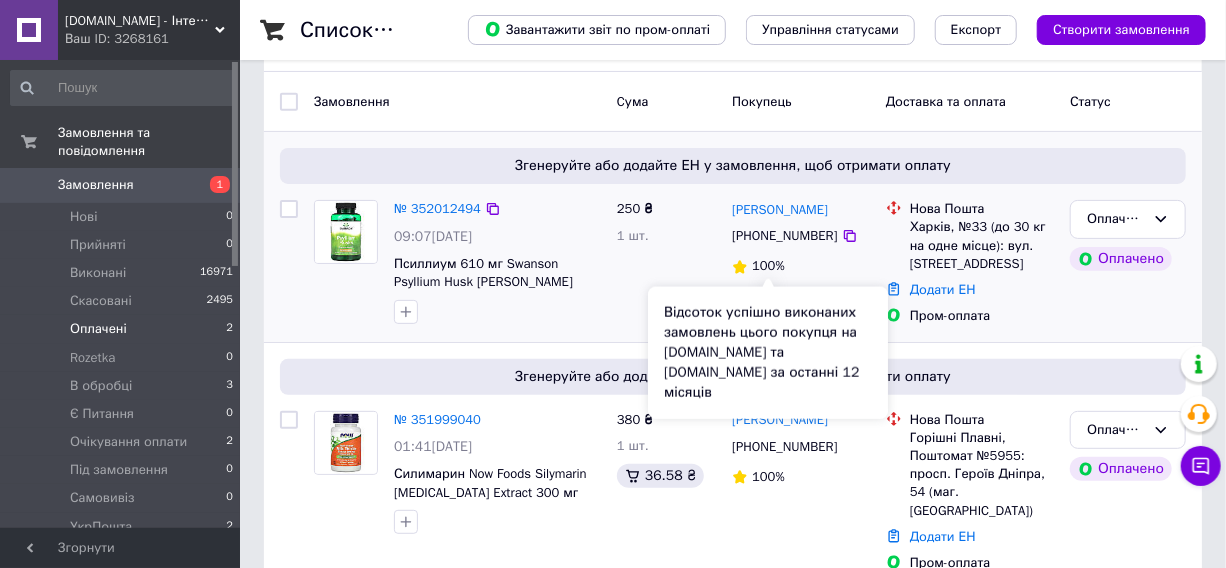 scroll, scrollTop: 180, scrollLeft: 0, axis: vertical 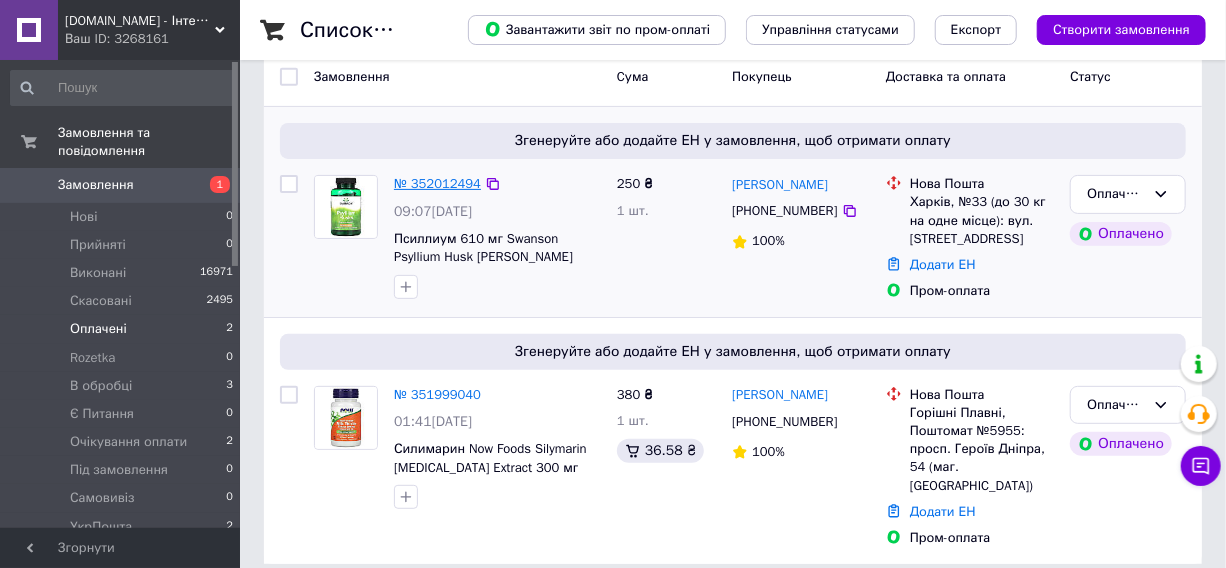 click on "№ 352012494" at bounding box center [437, 183] 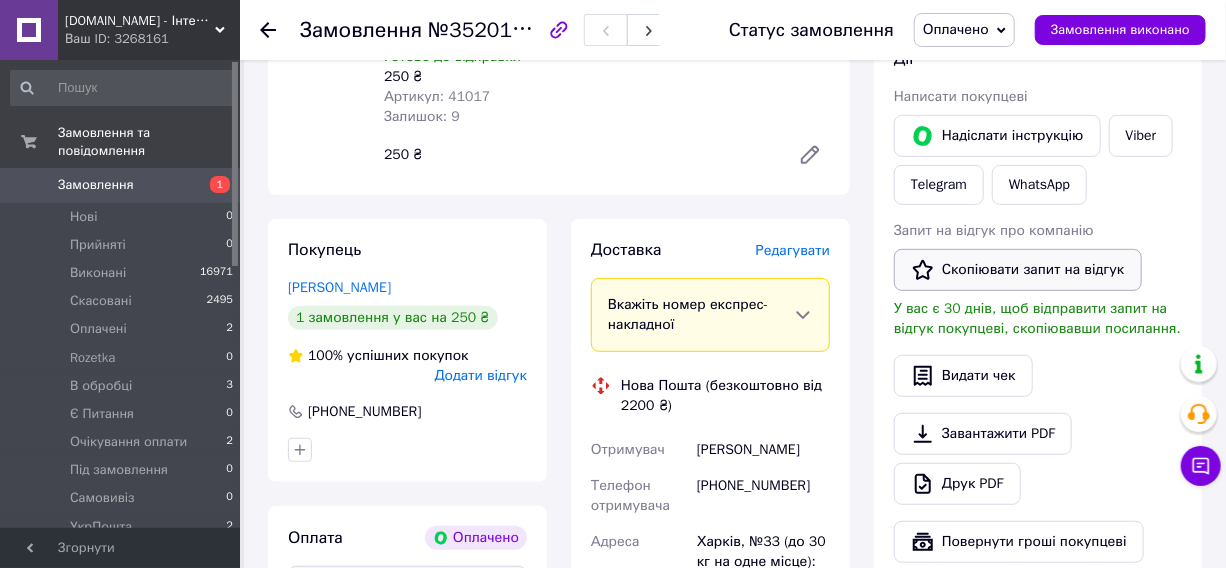 scroll, scrollTop: 181, scrollLeft: 0, axis: vertical 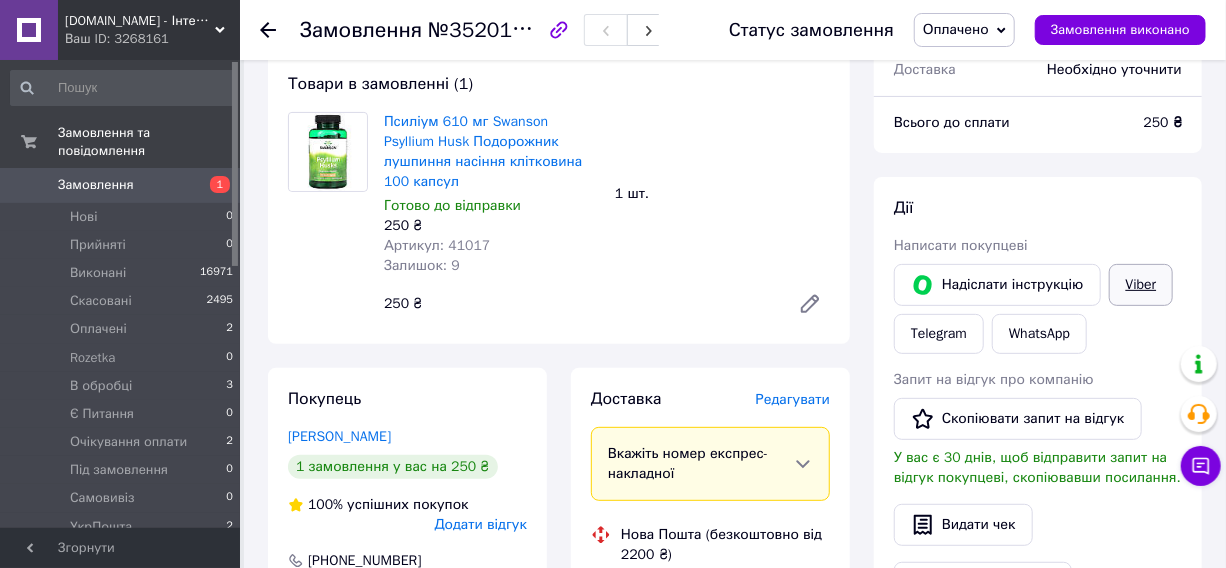 click on "Viber" at bounding box center (1141, 285) 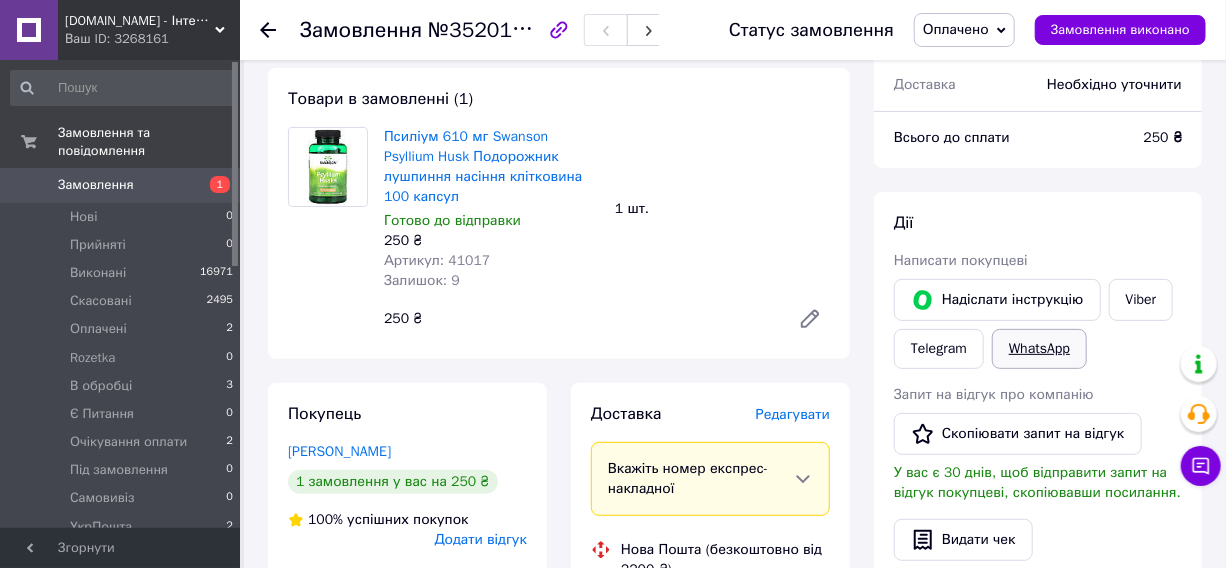 scroll, scrollTop: 181, scrollLeft: 0, axis: vertical 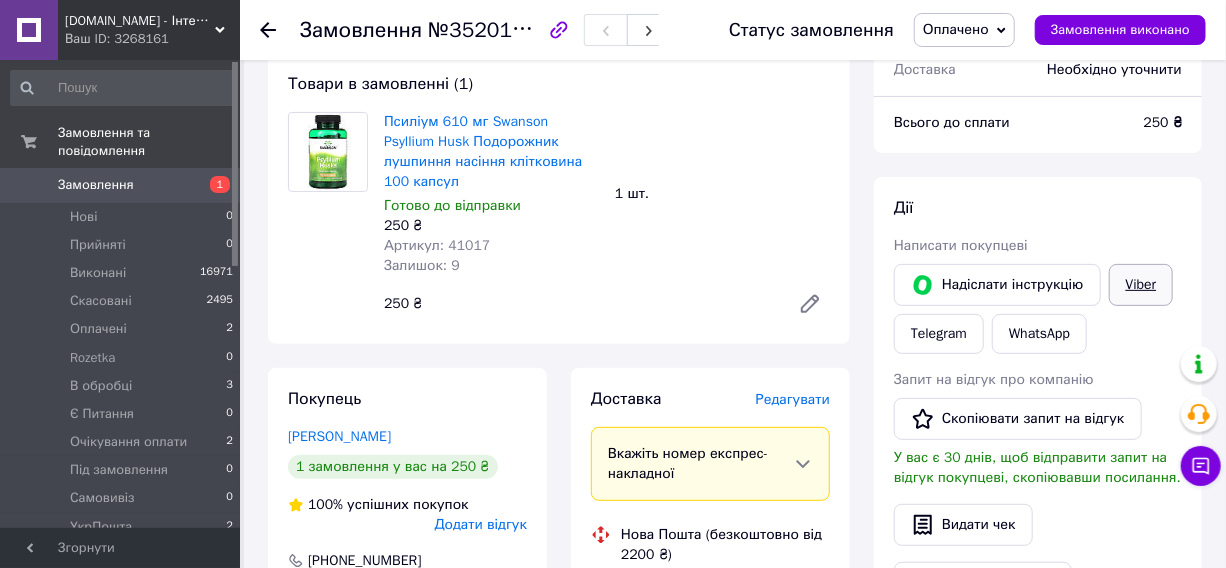 click on "Viber" at bounding box center (1141, 285) 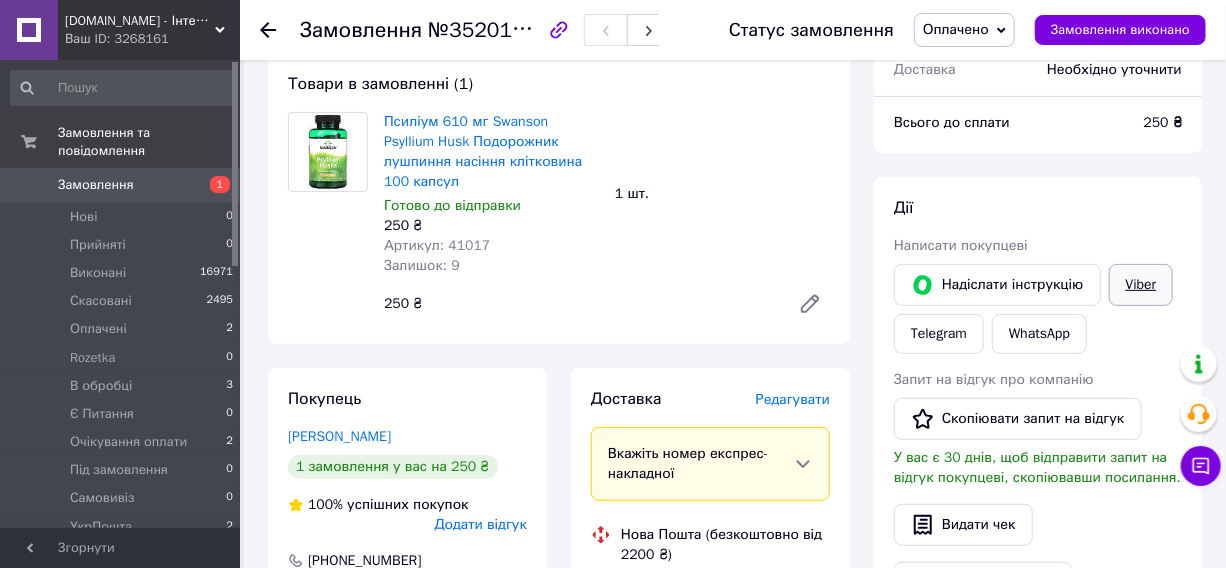 click on "Viber" at bounding box center [1141, 285] 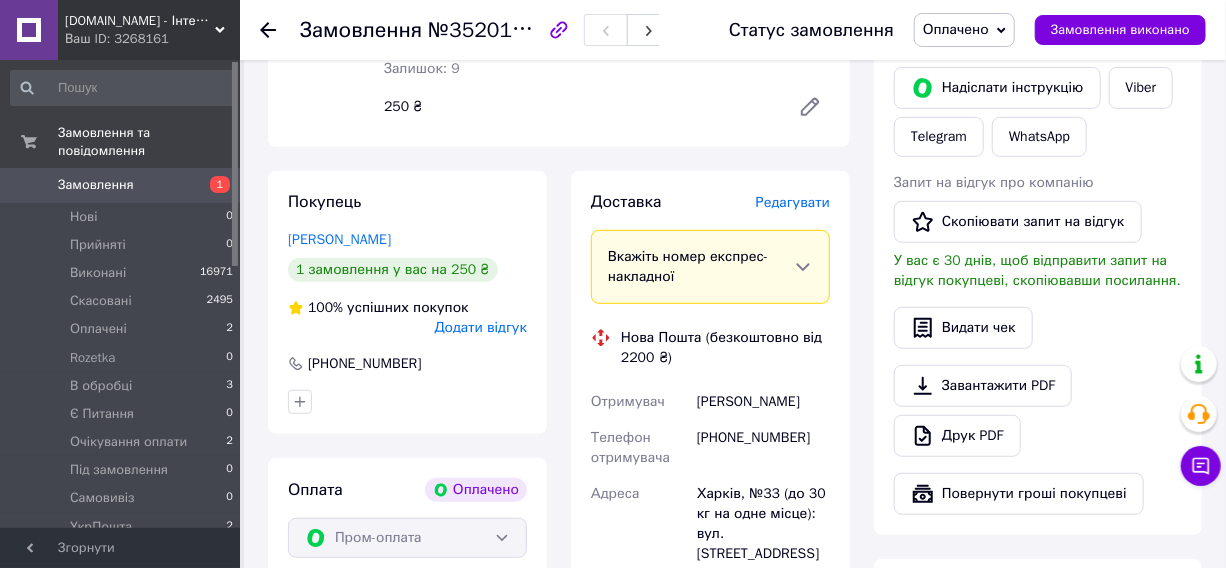 scroll, scrollTop: 454, scrollLeft: 0, axis: vertical 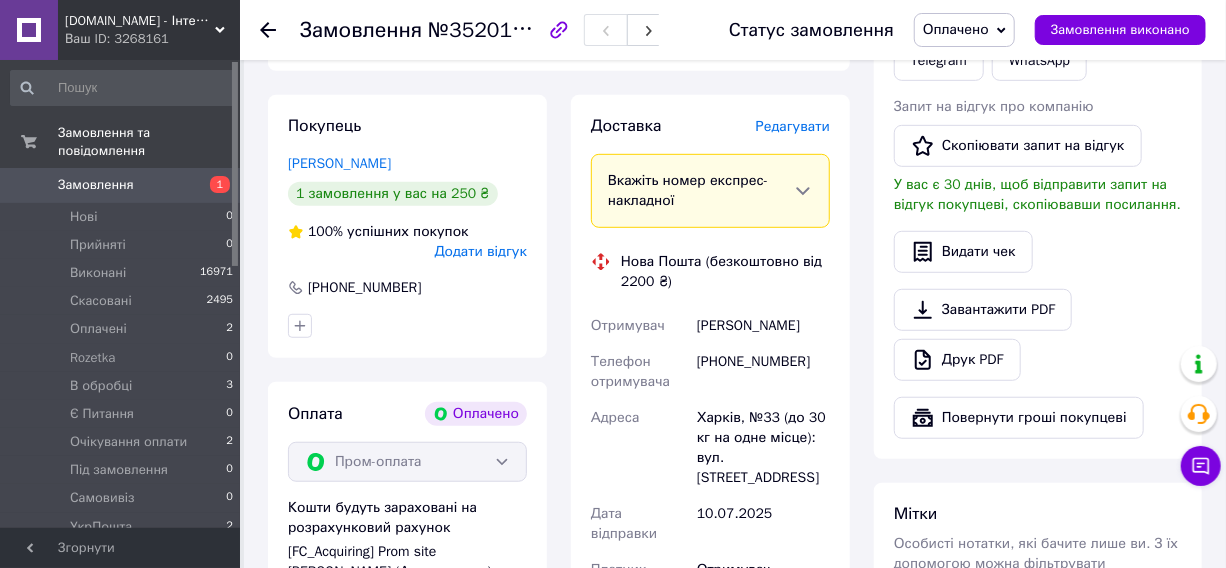 click on "Боклаг Олександр" at bounding box center (763, 326) 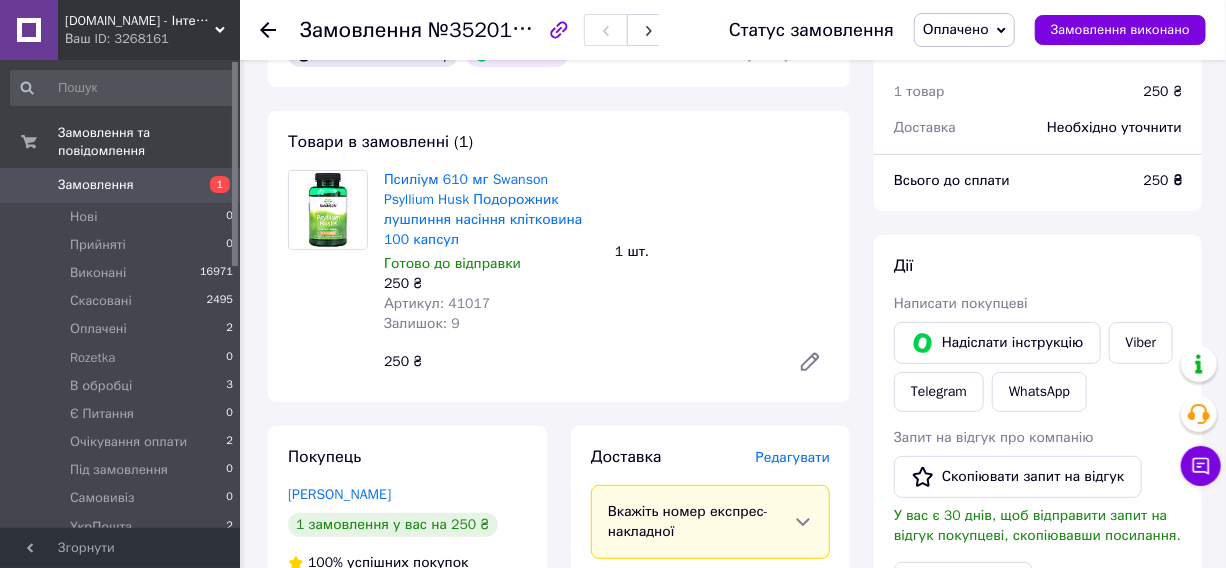 scroll, scrollTop: 90, scrollLeft: 0, axis: vertical 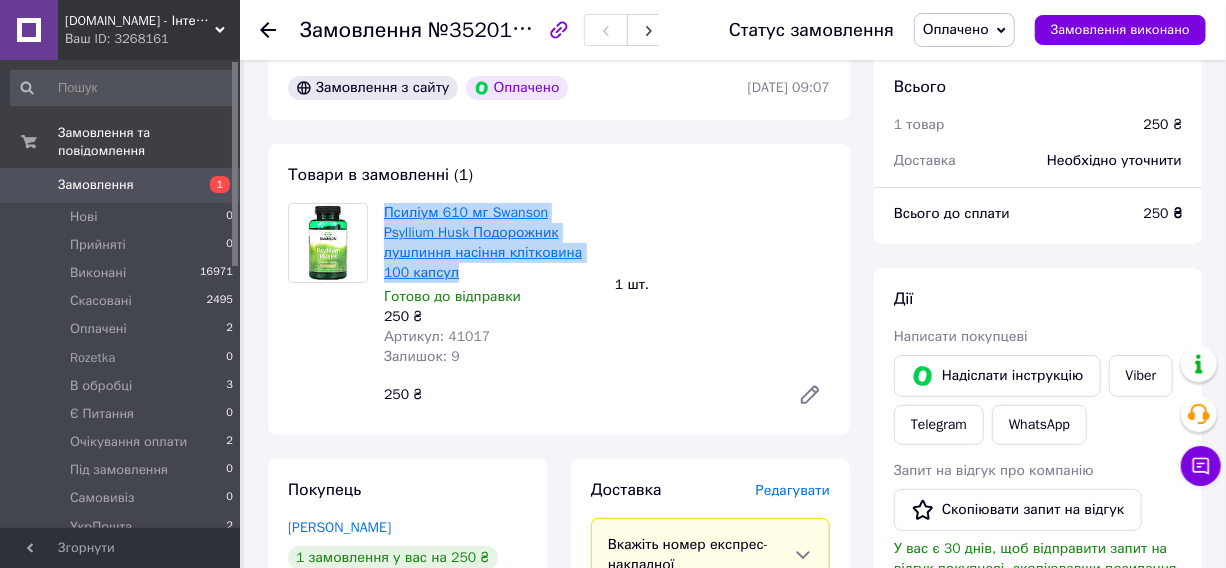 drag, startPoint x: 582, startPoint y: 258, endPoint x: 387, endPoint y: 216, distance: 199.4718 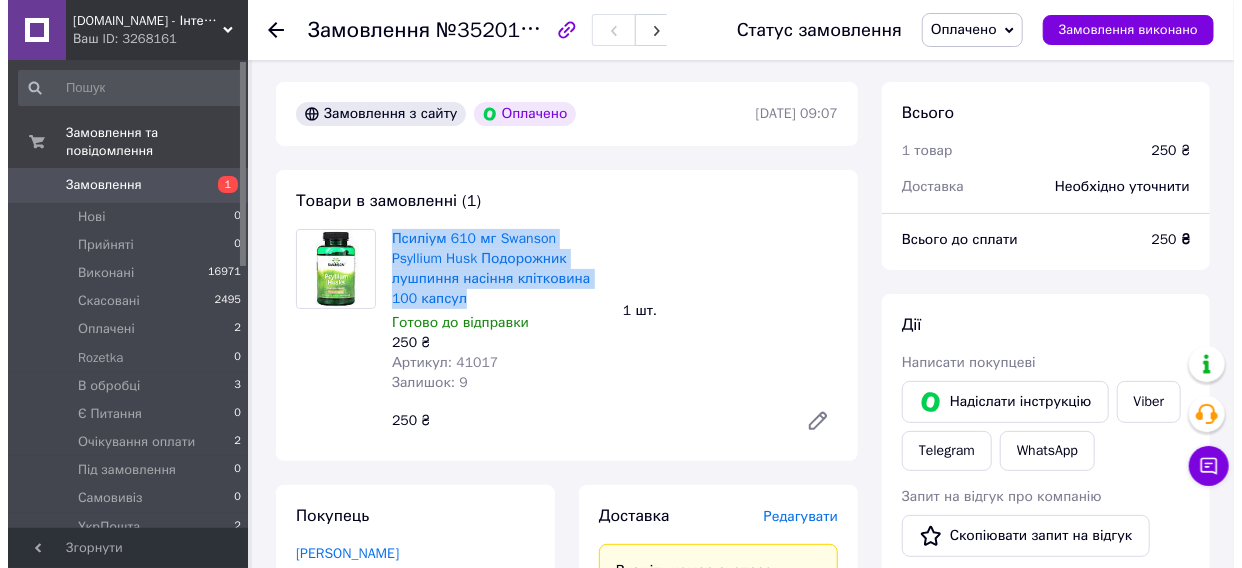 scroll, scrollTop: 454, scrollLeft: 0, axis: vertical 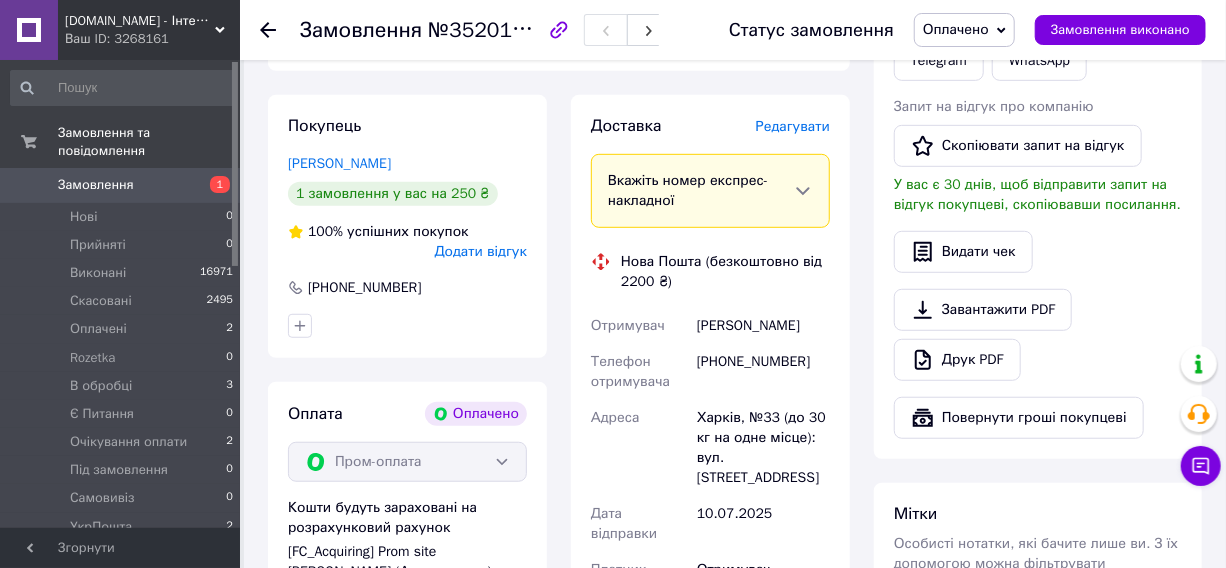 click on "Редагувати" at bounding box center (793, 126) 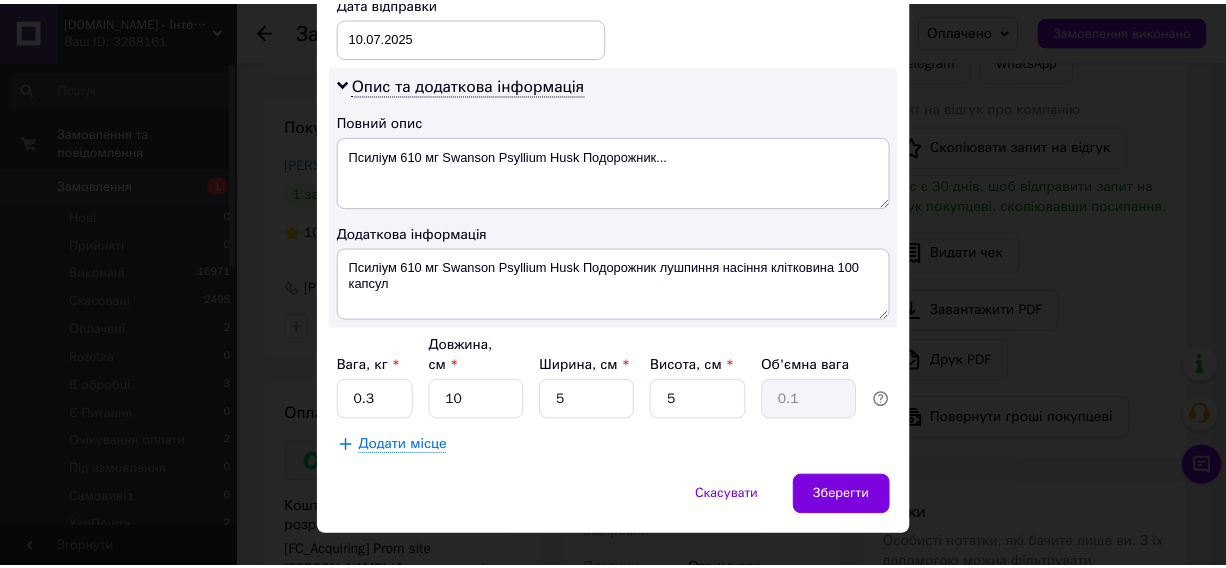 scroll, scrollTop: 980, scrollLeft: 0, axis: vertical 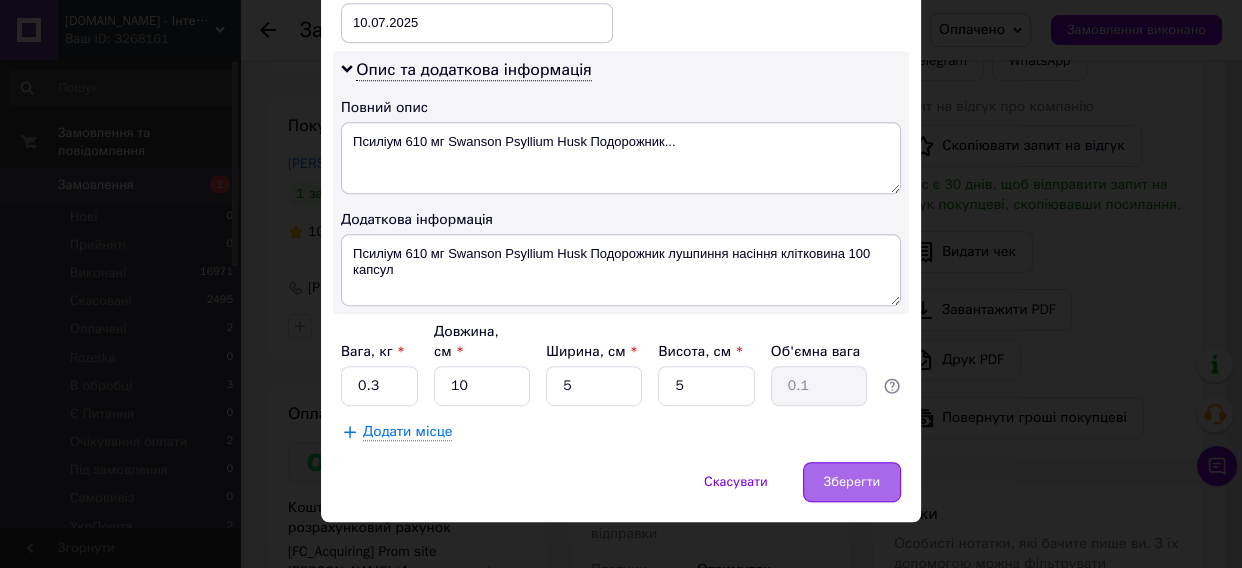 click on "Зберегти" at bounding box center (852, 482) 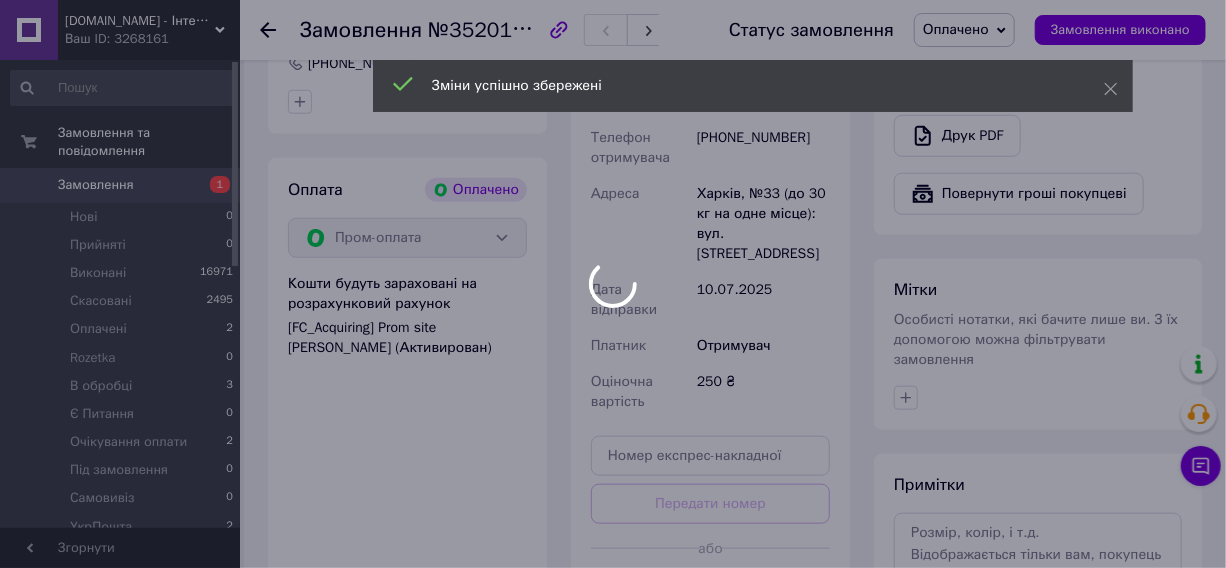 scroll, scrollTop: 909, scrollLeft: 0, axis: vertical 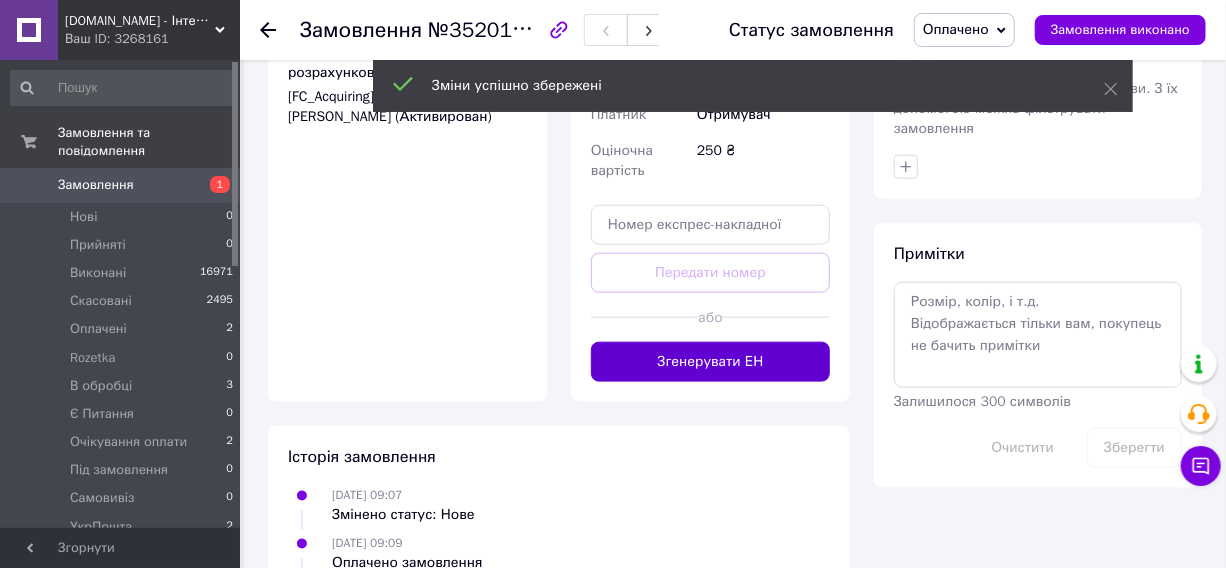 click on "Згенерувати ЕН" at bounding box center (710, 362) 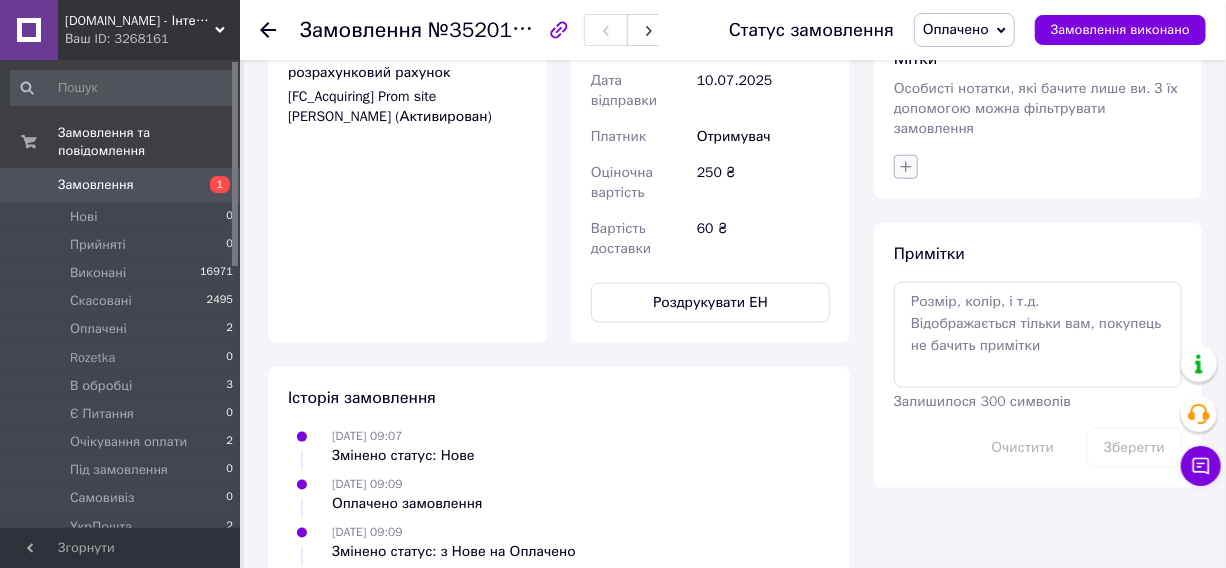 click 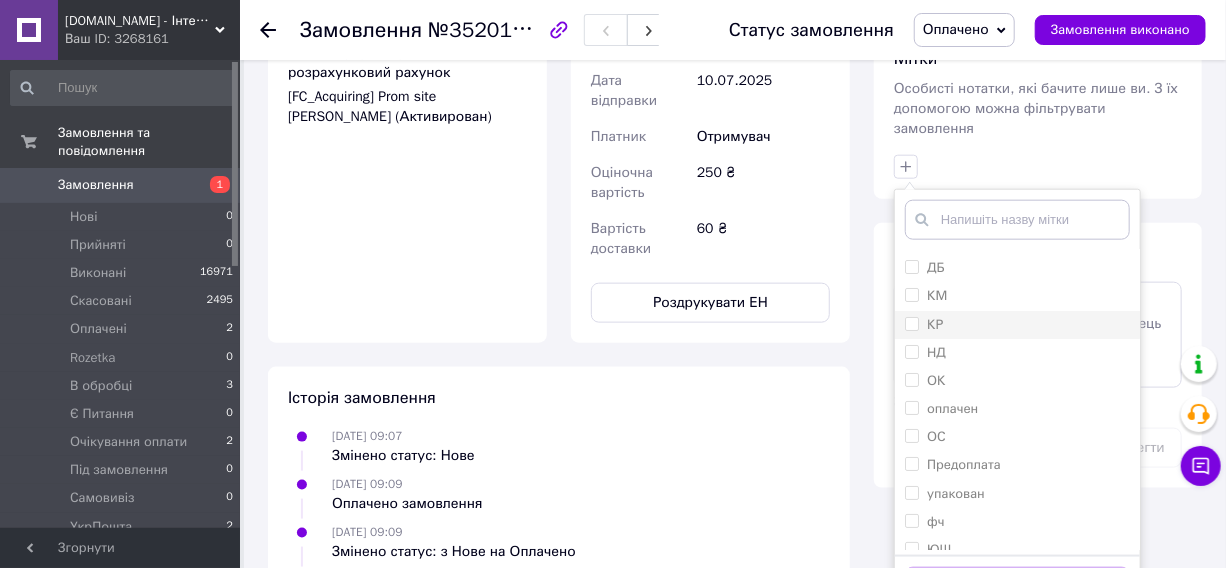 scroll, scrollTop: 38, scrollLeft: 0, axis: vertical 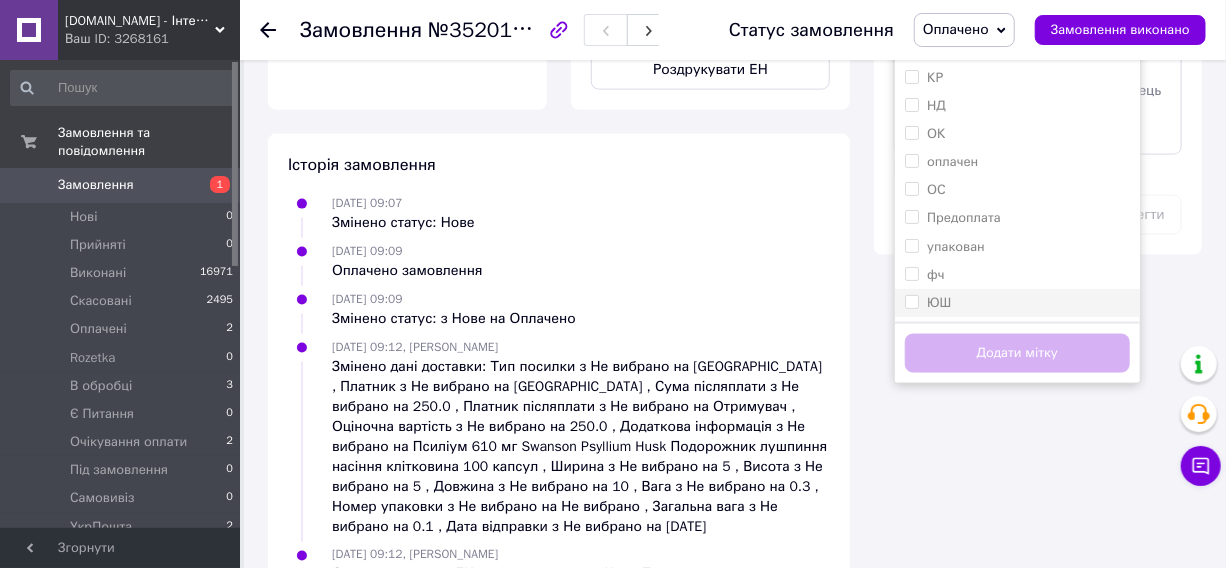 click on "ЮШ" at bounding box center (939, 302) 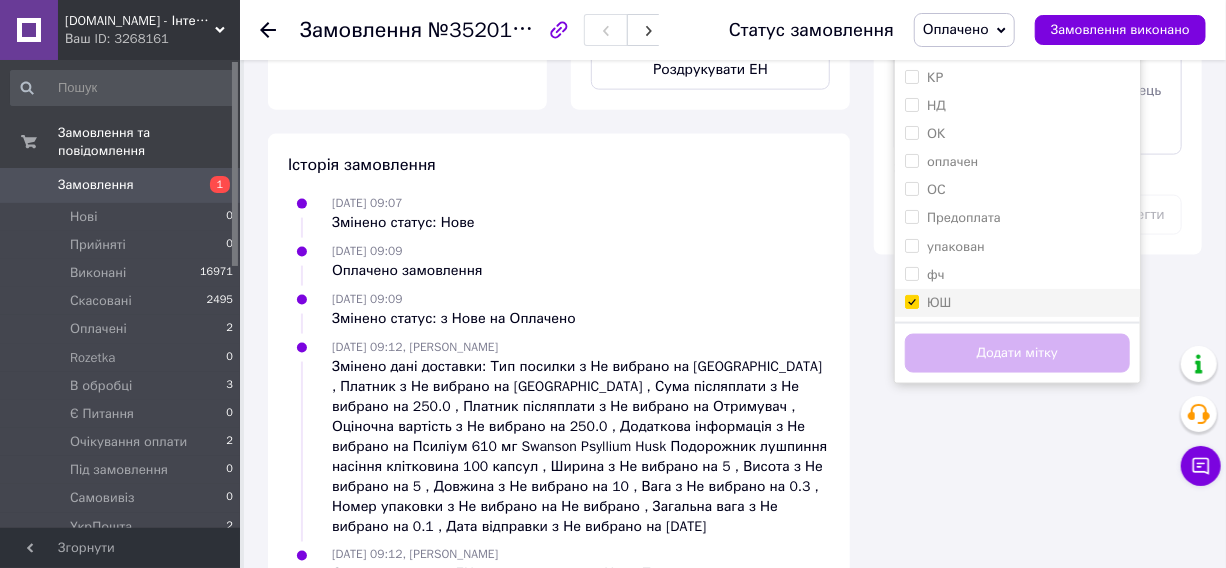 checkbox on "true" 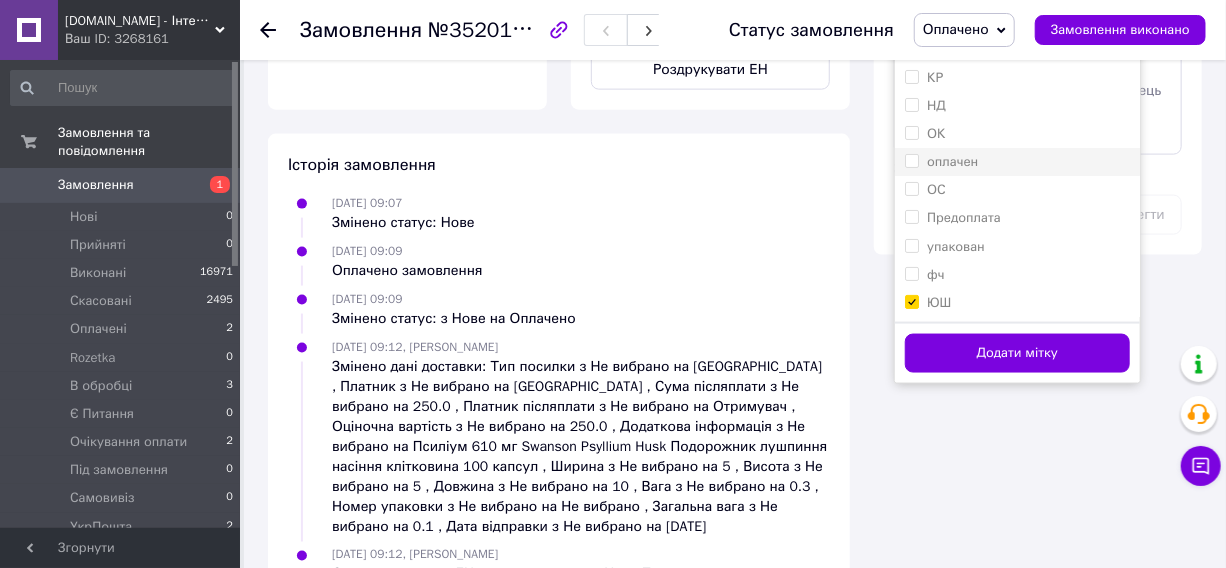 click on "оплачен" at bounding box center [1017, 162] 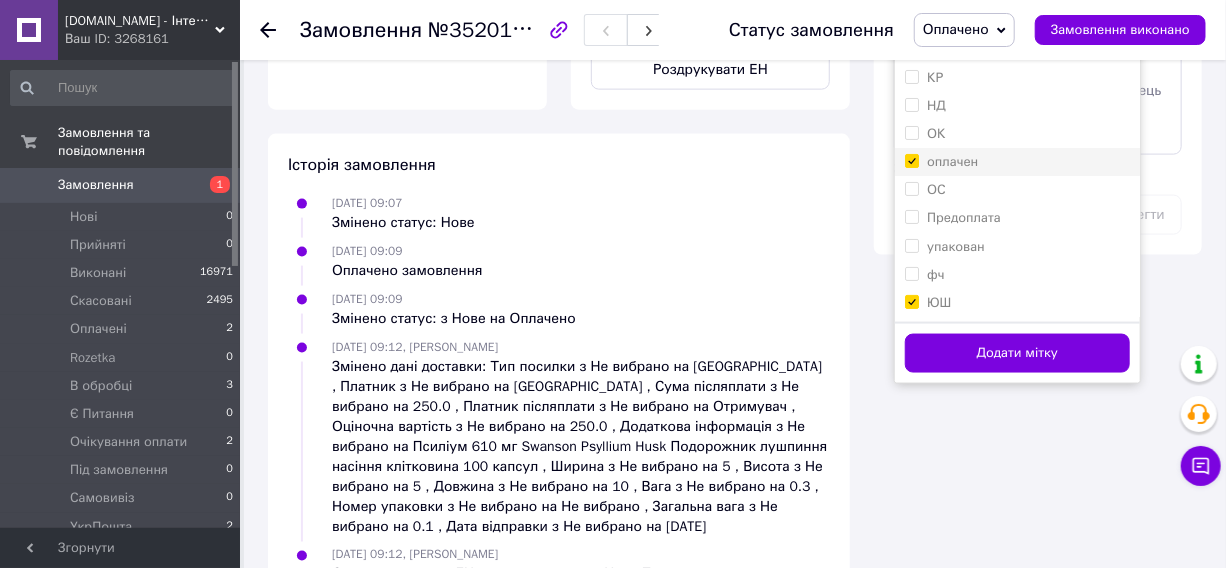 checkbox on "true" 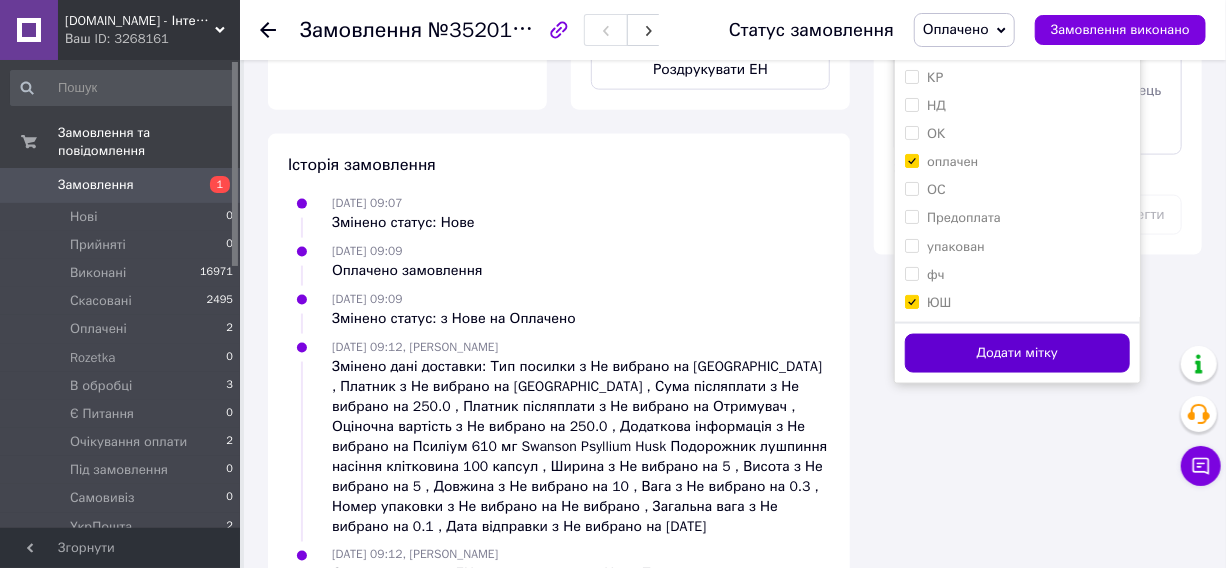 click on "Додати мітку" at bounding box center (1017, 353) 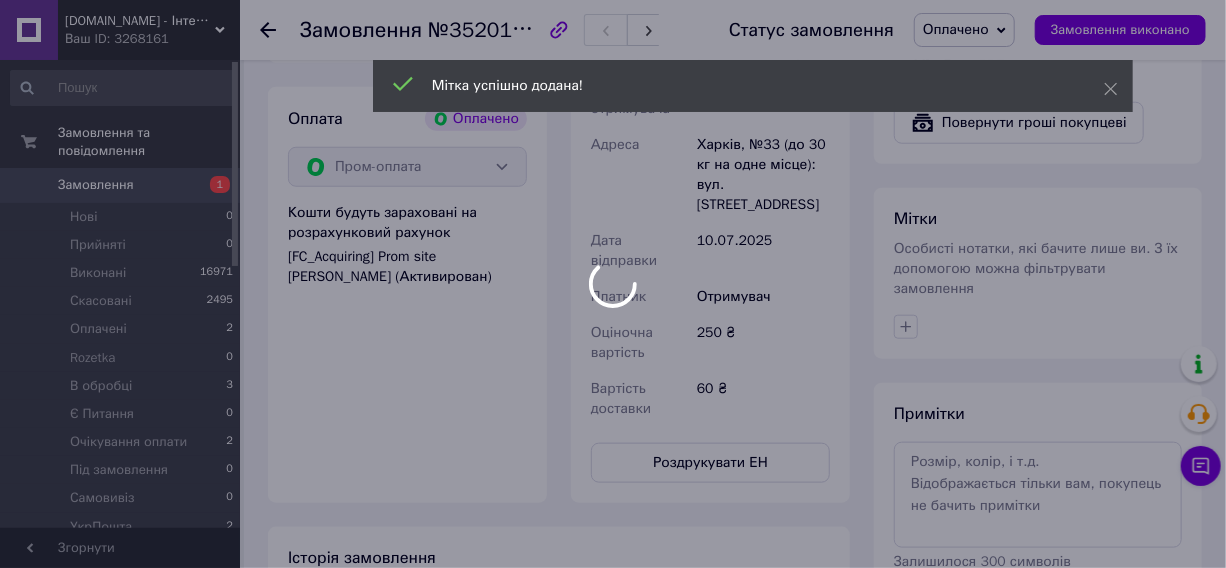 scroll, scrollTop: 688, scrollLeft: 0, axis: vertical 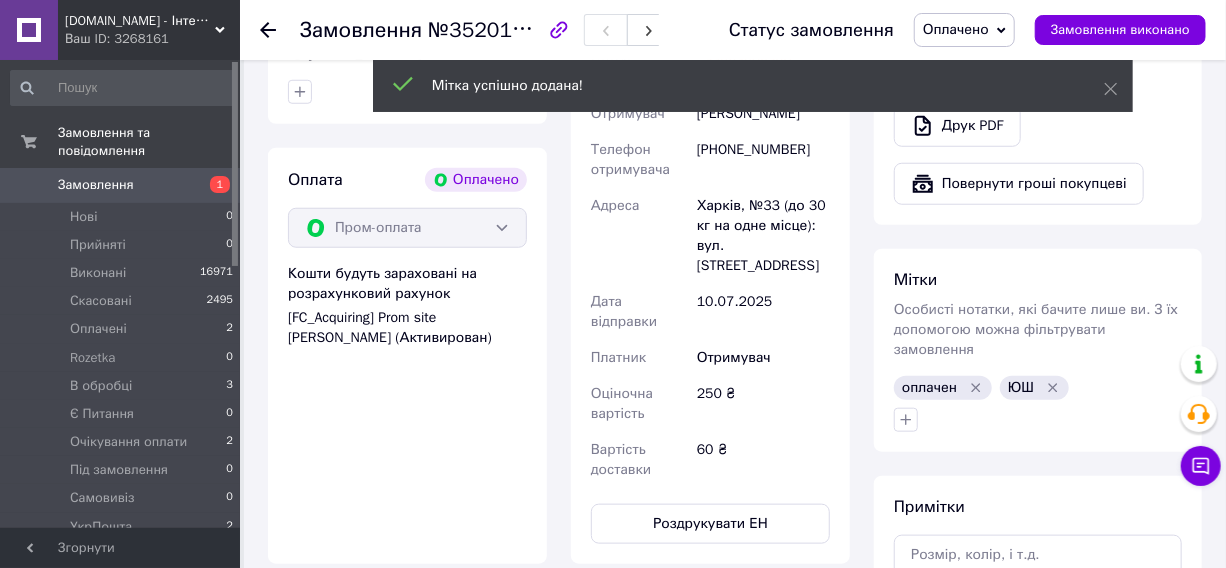 click on "Оплачено" at bounding box center (956, 29) 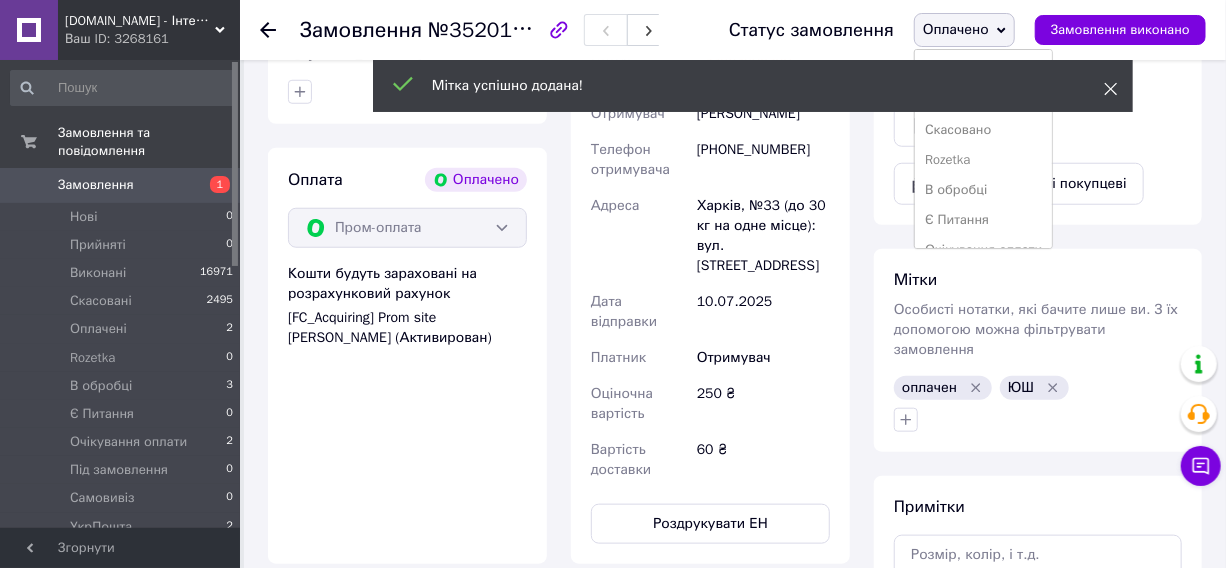 click 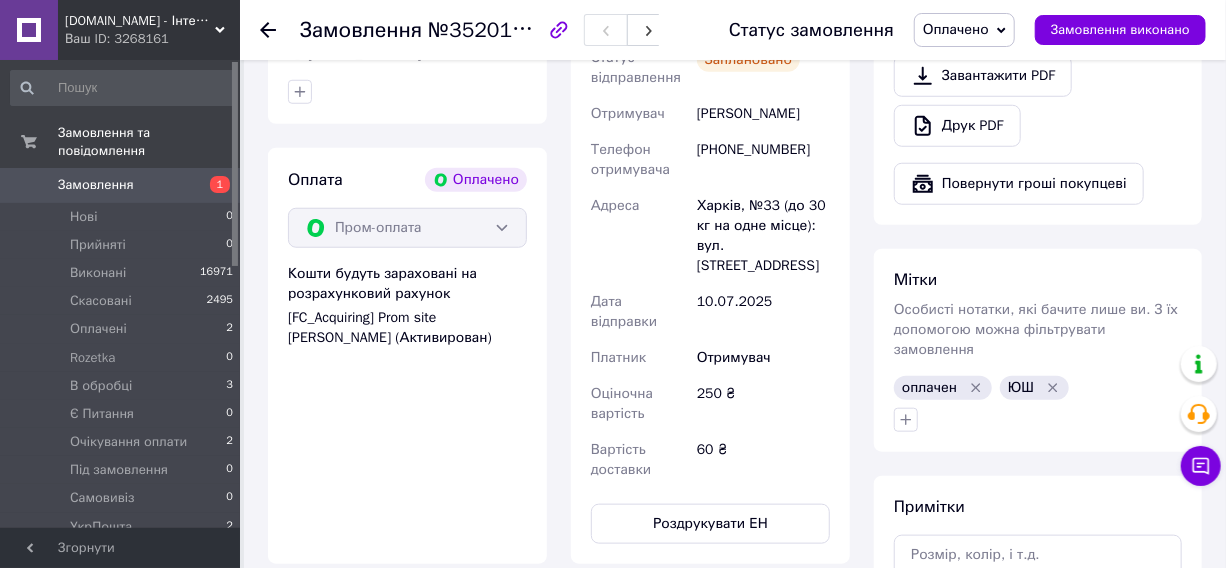 click on "Оплачено" at bounding box center [956, 29] 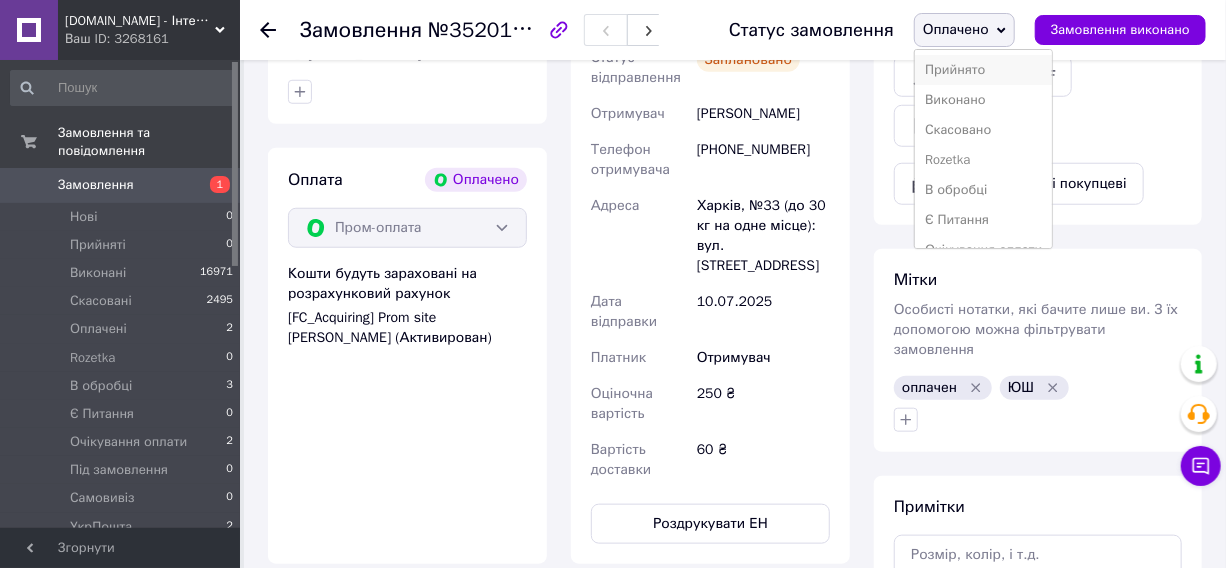 click on "Прийнято" at bounding box center [983, 70] 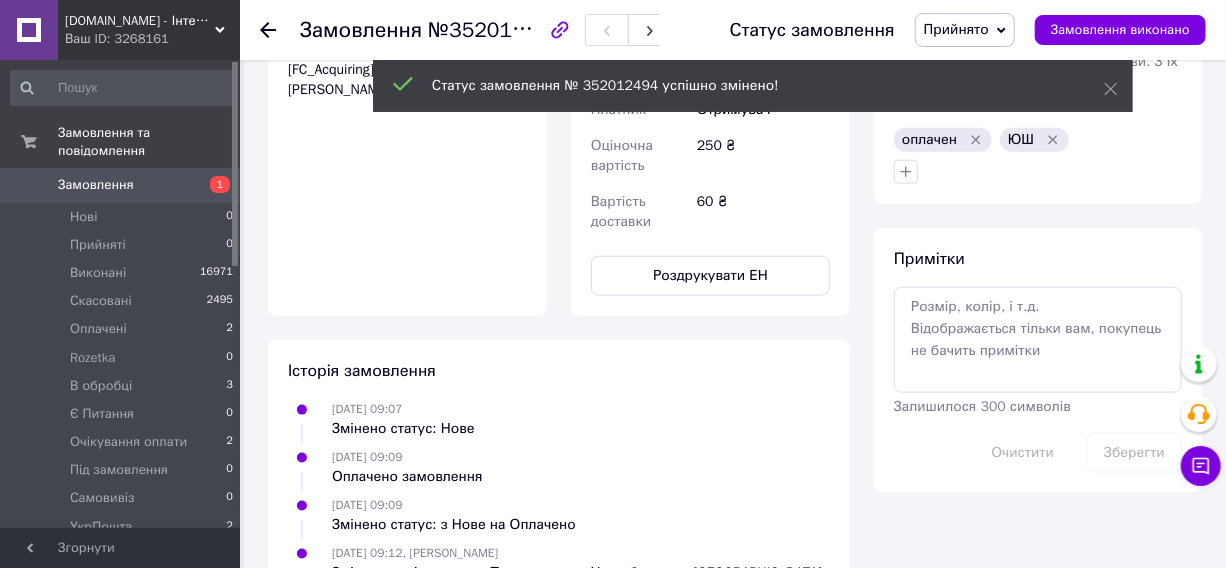 scroll, scrollTop: 960, scrollLeft: 0, axis: vertical 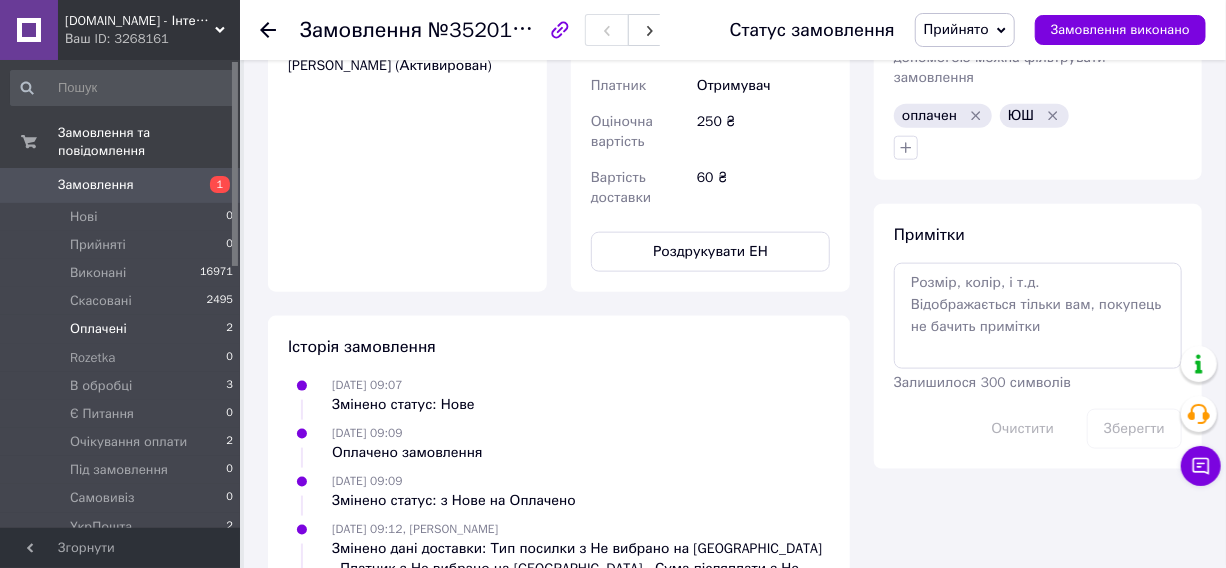 click on "Оплачені 2" at bounding box center [122, 329] 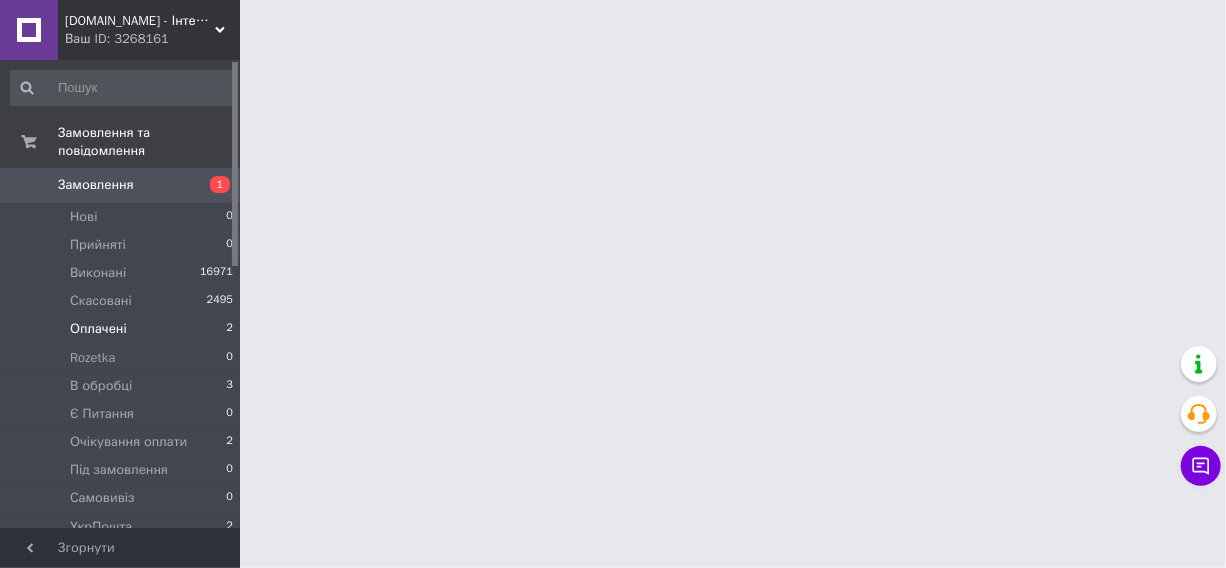 scroll, scrollTop: 0, scrollLeft: 0, axis: both 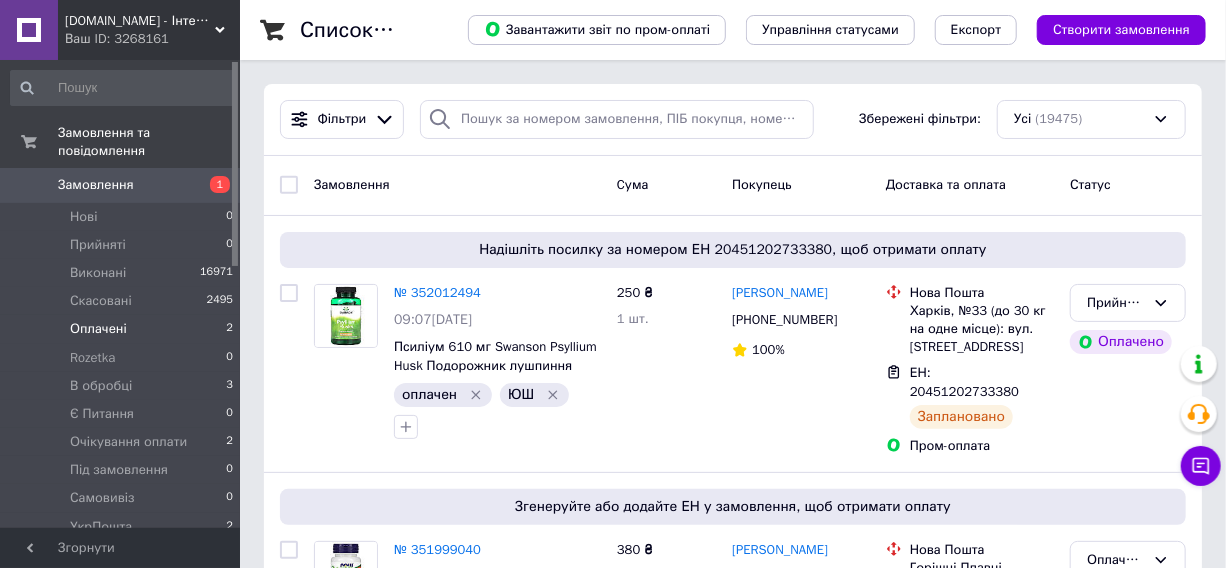 click on "Оплачені 2" at bounding box center [122, 329] 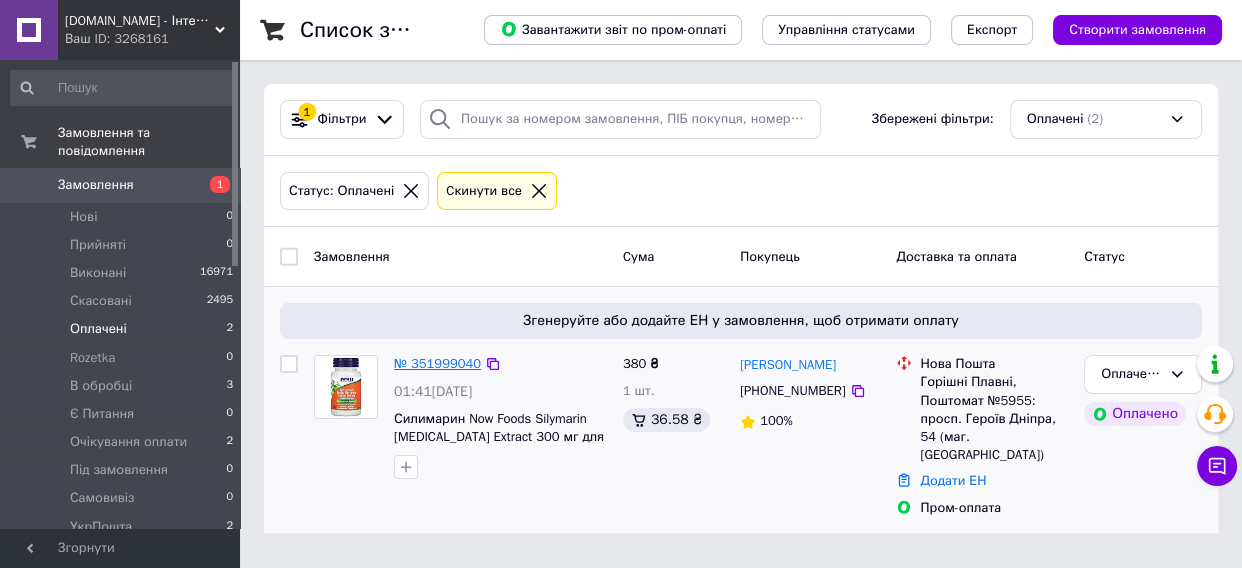 click on "№ 351999040" at bounding box center [437, 363] 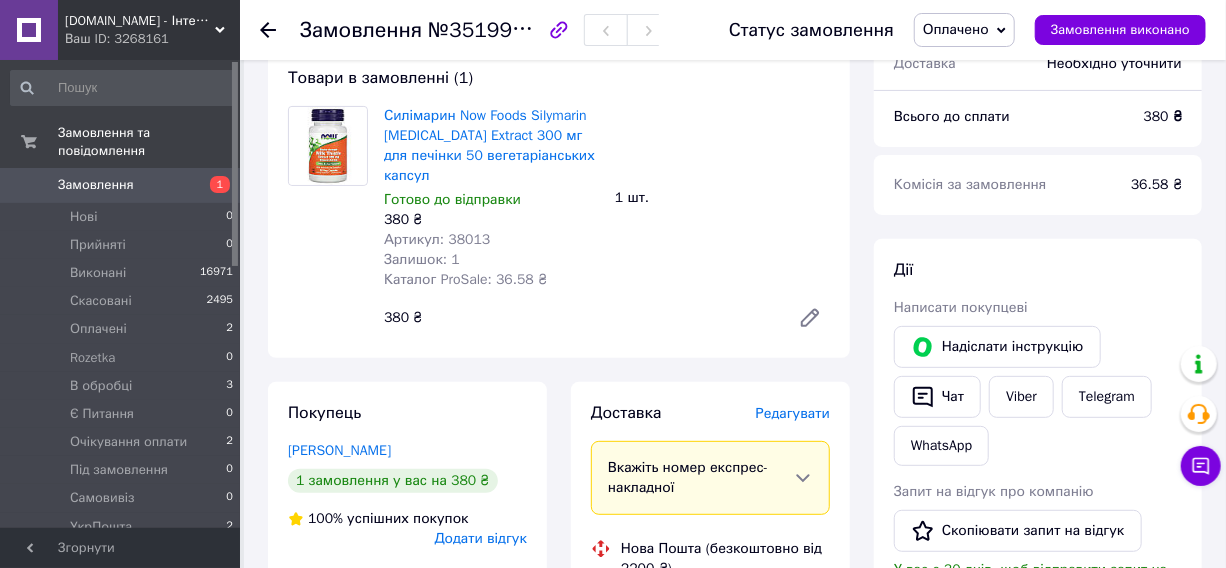 scroll, scrollTop: 181, scrollLeft: 0, axis: vertical 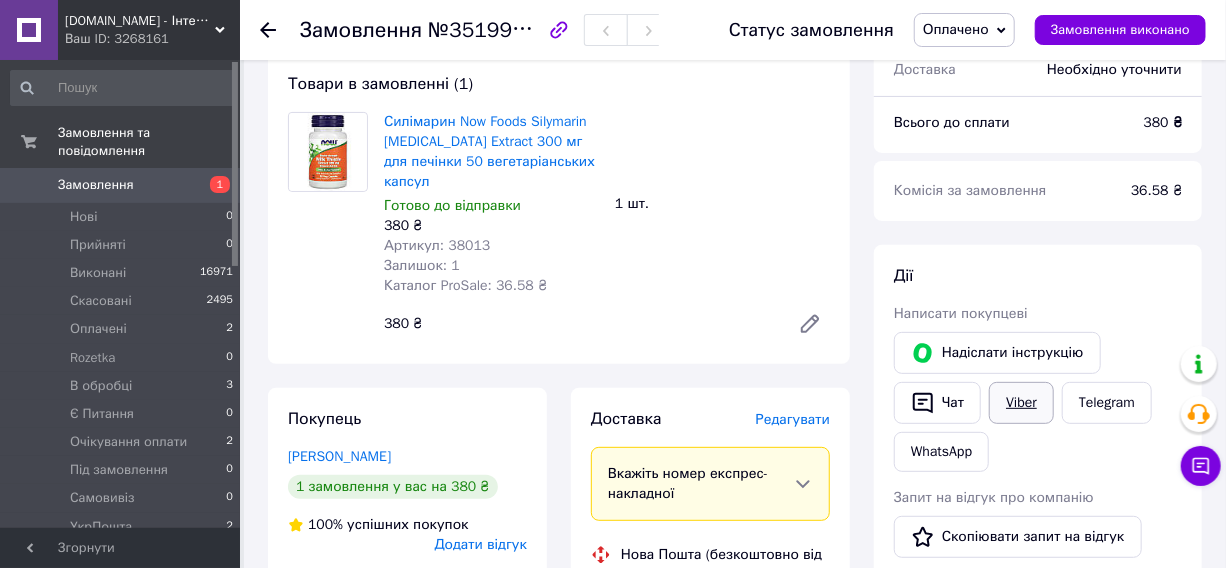 click on "Viber" at bounding box center (1021, 403) 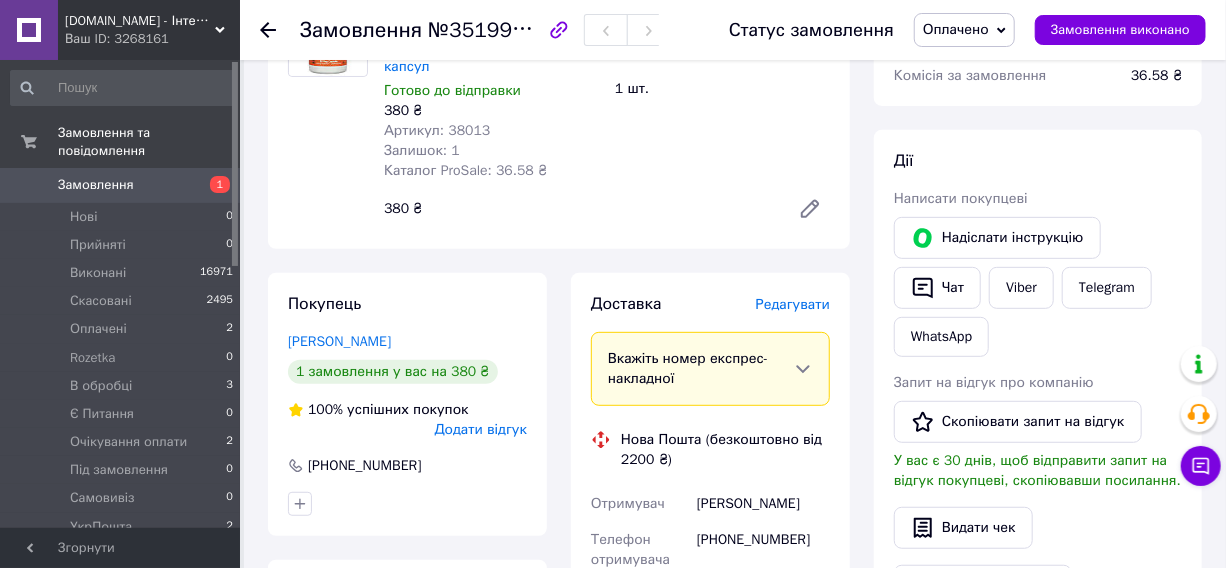 scroll, scrollTop: 454, scrollLeft: 0, axis: vertical 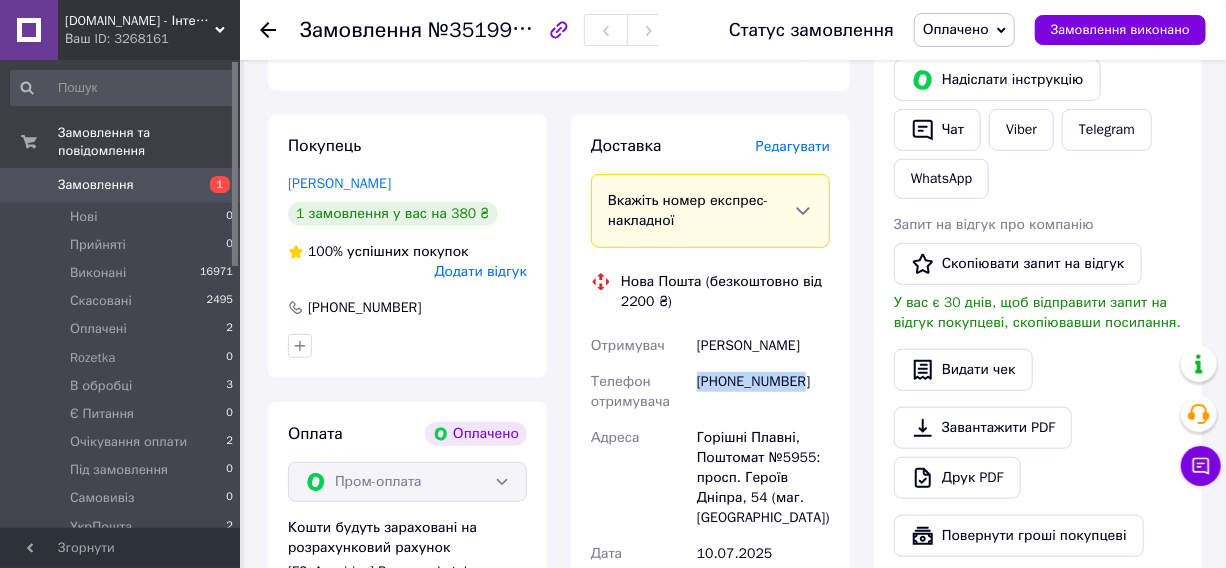 drag, startPoint x: 798, startPoint y: 382, endPoint x: 695, endPoint y: 374, distance: 103.31021 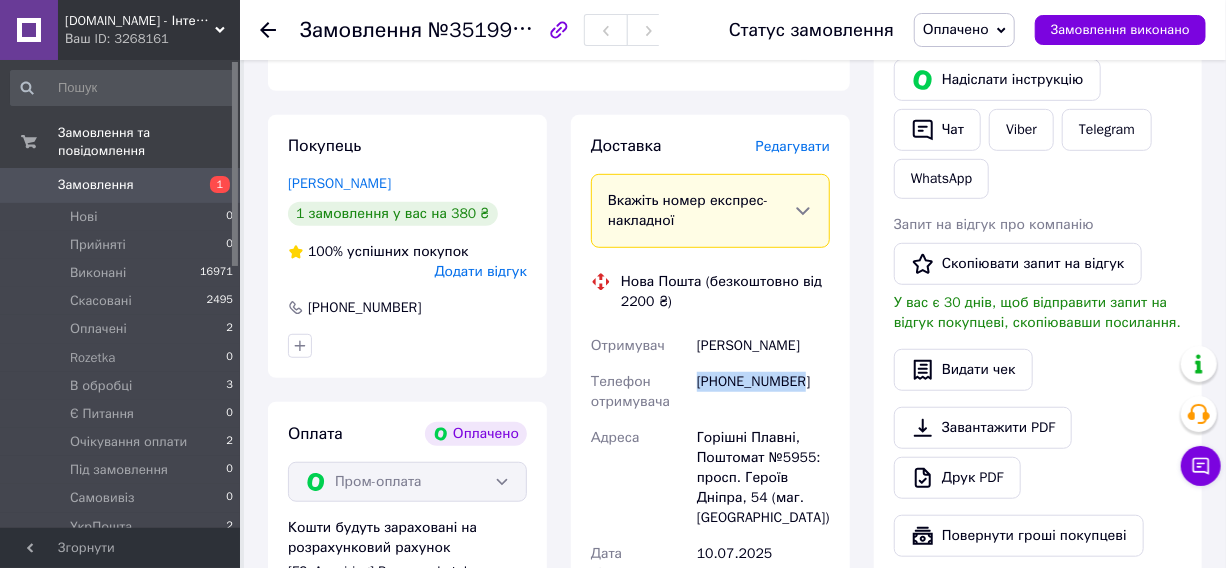 copy on "[PHONE_NUMBER]" 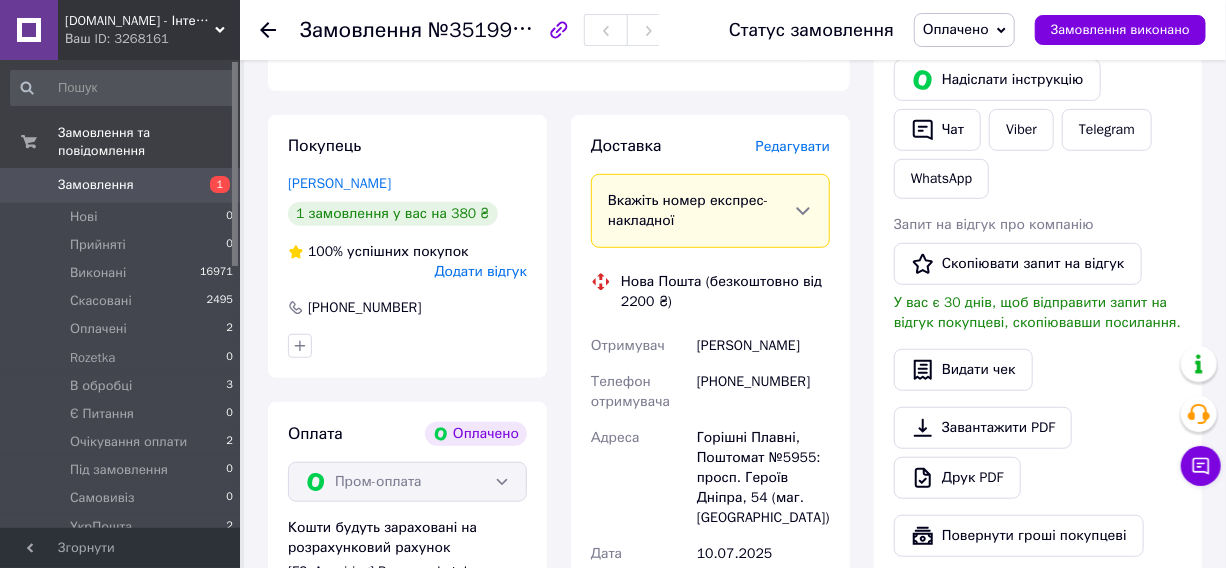 click on "Яценко Олександр" at bounding box center [763, 346] 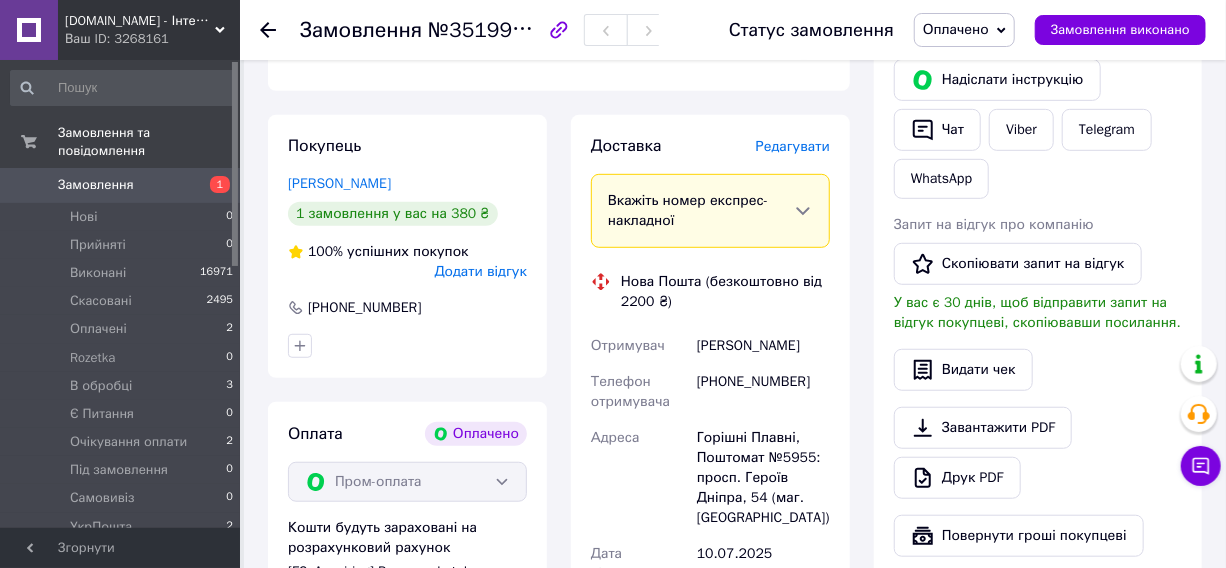 copy on "Олександр" 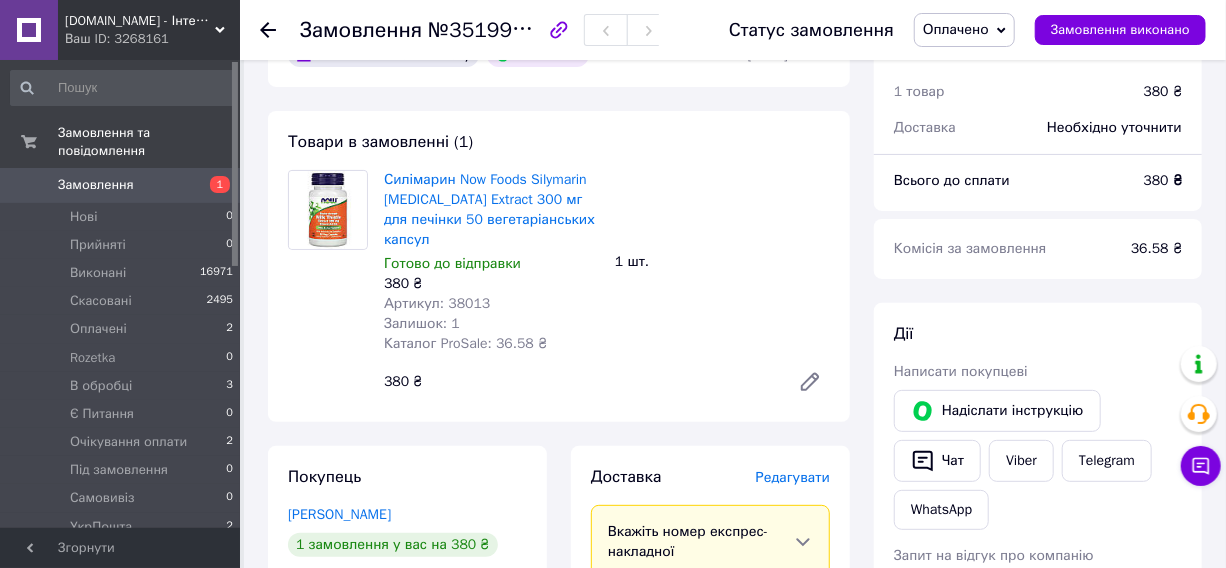 scroll, scrollTop: 90, scrollLeft: 0, axis: vertical 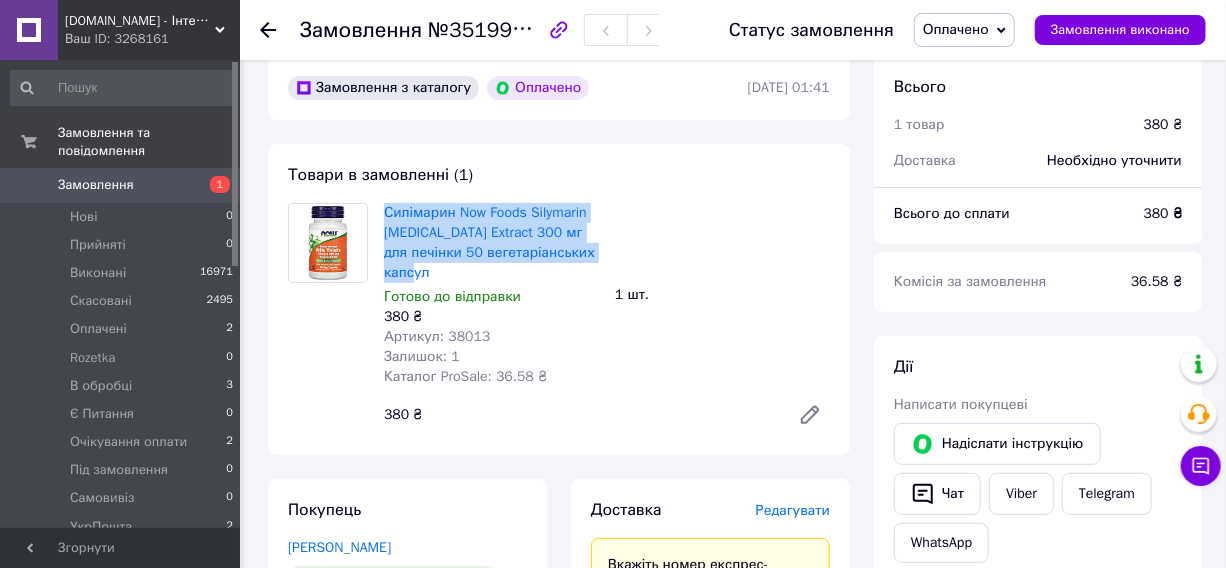 drag, startPoint x: 431, startPoint y: 276, endPoint x: 380, endPoint y: 210, distance: 83.40863 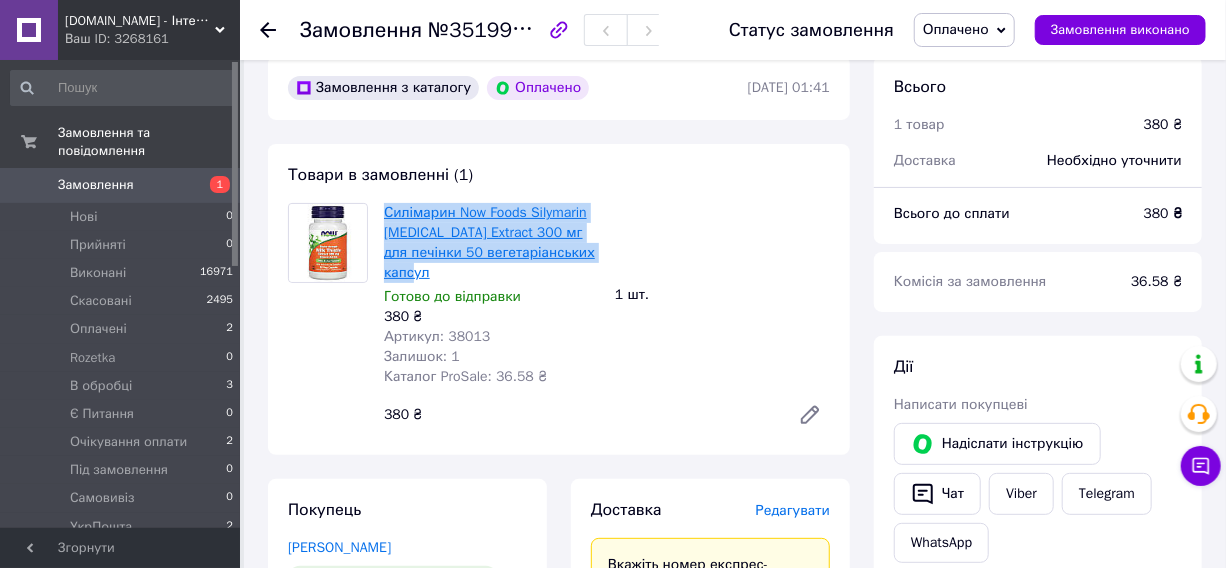 copy on "Силімарин Now Foods Silymarin [MEDICAL_DATA] Extract 300 мг для печінки 50 вегетаріанських капсул" 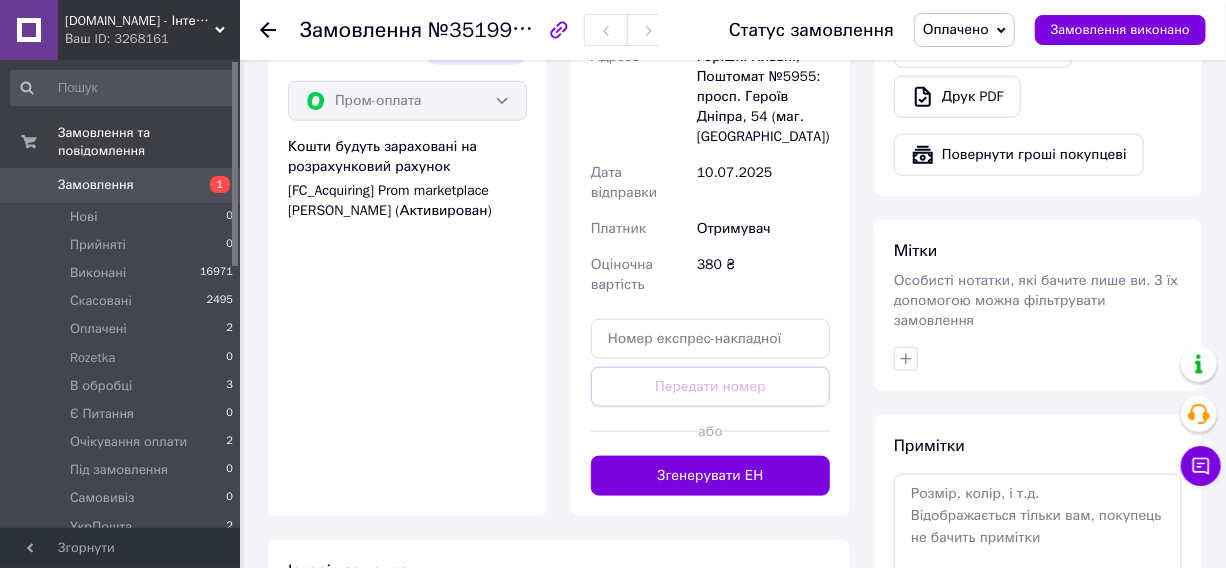 scroll, scrollTop: 1000, scrollLeft: 0, axis: vertical 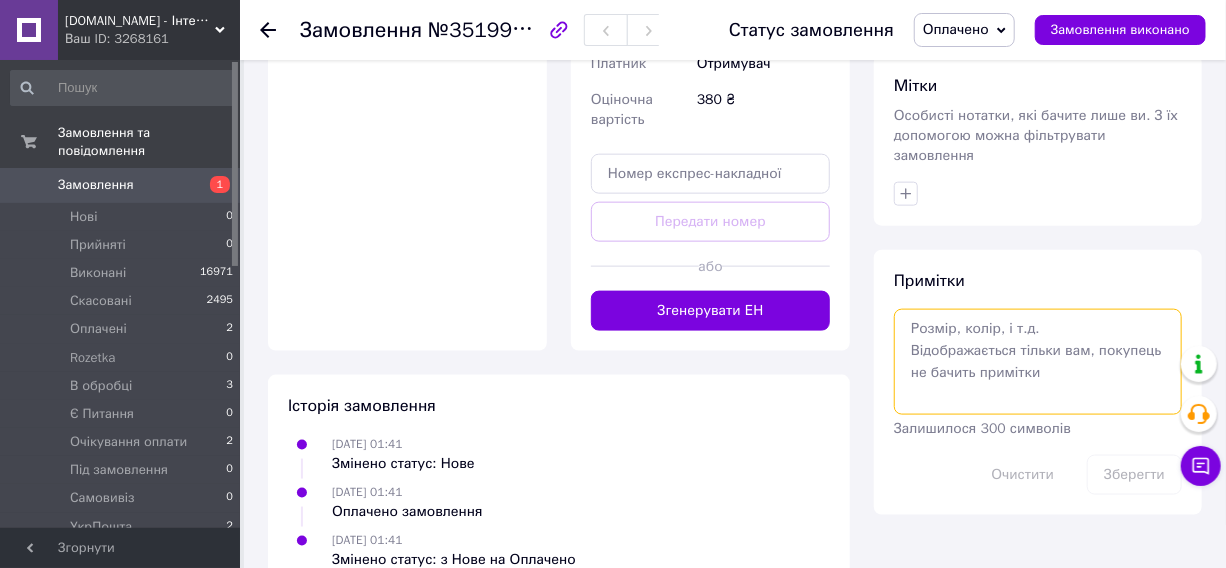 click at bounding box center (1038, 362) 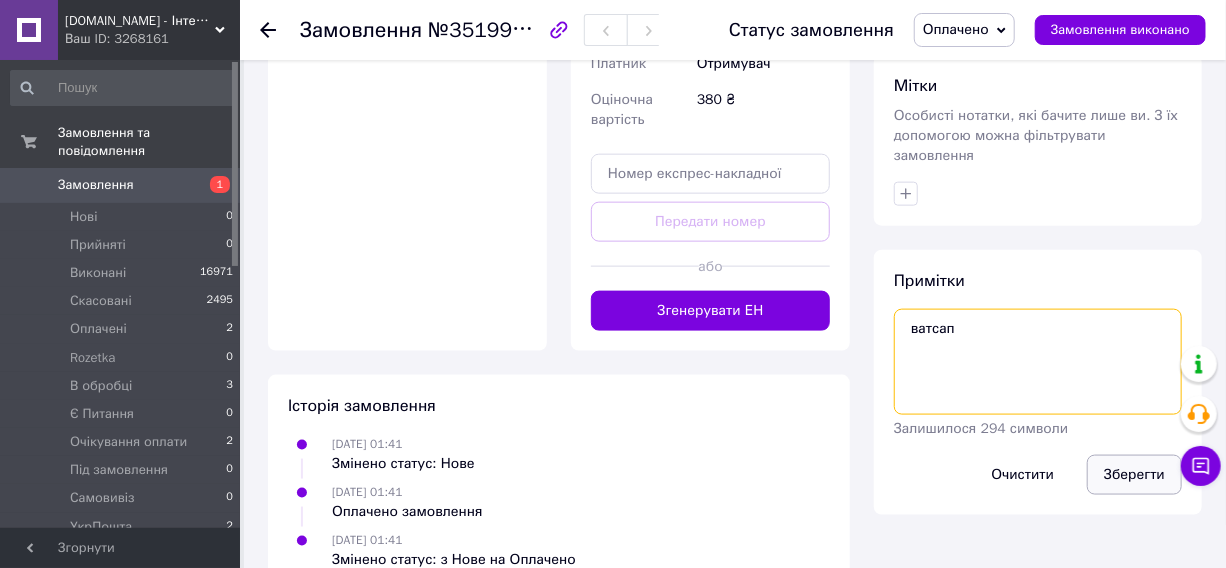 type on "ватсап" 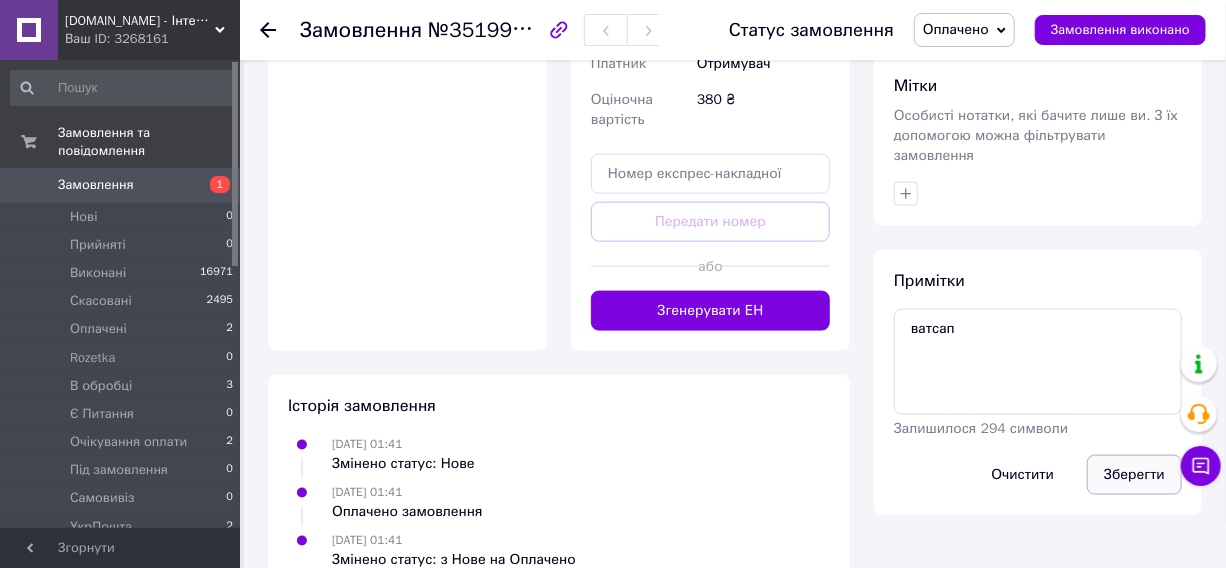 click on "Зберегти" at bounding box center (1134, 475) 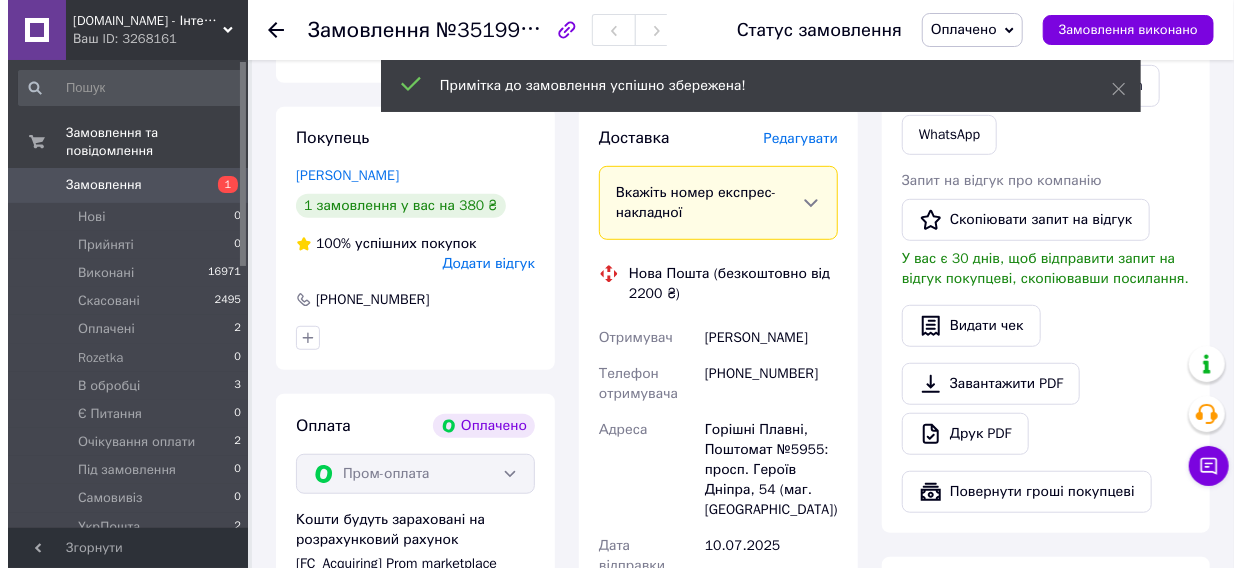 scroll, scrollTop: 454, scrollLeft: 0, axis: vertical 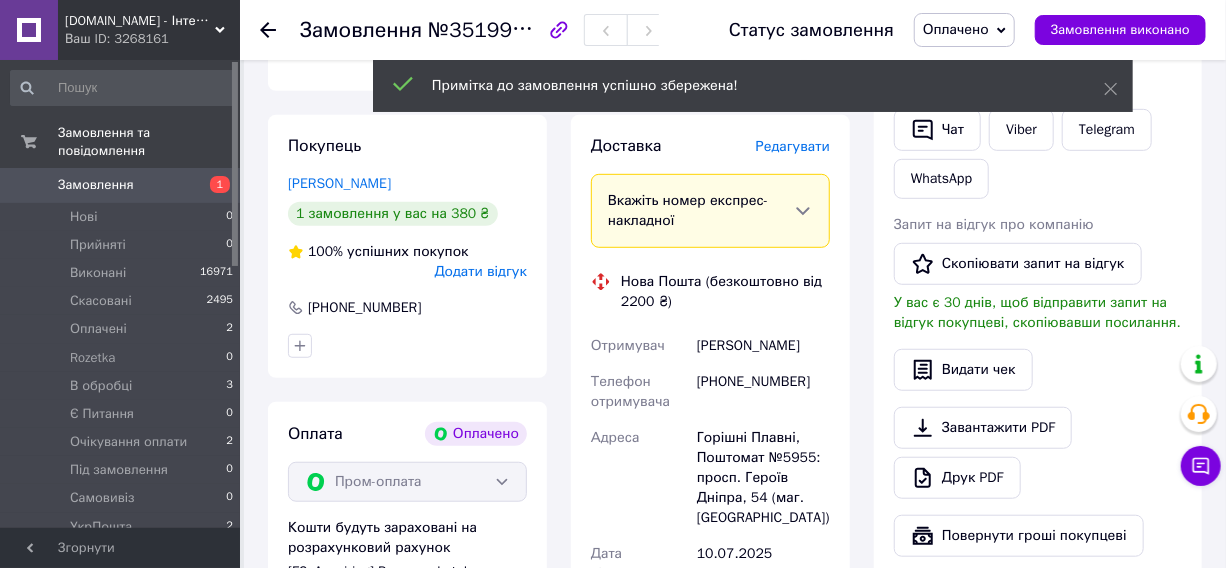 click on "Редагувати" at bounding box center [793, 146] 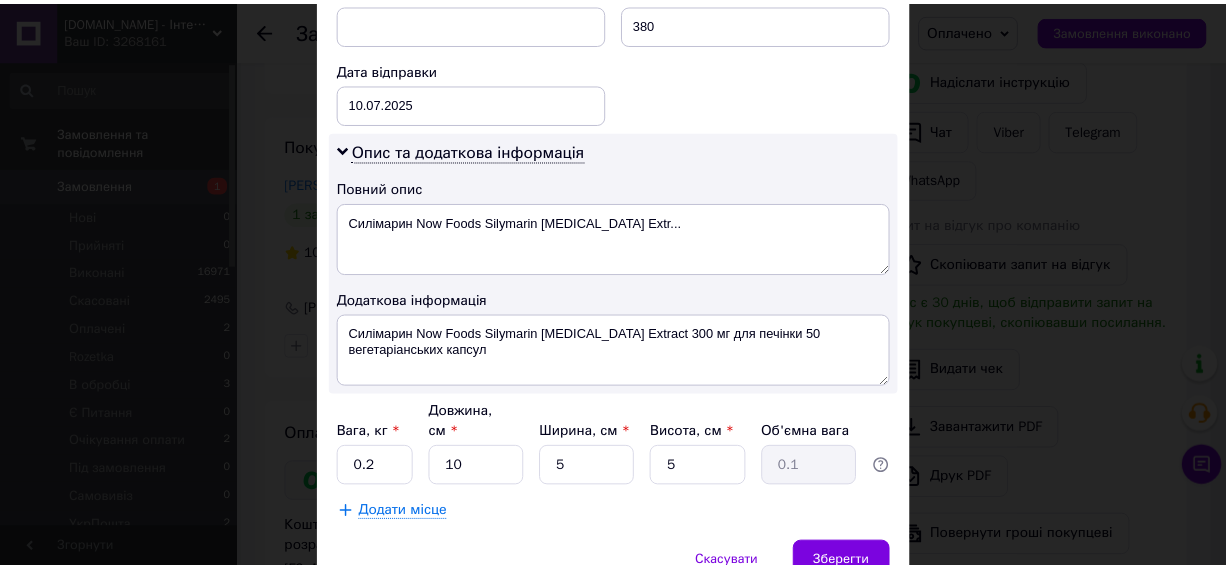 scroll, scrollTop: 980, scrollLeft: 0, axis: vertical 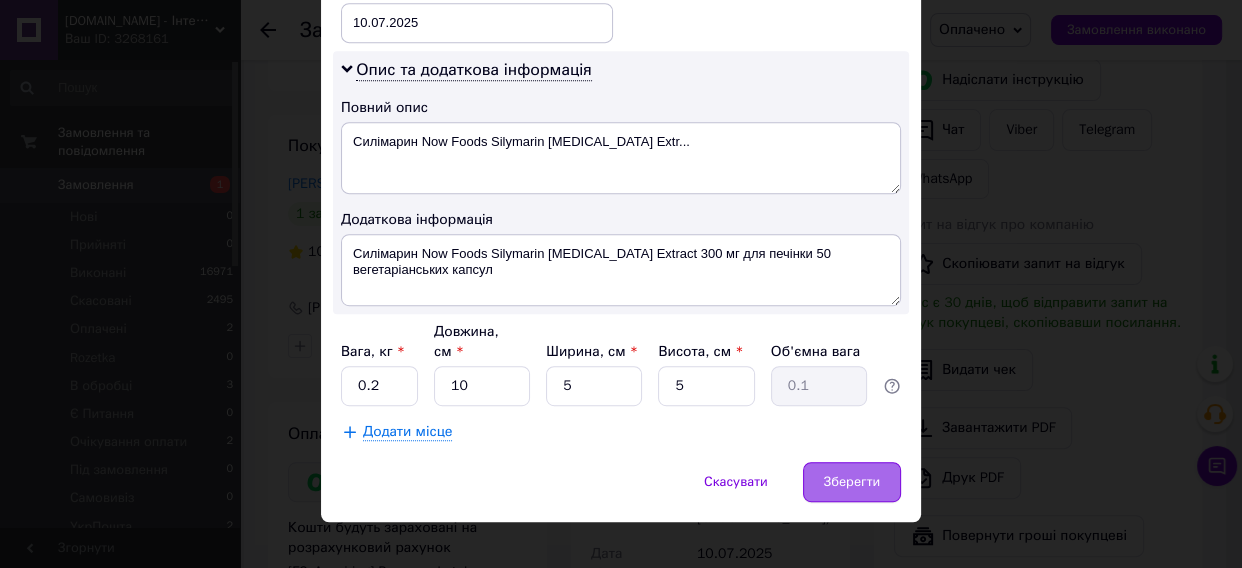 click on "Зберегти" at bounding box center [852, 482] 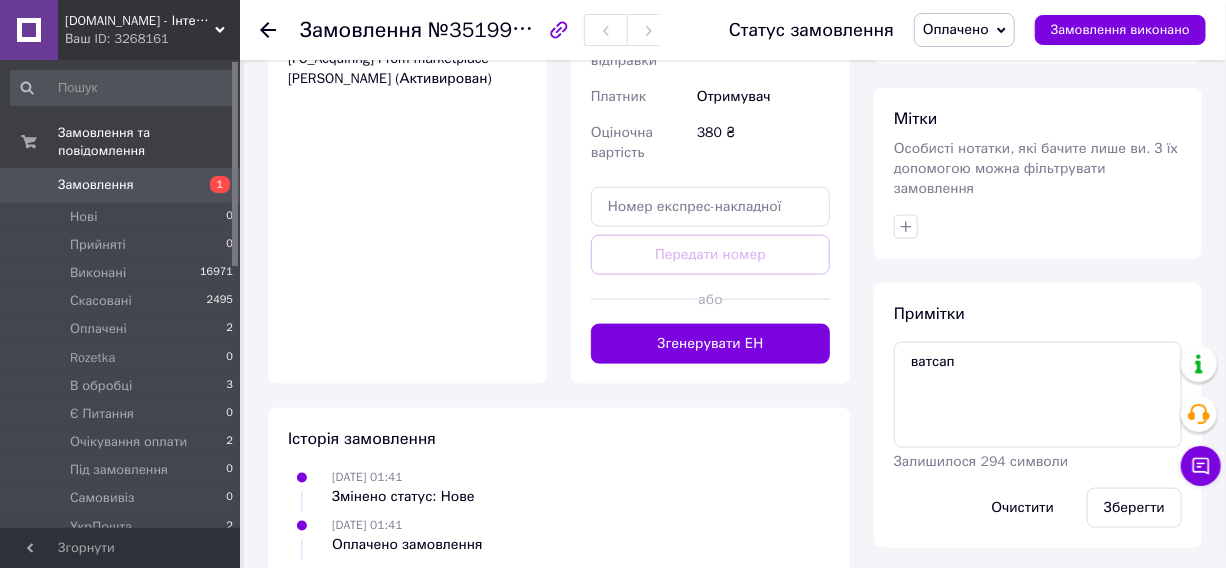 scroll, scrollTop: 1000, scrollLeft: 0, axis: vertical 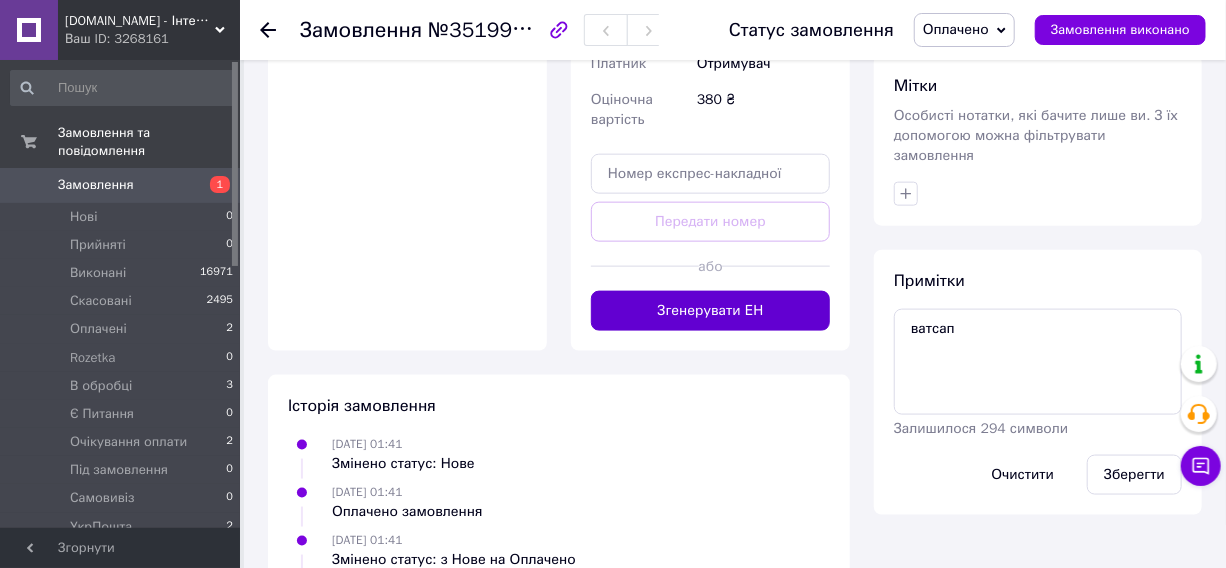 click on "Згенерувати ЕН" at bounding box center [710, 311] 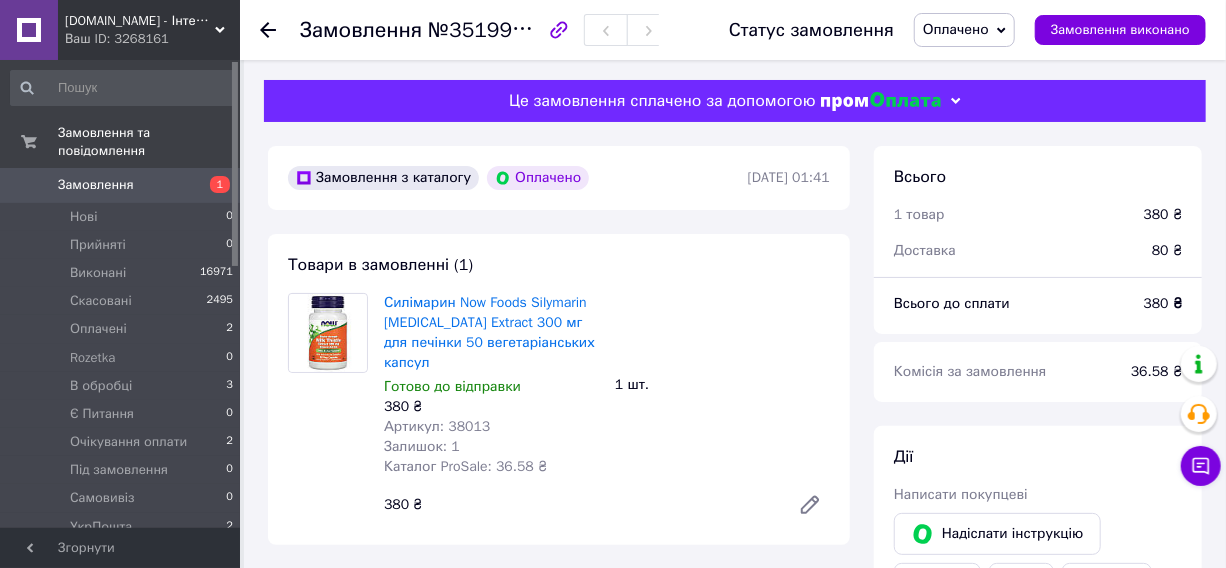 scroll, scrollTop: 0, scrollLeft: 0, axis: both 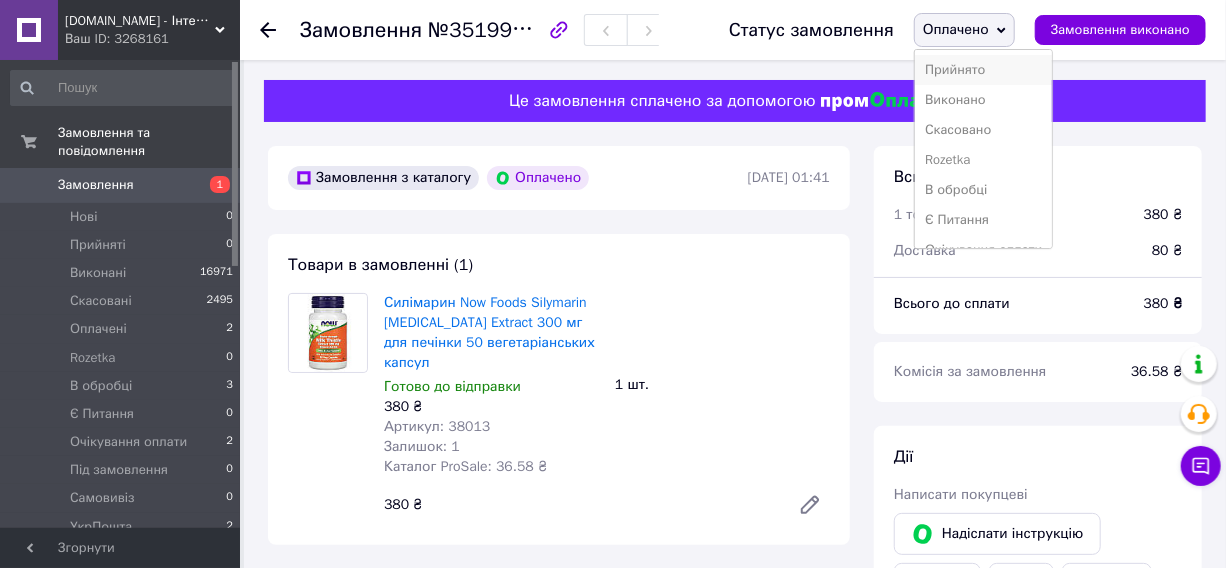 click on "Прийнято" at bounding box center [983, 70] 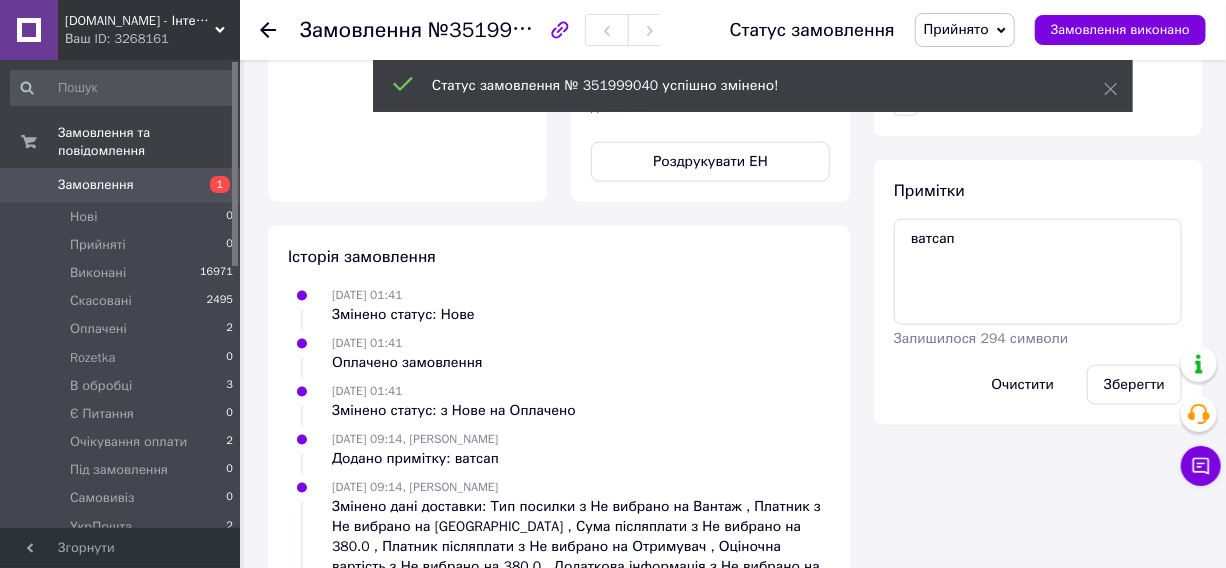 scroll, scrollTop: 818, scrollLeft: 0, axis: vertical 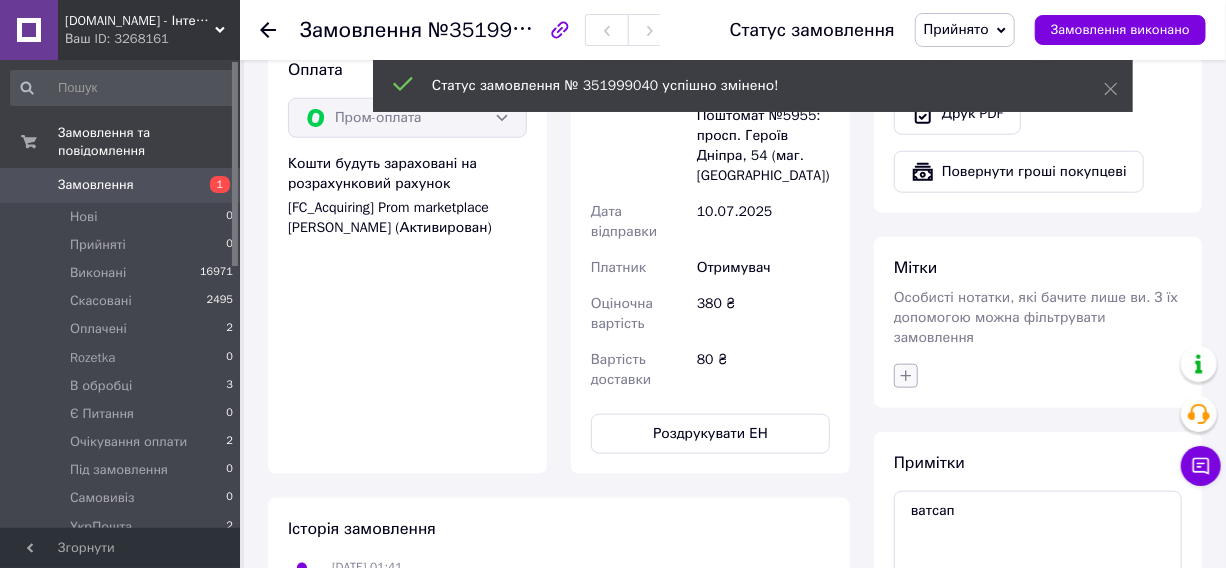 click 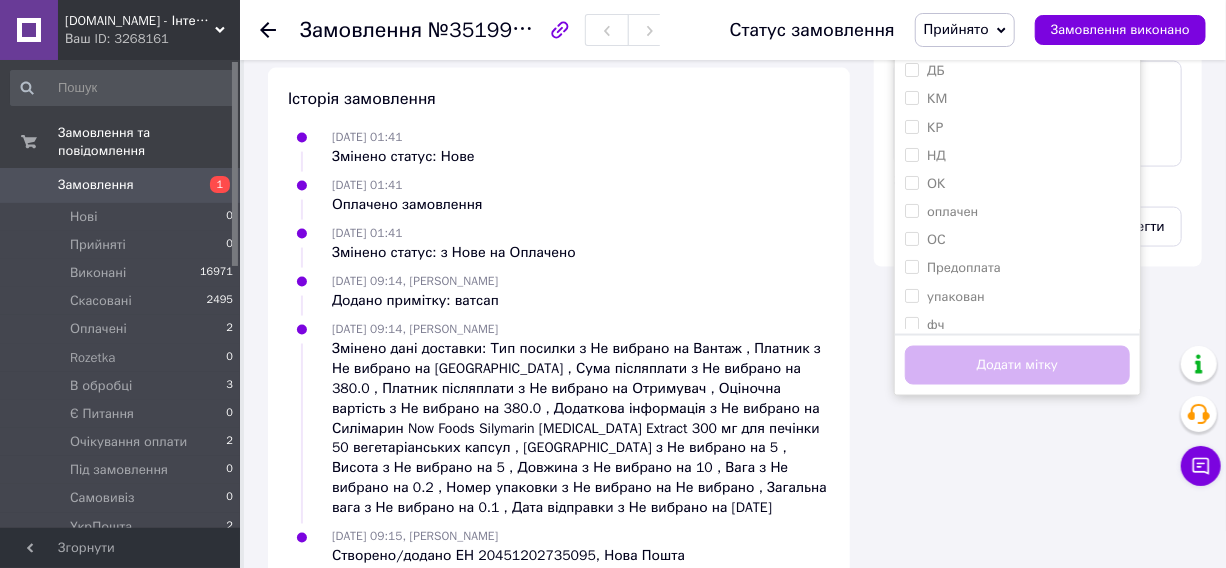 scroll, scrollTop: 1250, scrollLeft: 0, axis: vertical 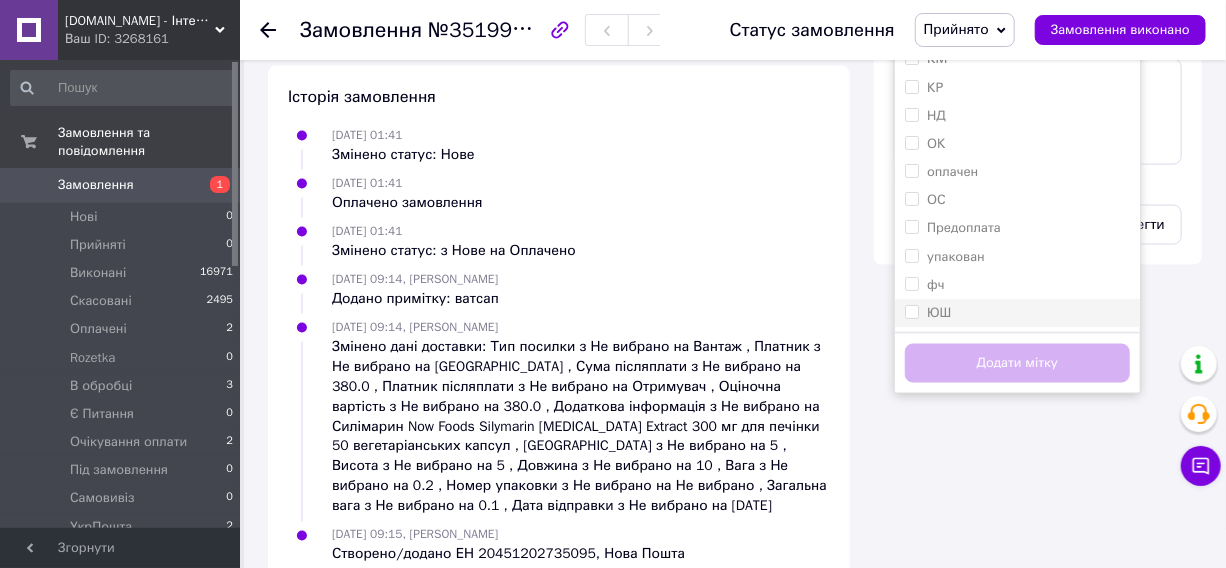 click on "ЮШ" at bounding box center (939, 312) 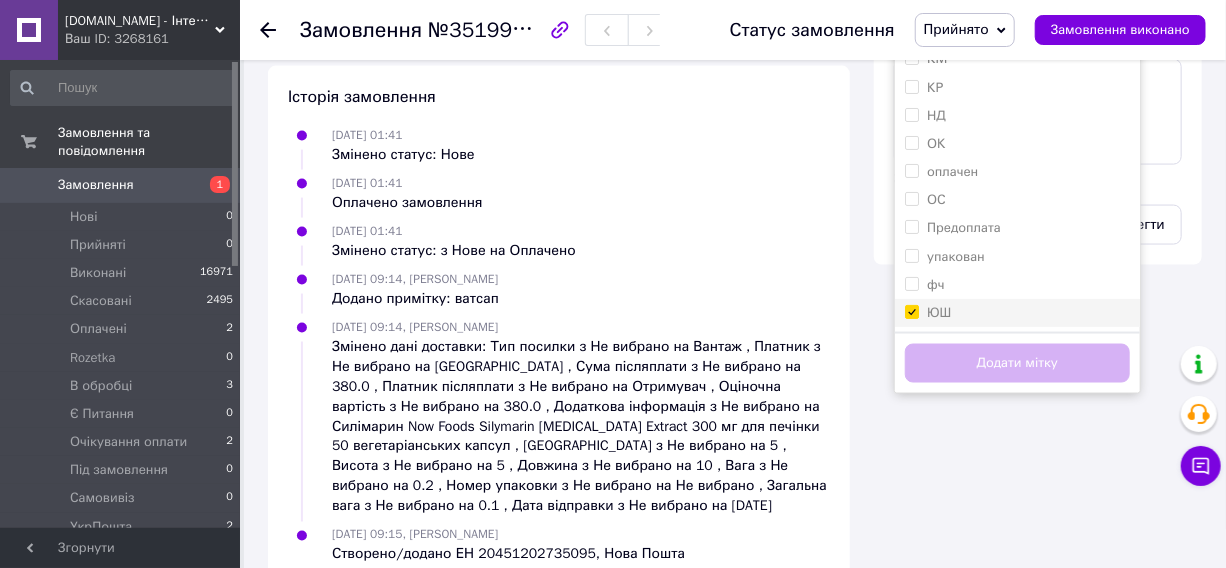 checkbox on "true" 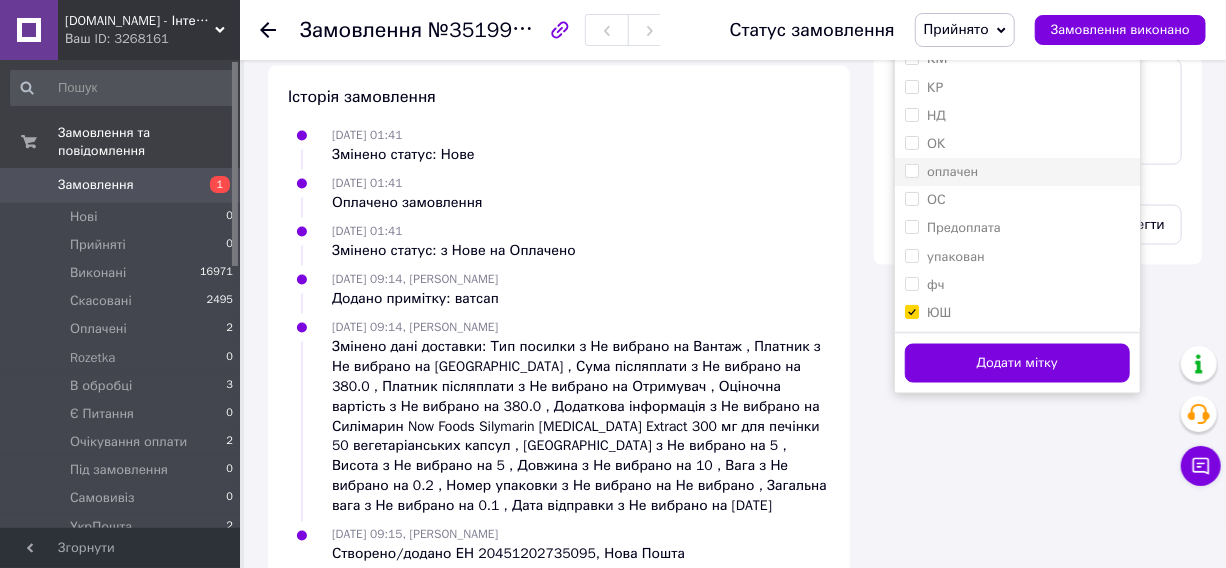 click on "оплачен" at bounding box center (952, 171) 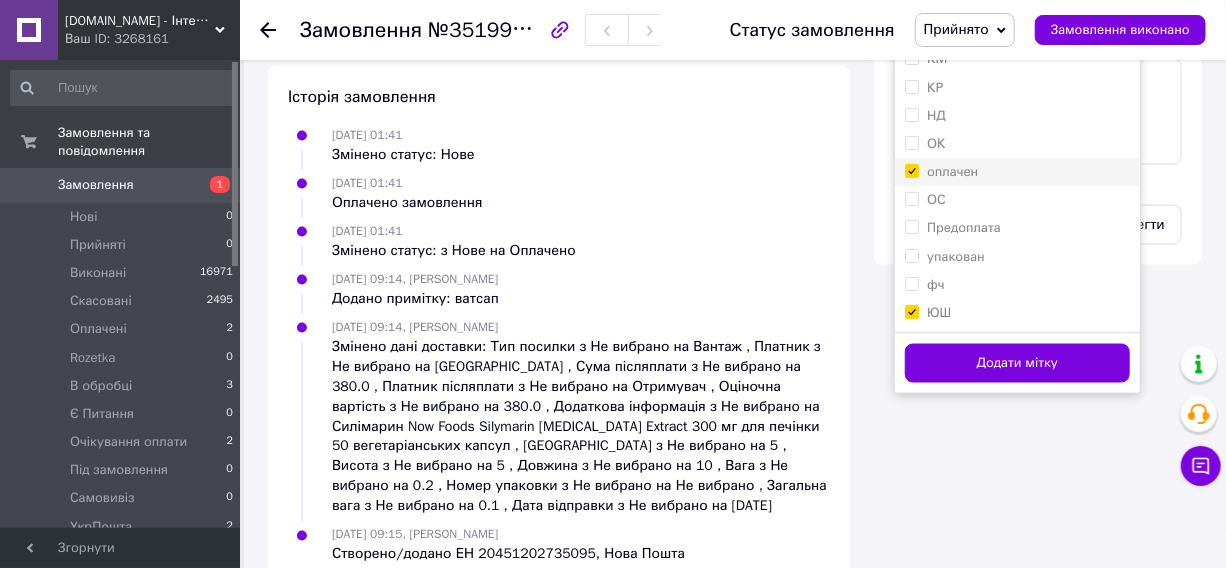 checkbox on "true" 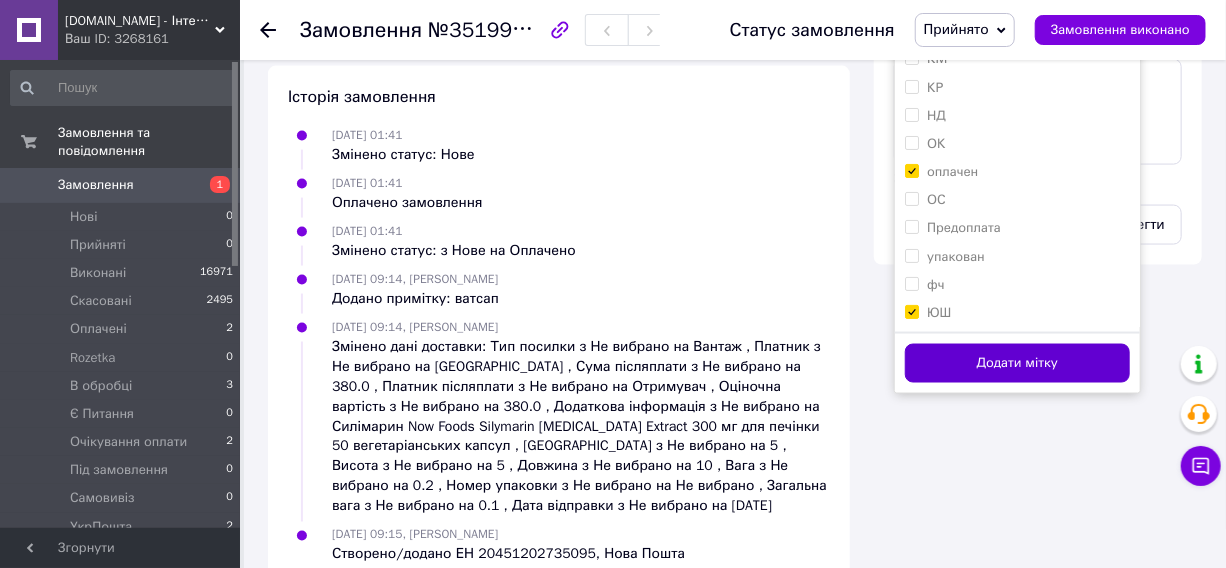 click on "Додати мітку" at bounding box center [1017, 363] 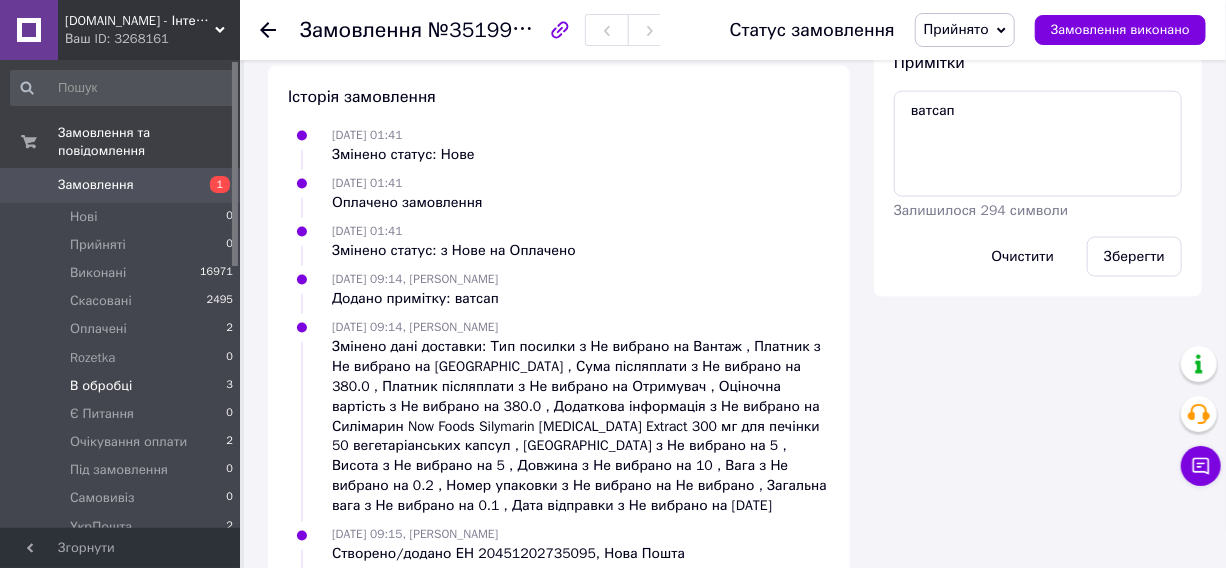click on "В обробці" at bounding box center [101, 386] 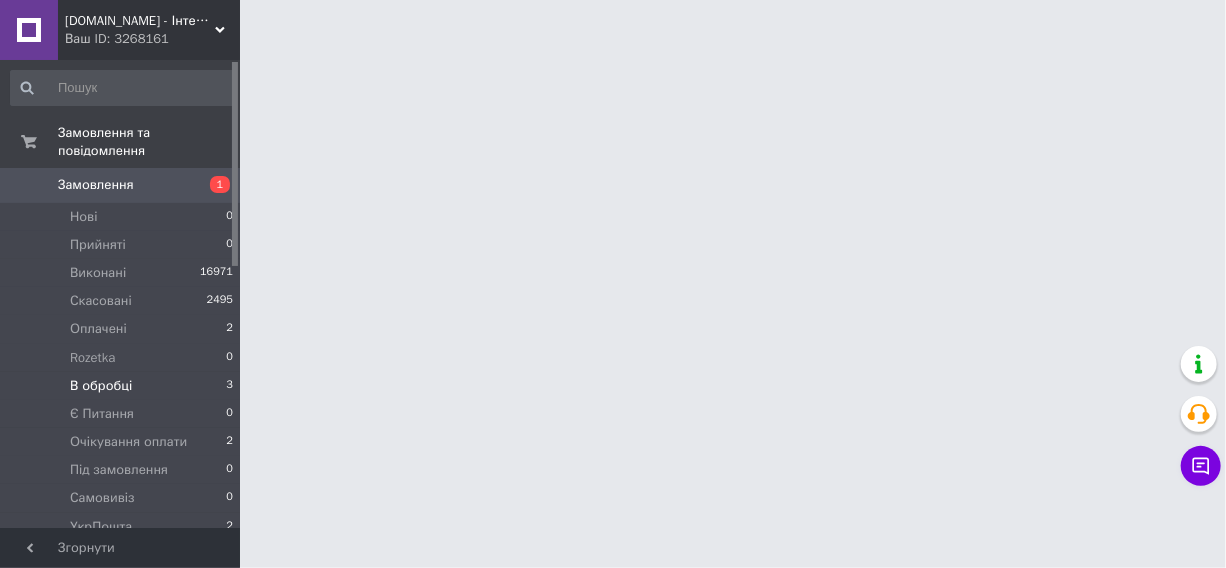scroll, scrollTop: 0, scrollLeft: 0, axis: both 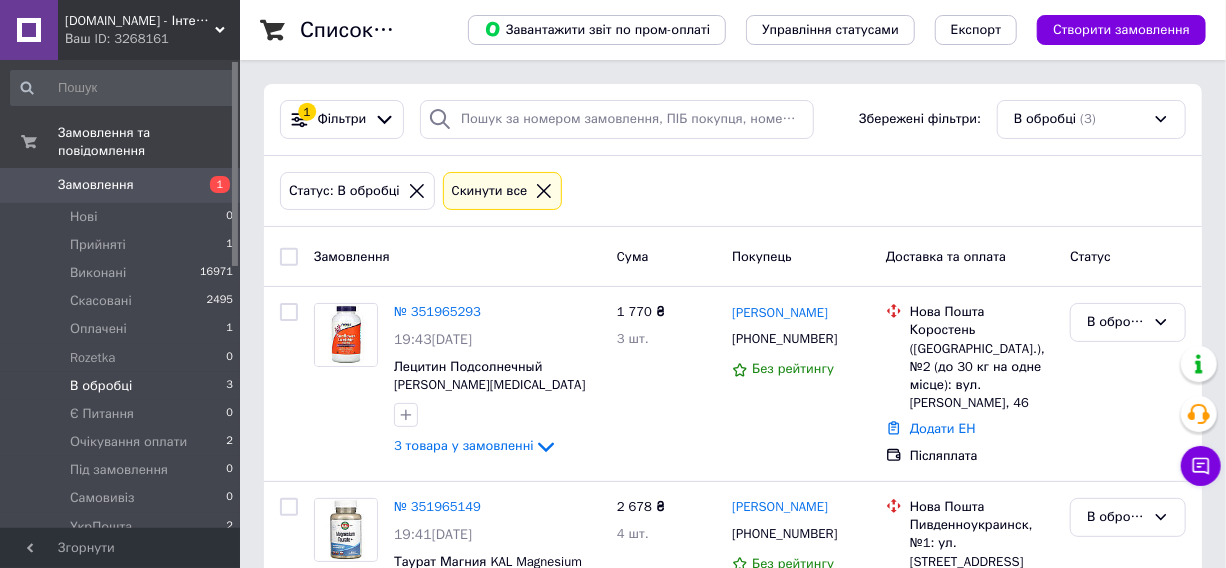 click on "В обробці" at bounding box center (101, 386) 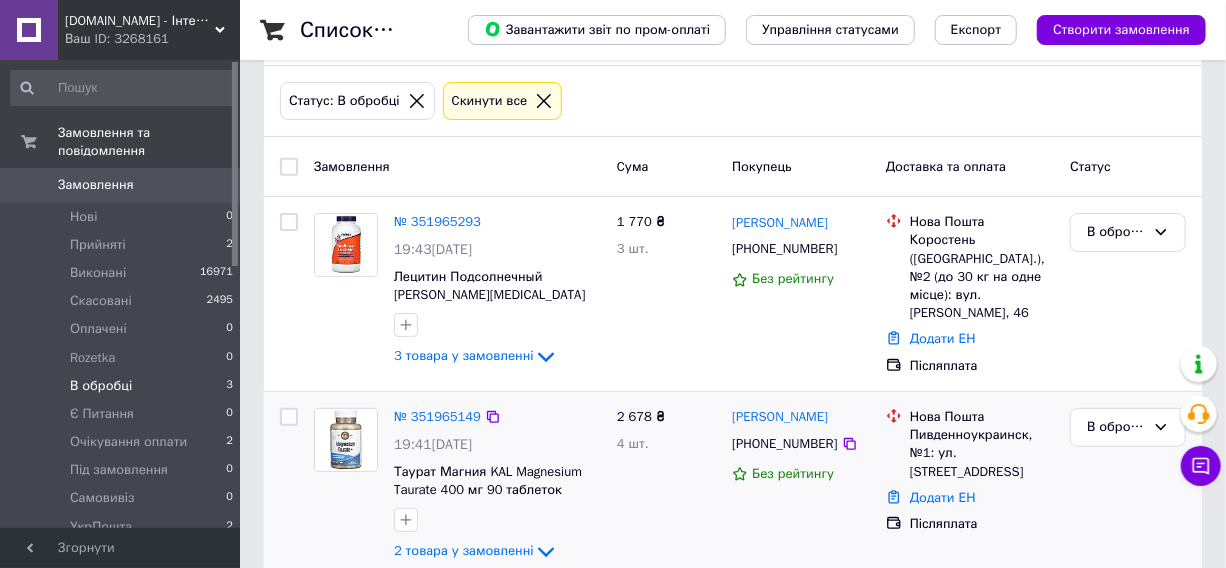 scroll, scrollTop: 47, scrollLeft: 0, axis: vertical 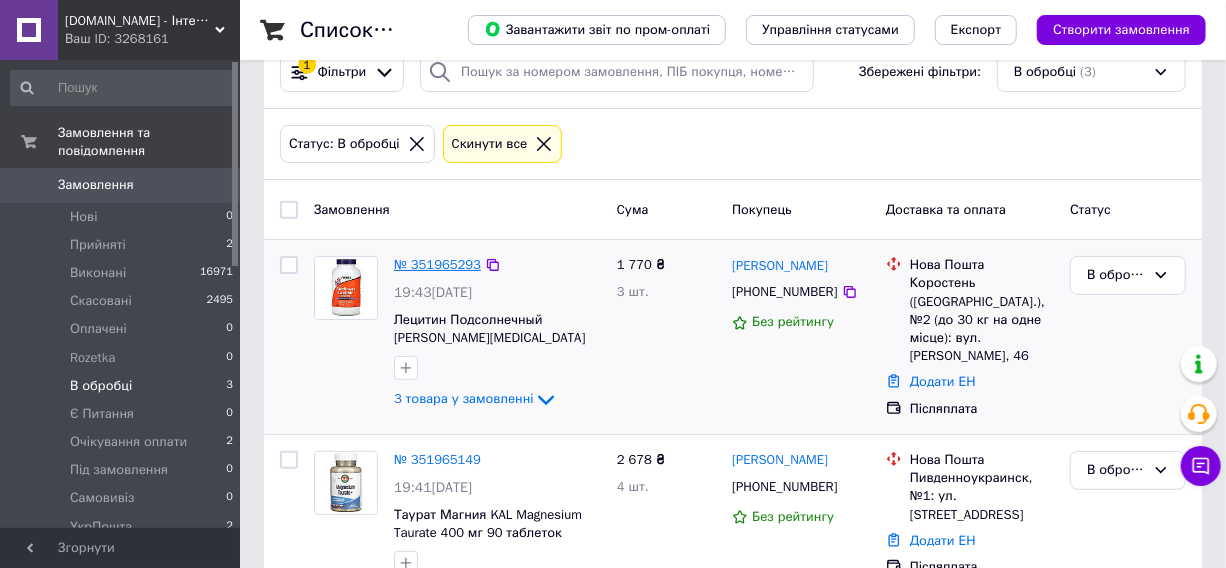 click on "№ 351965293" at bounding box center (437, 264) 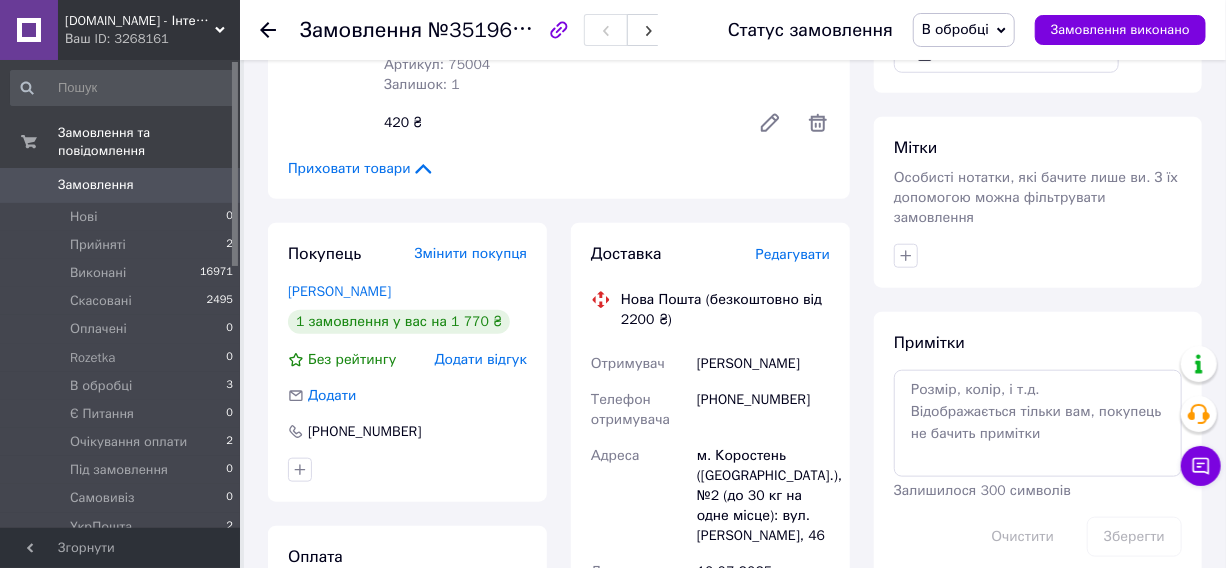 scroll, scrollTop: 727, scrollLeft: 0, axis: vertical 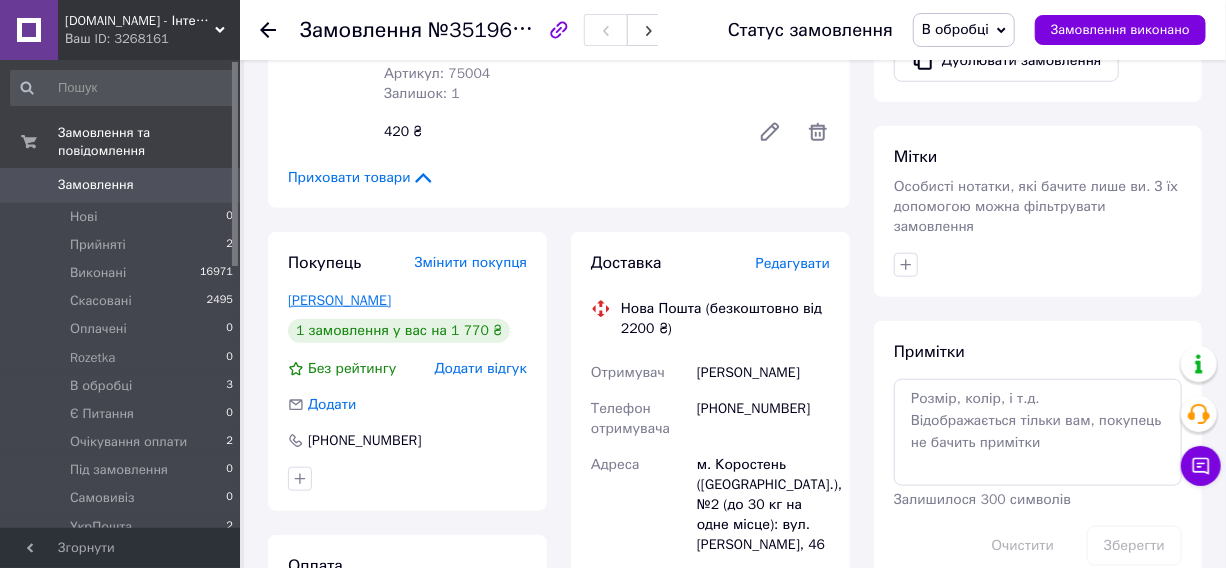 click on "Фролова  Олена" at bounding box center (339, 300) 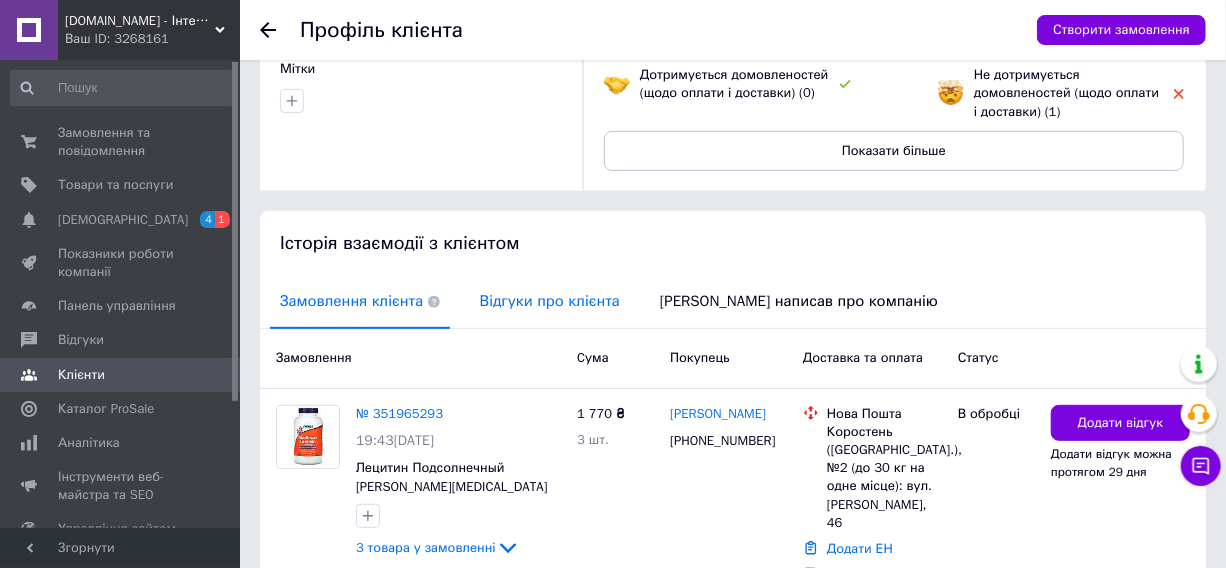 scroll, scrollTop: 272, scrollLeft: 0, axis: vertical 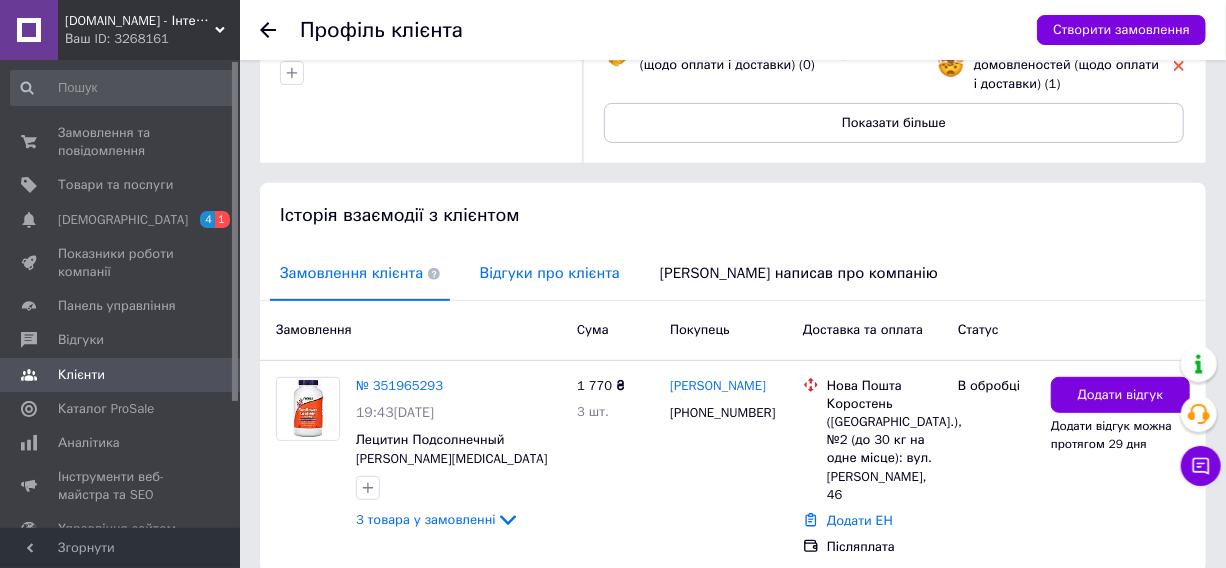 click on "Відгуки про клієнта" at bounding box center (550, 273) 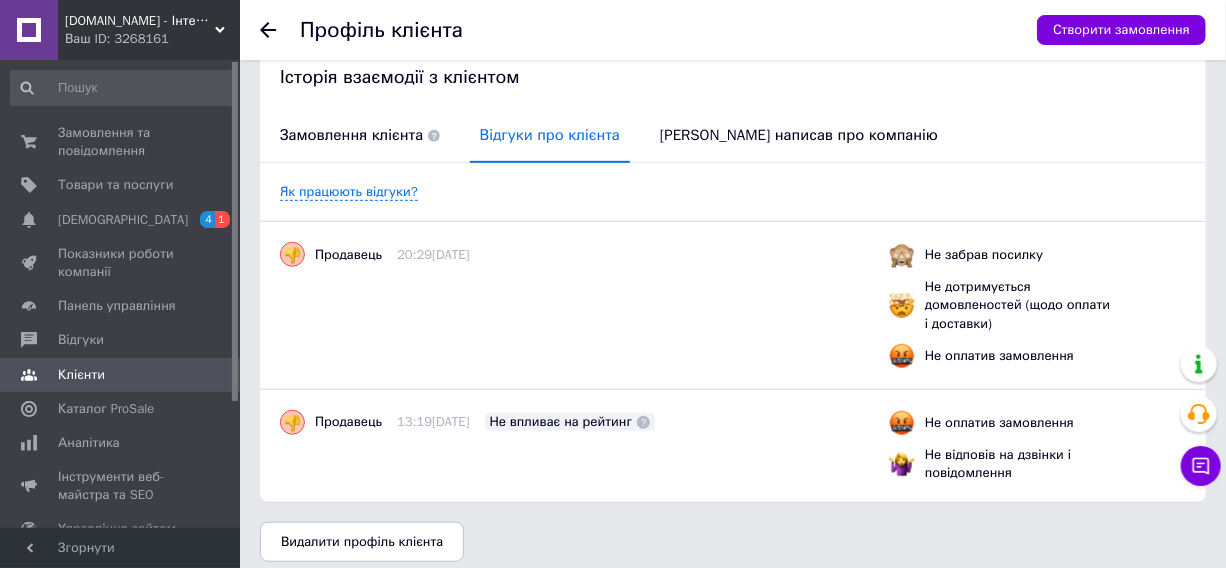 scroll, scrollTop: 423, scrollLeft: 0, axis: vertical 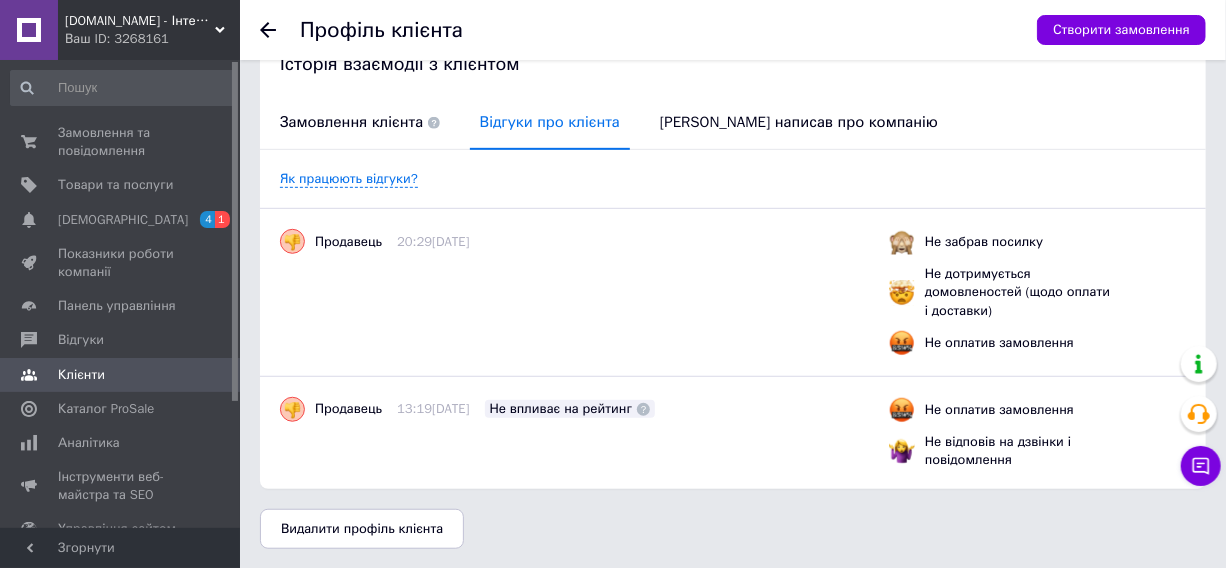 click 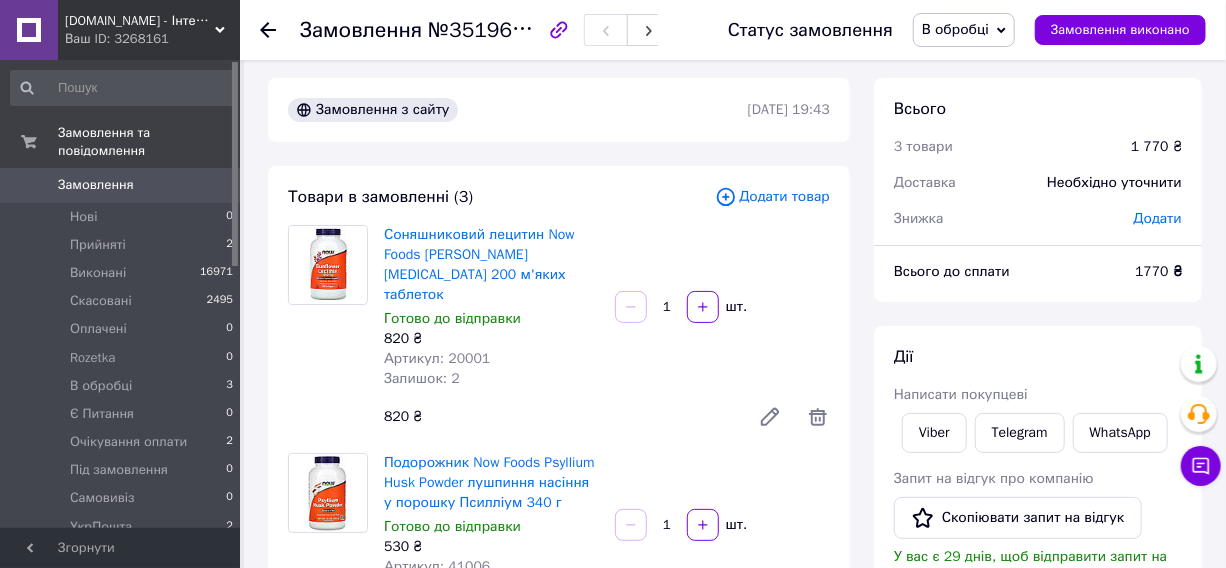 scroll, scrollTop: 0, scrollLeft: 0, axis: both 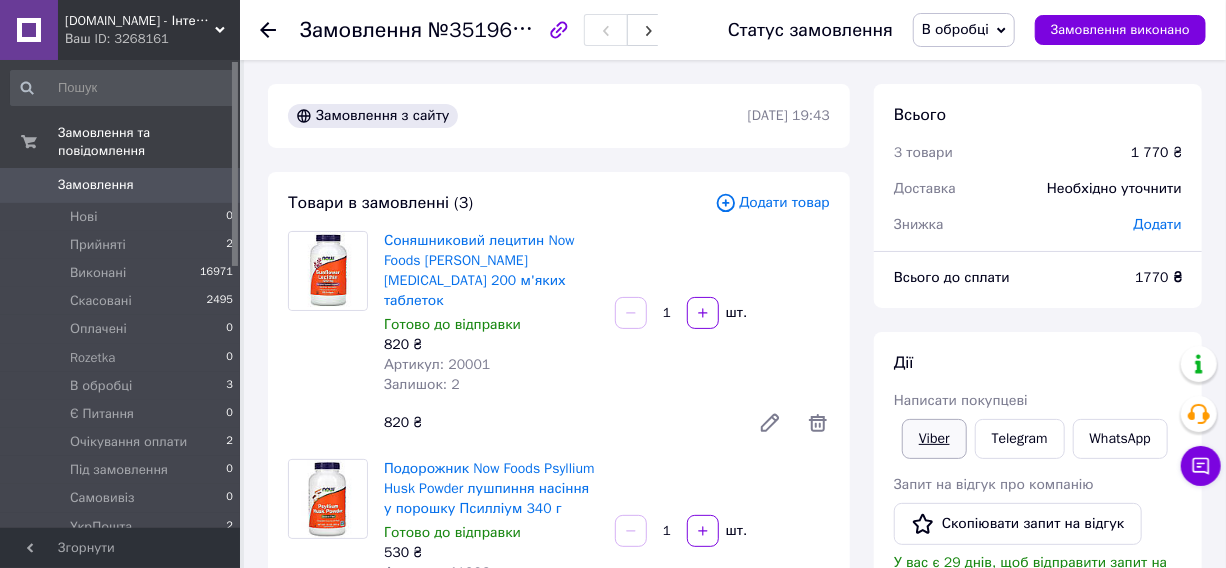 click on "Viber" at bounding box center [934, 439] 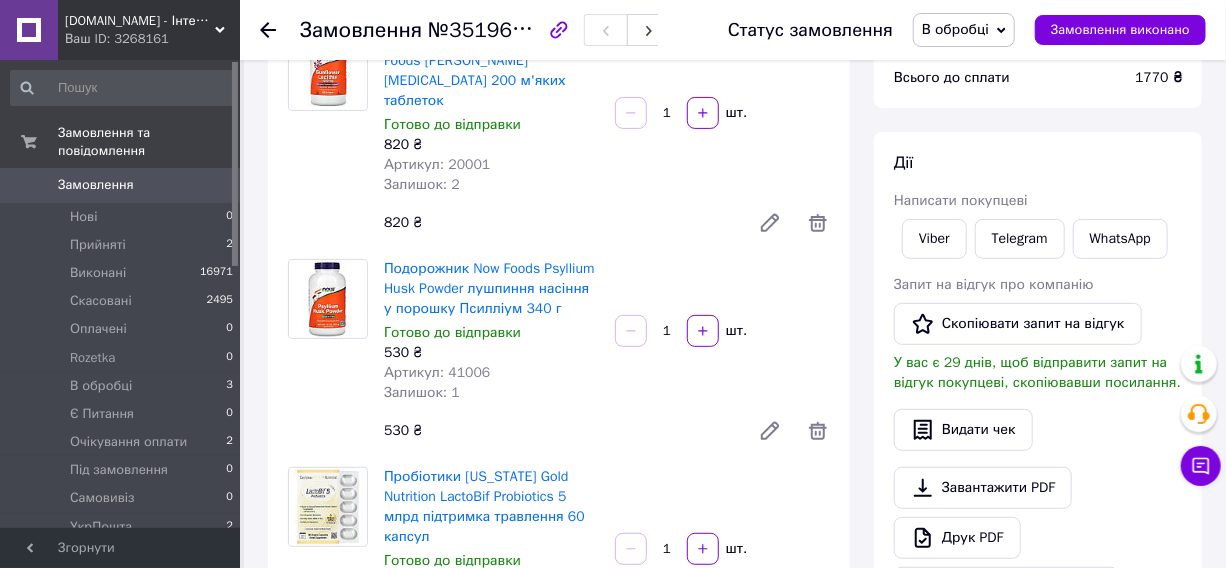 scroll, scrollTop: 181, scrollLeft: 0, axis: vertical 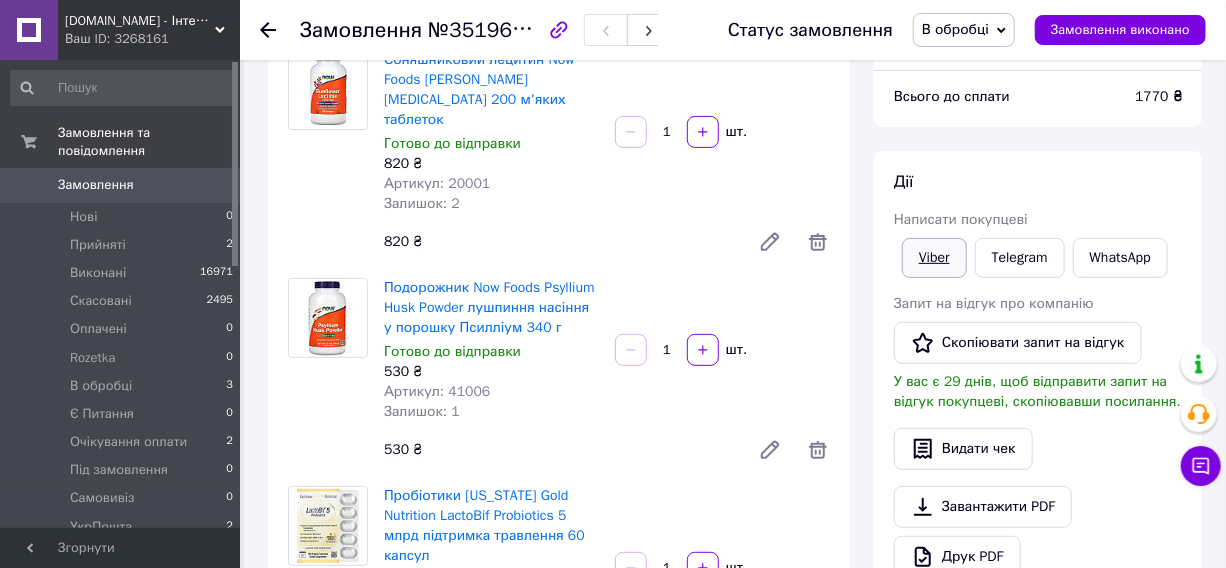 click on "Viber" at bounding box center [934, 258] 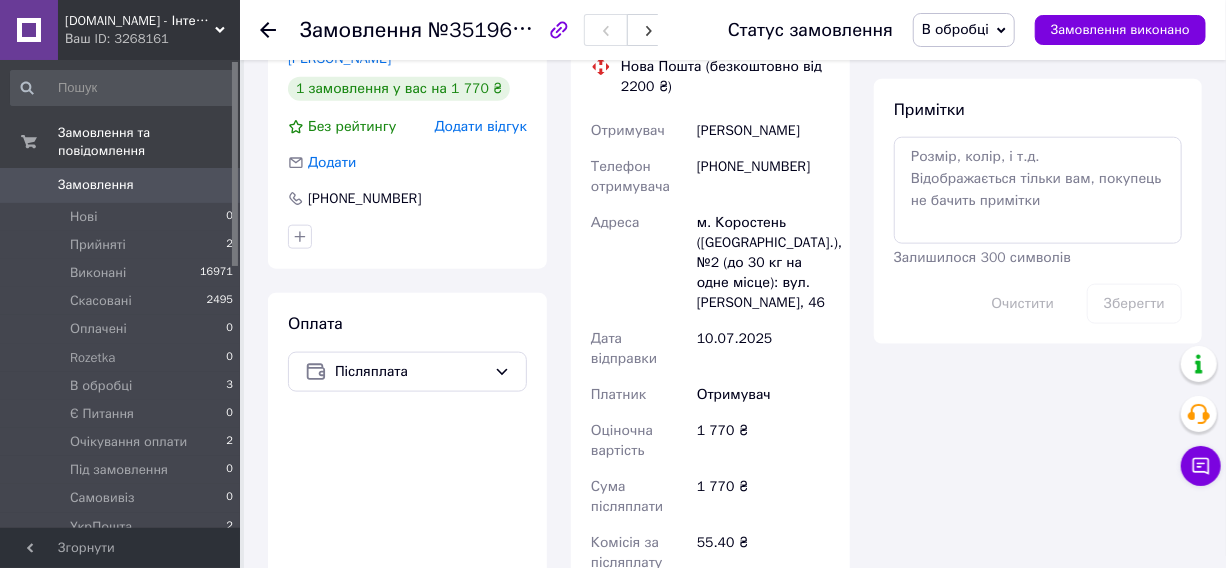 scroll, scrollTop: 818, scrollLeft: 0, axis: vertical 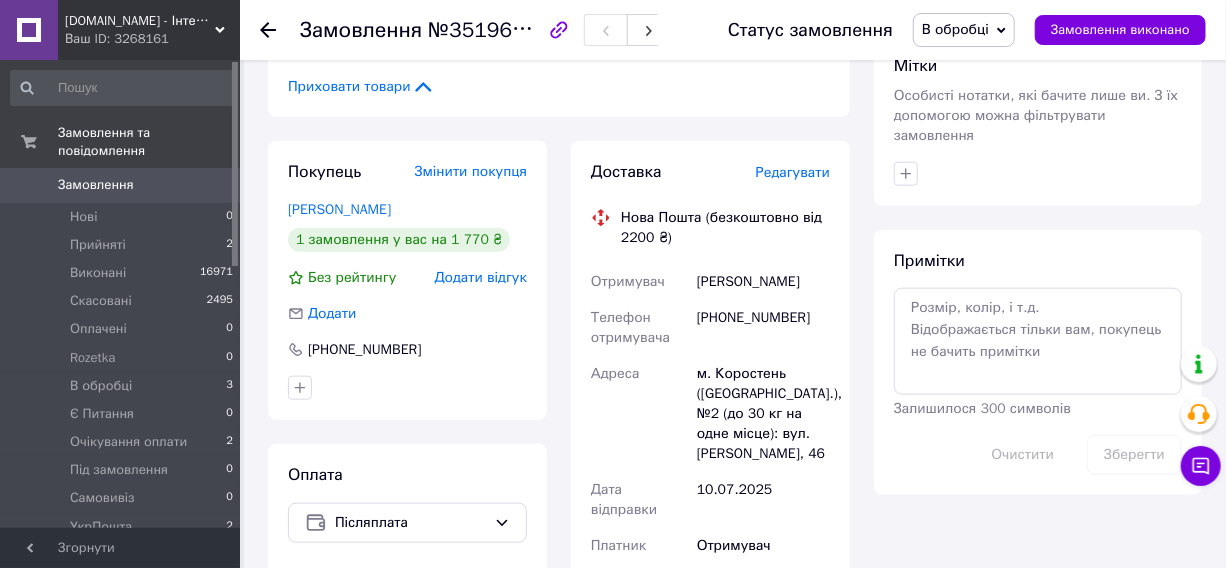 click on "Фролова Олена" at bounding box center [763, 282] 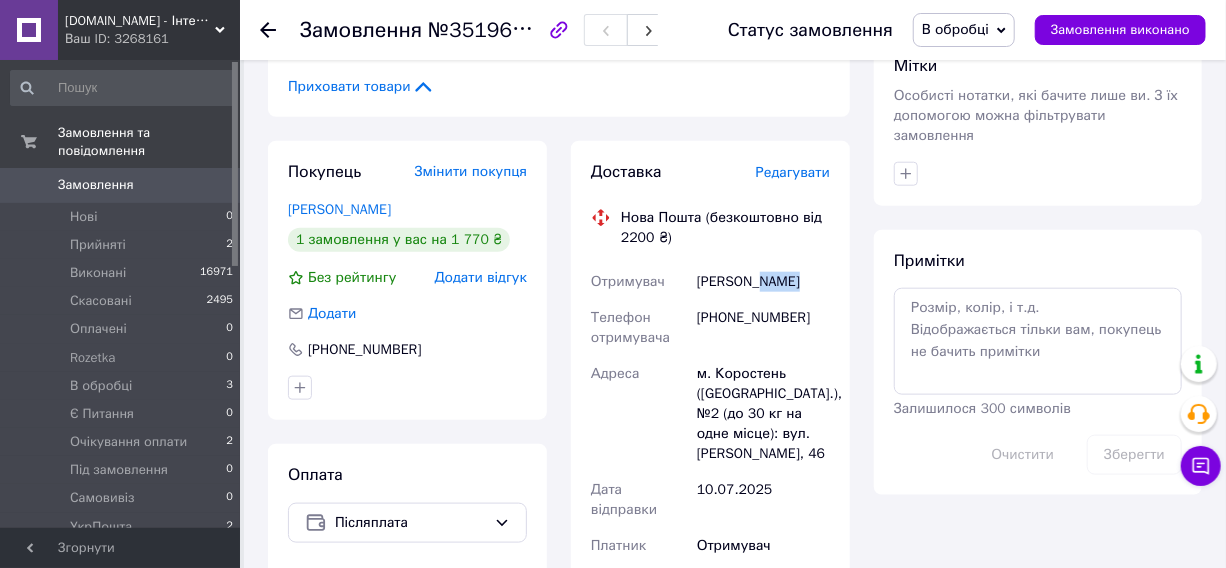 click on "Фролова Олена" at bounding box center [763, 282] 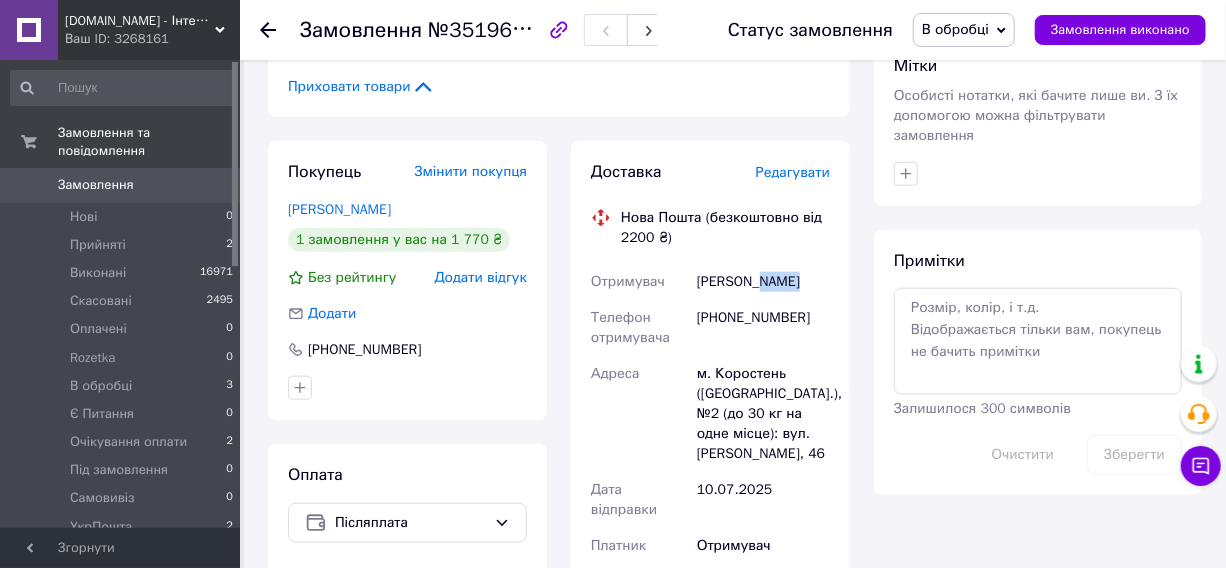 copy on "Олена" 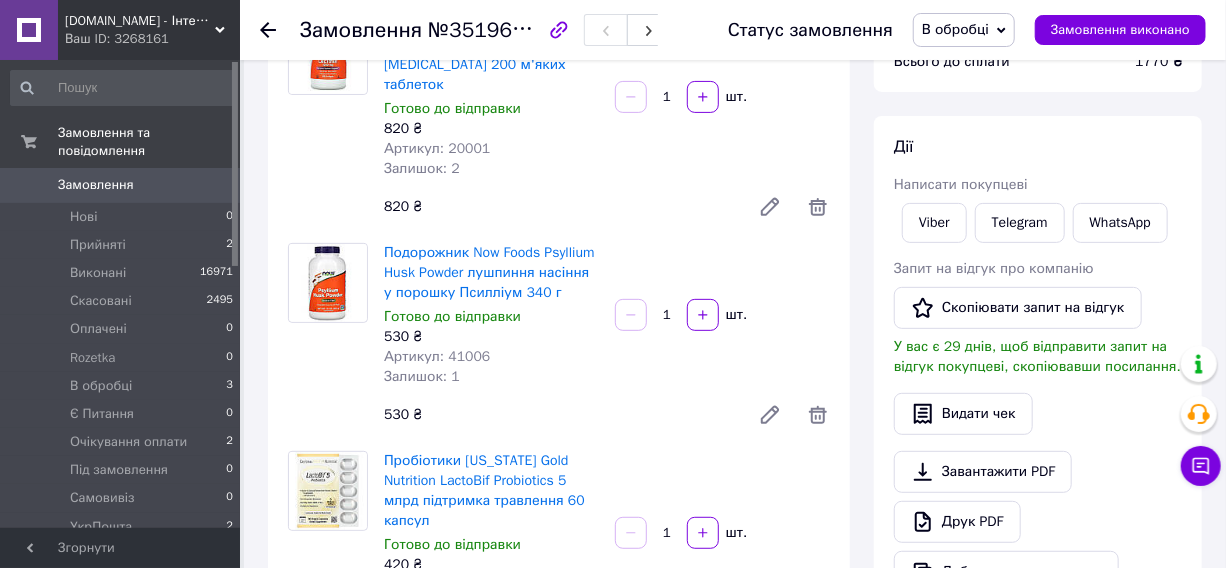 scroll, scrollTop: 0, scrollLeft: 0, axis: both 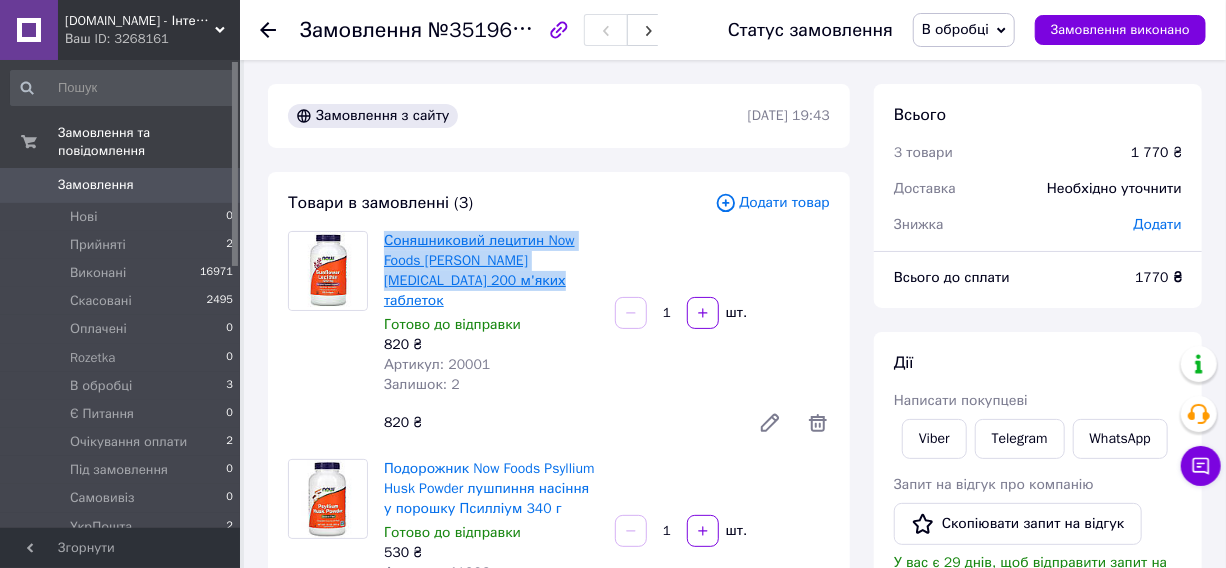 drag, startPoint x: 492, startPoint y: 280, endPoint x: 384, endPoint y: 249, distance: 112.36102 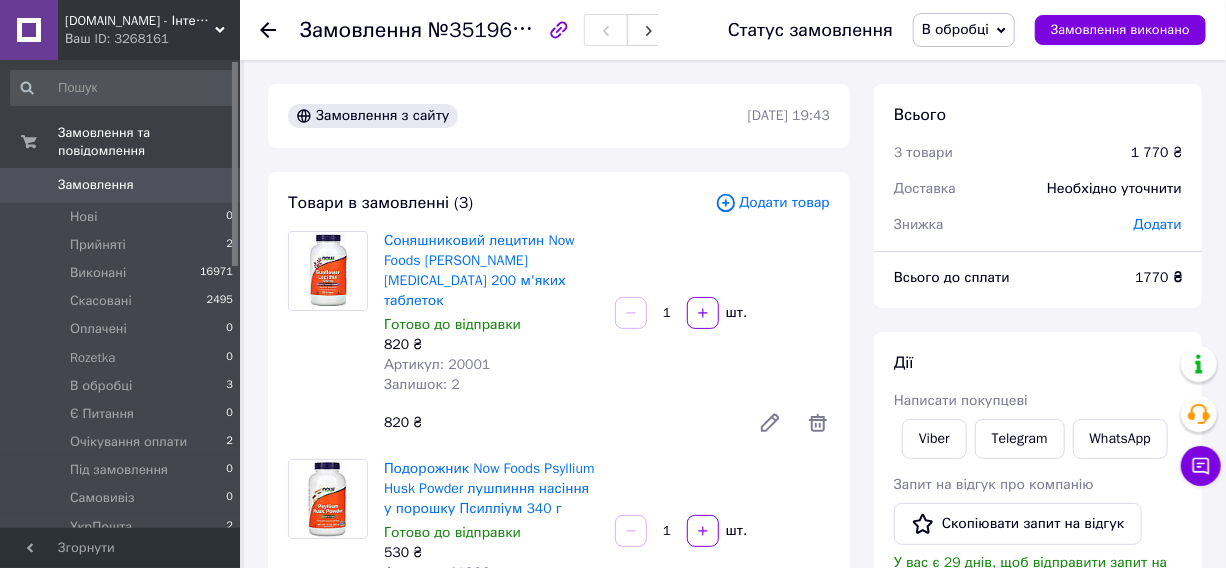 click on "820 ₴" at bounding box center [491, 345] 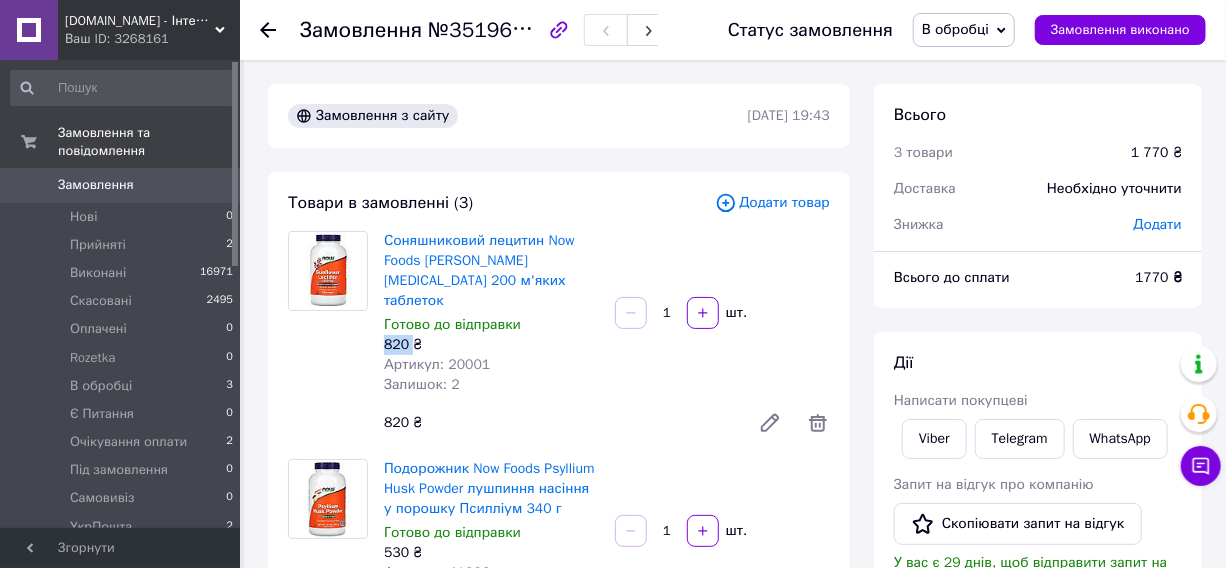 click on "820 ₴" at bounding box center [491, 345] 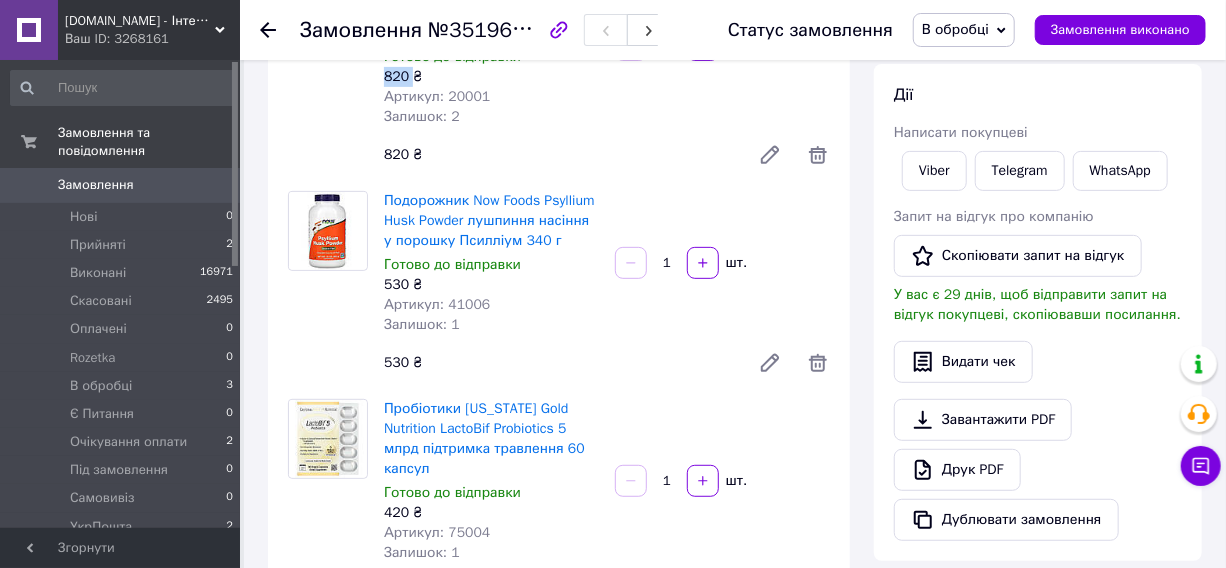 scroll, scrollTop: 272, scrollLeft: 0, axis: vertical 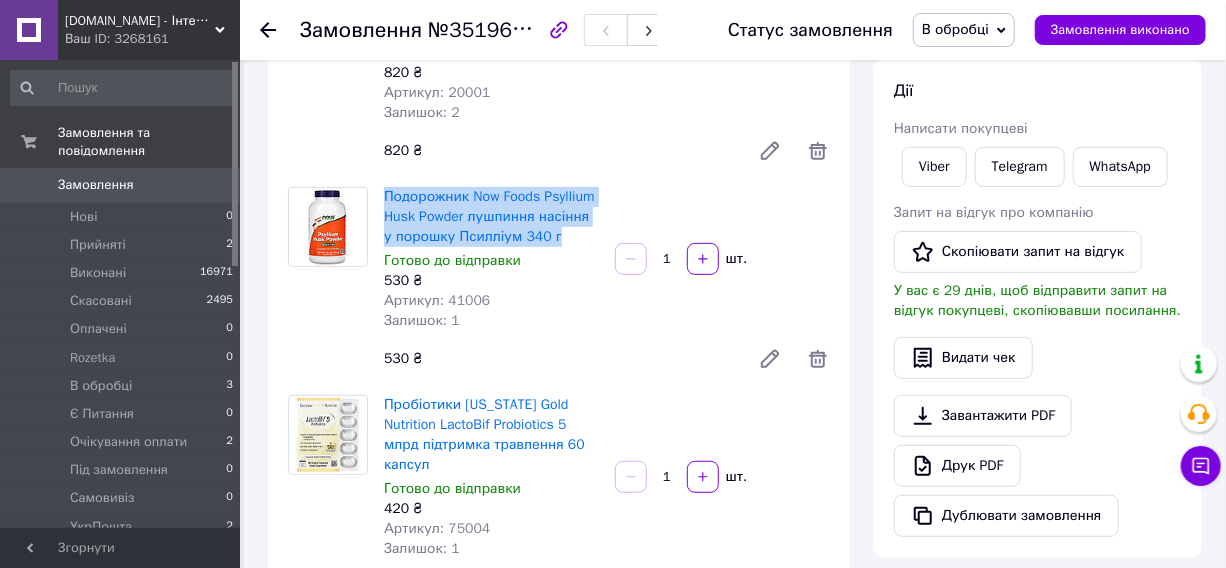 drag, startPoint x: 544, startPoint y: 220, endPoint x: 382, endPoint y: 180, distance: 166.86522 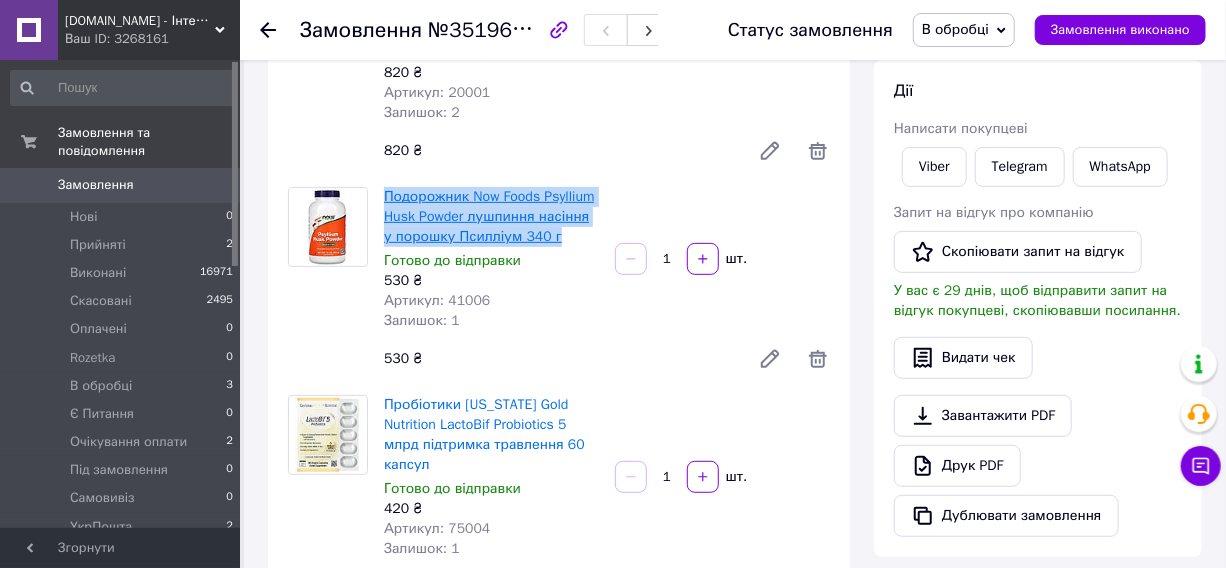 copy on "Подорожник Now Foods Psyllium Husk Powder лушпиння насіння у порошку Псилліум 340 г" 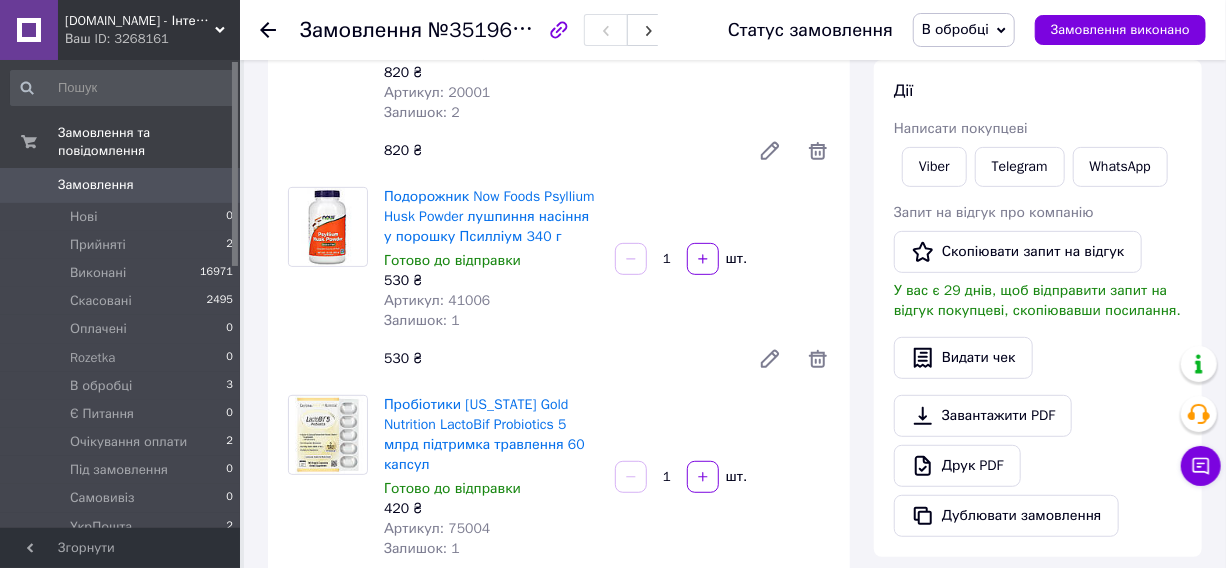 click on "530 ₴" at bounding box center (559, 359) 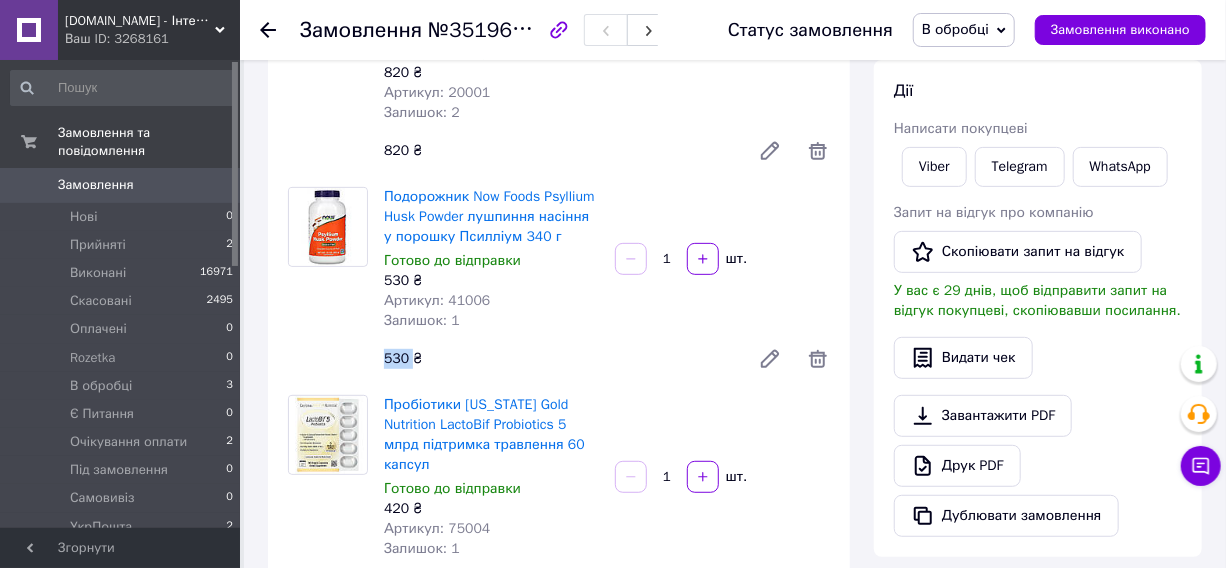 click on "530 ₴" at bounding box center [559, 359] 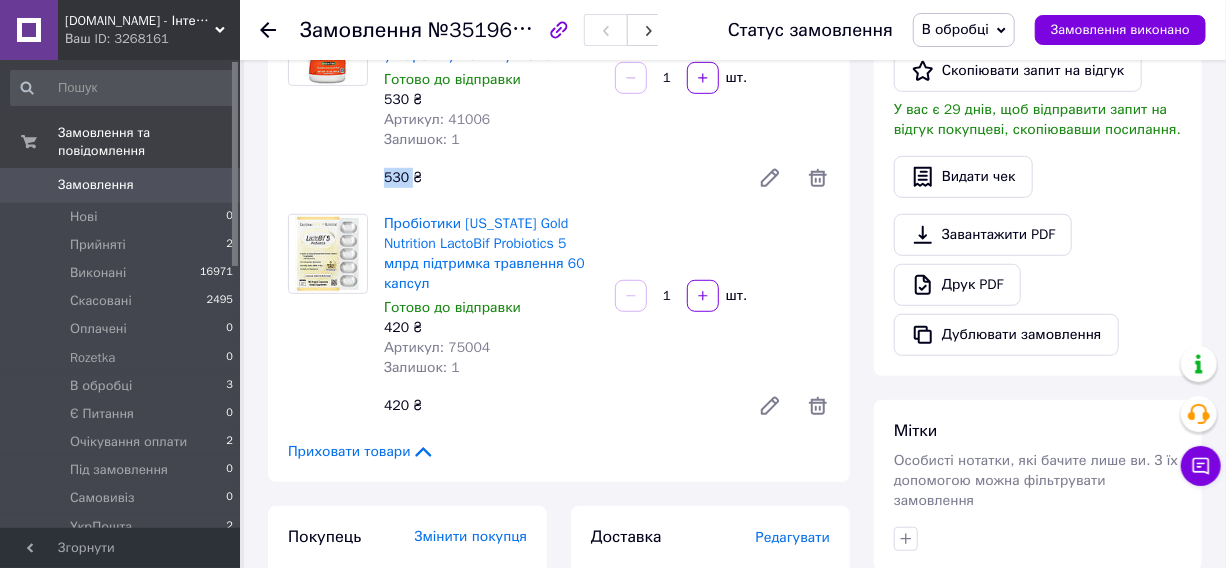 scroll, scrollTop: 454, scrollLeft: 0, axis: vertical 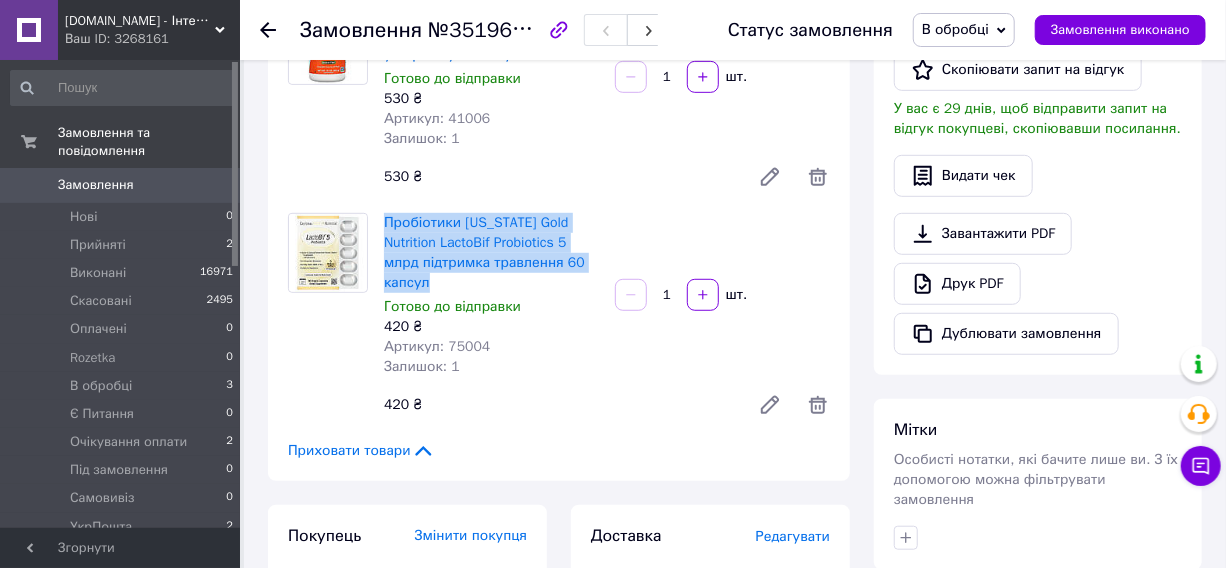 drag, startPoint x: 416, startPoint y: 263, endPoint x: 378, endPoint y: 200, distance: 73.57309 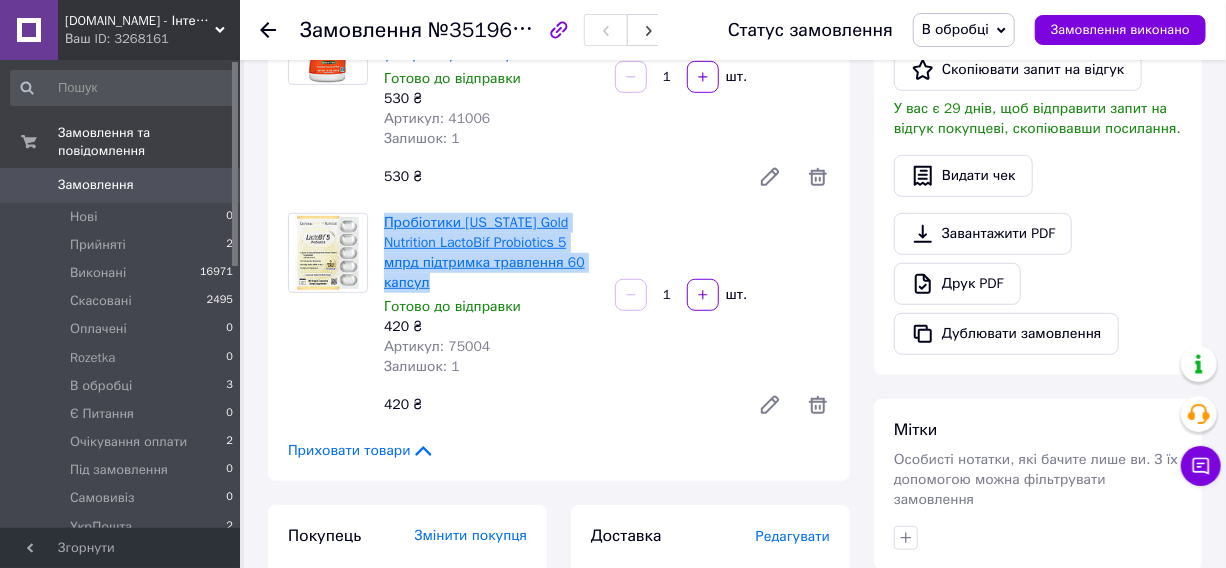 copy on "Пробіотики California Gold Nutrition LactoBif Probiotics 5 млрд підтримка травлення 60 капсул" 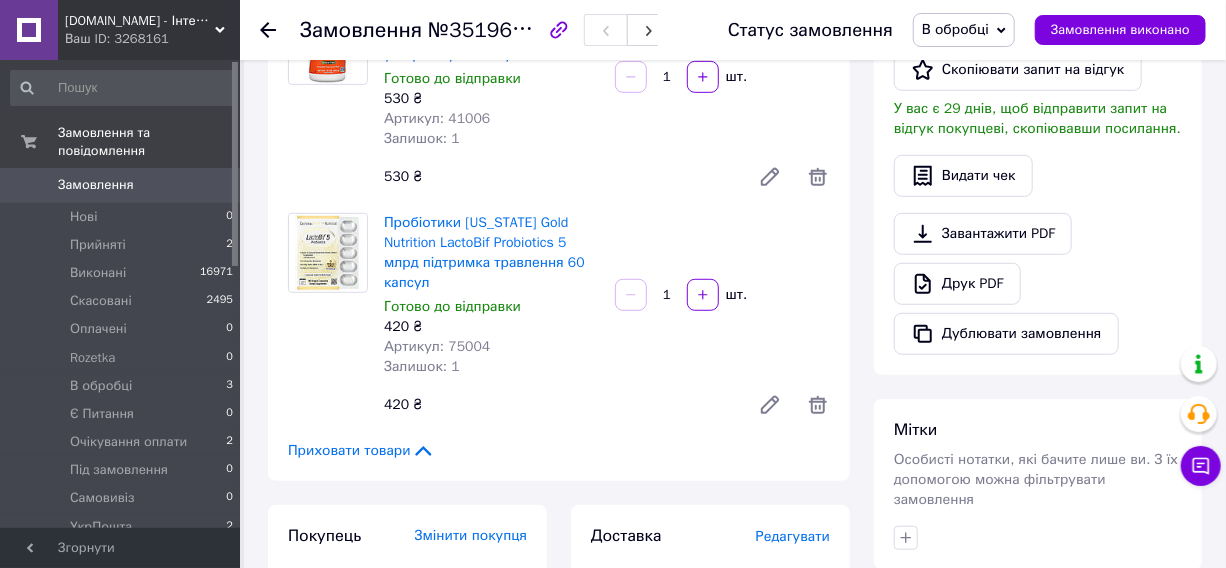 click on "420 ₴" at bounding box center (559, 405) 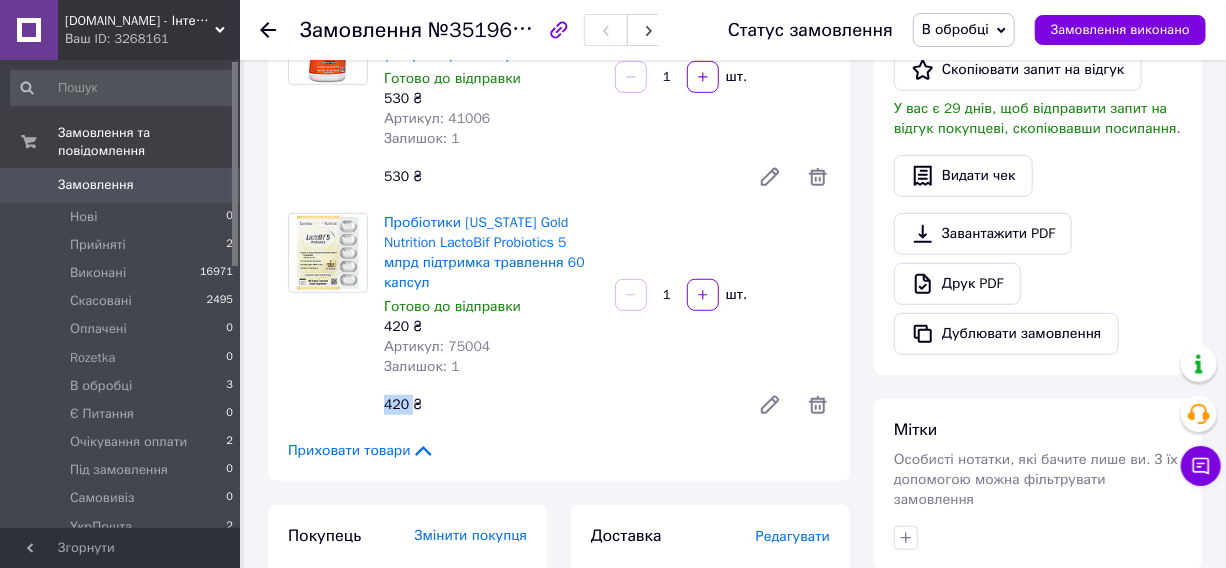 click on "420 ₴" at bounding box center [559, 405] 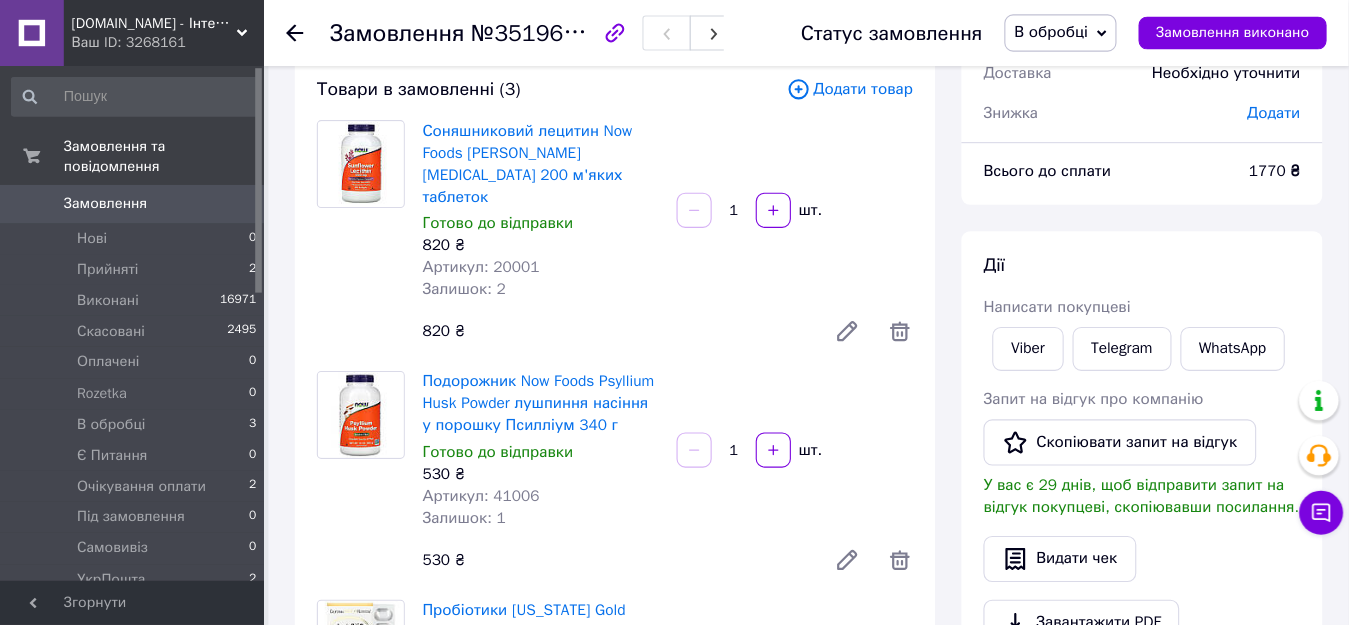 scroll, scrollTop: 0, scrollLeft: 0, axis: both 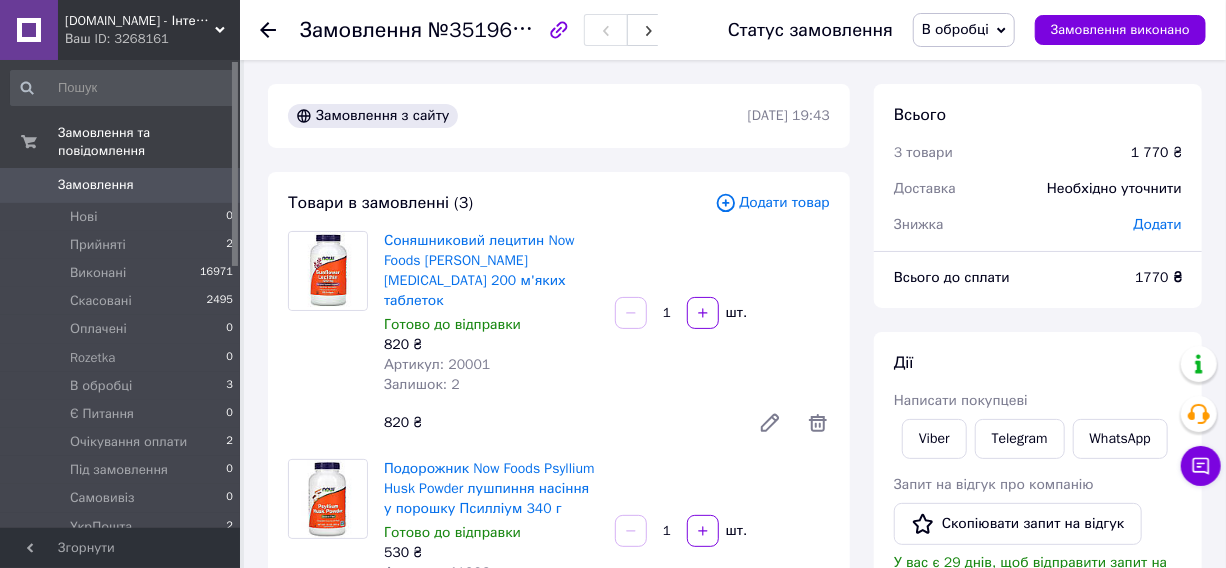 click on "1770 ₴" at bounding box center [1158, 277] 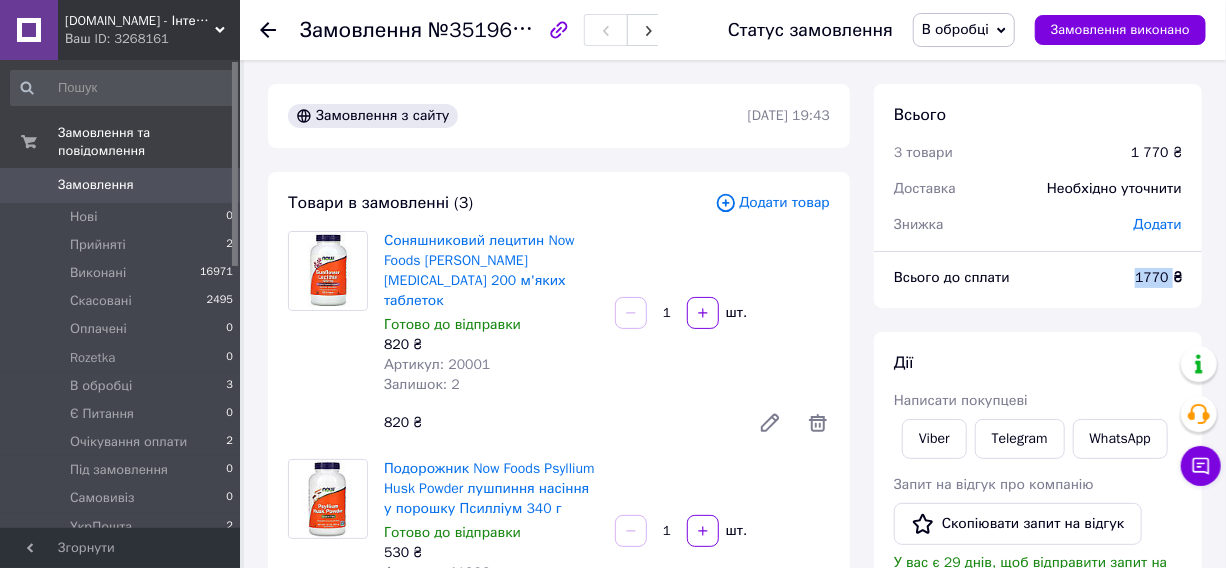 click on "1770 ₴" at bounding box center (1158, 277) 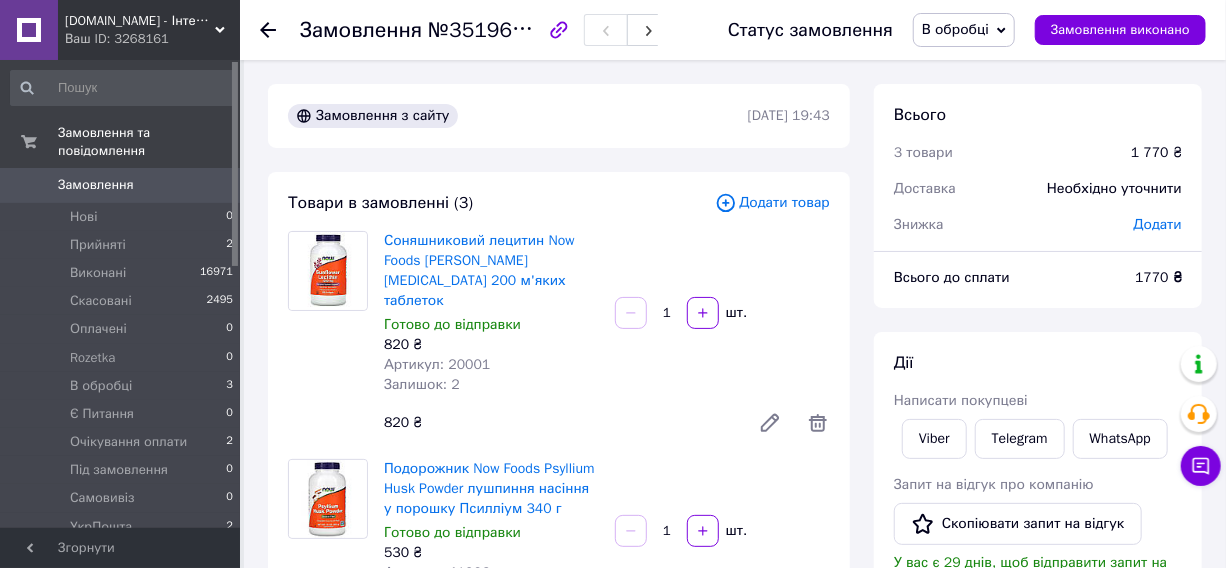 click on "Згорнути" at bounding box center (120, 548) 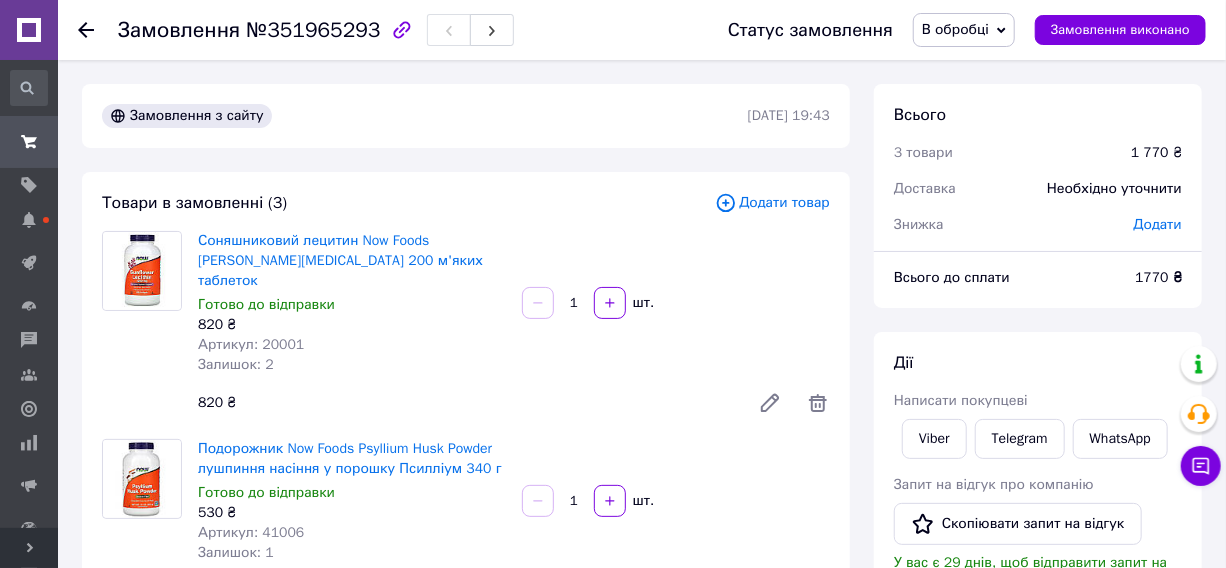 click on "№351965293" at bounding box center [313, 30] 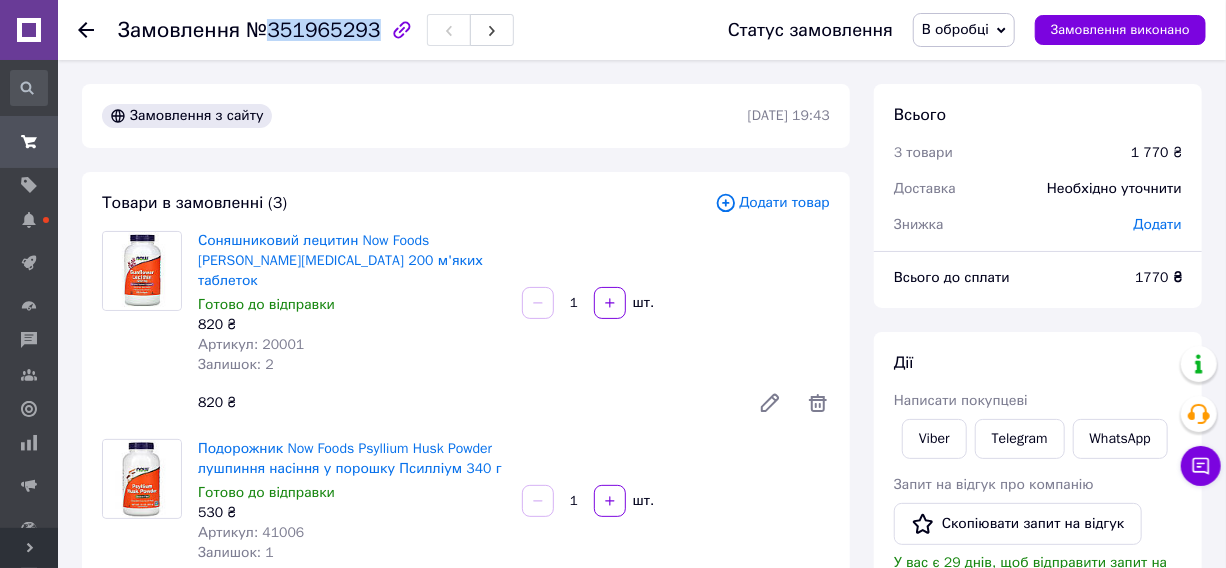click on "№351965293" at bounding box center [313, 30] 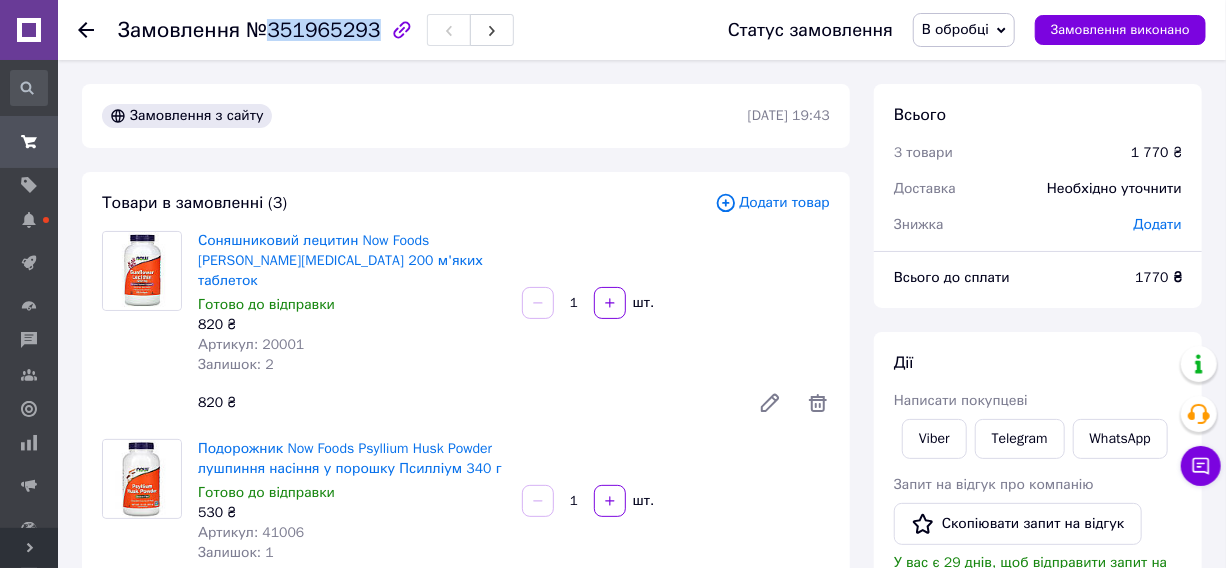 copy on "351965293" 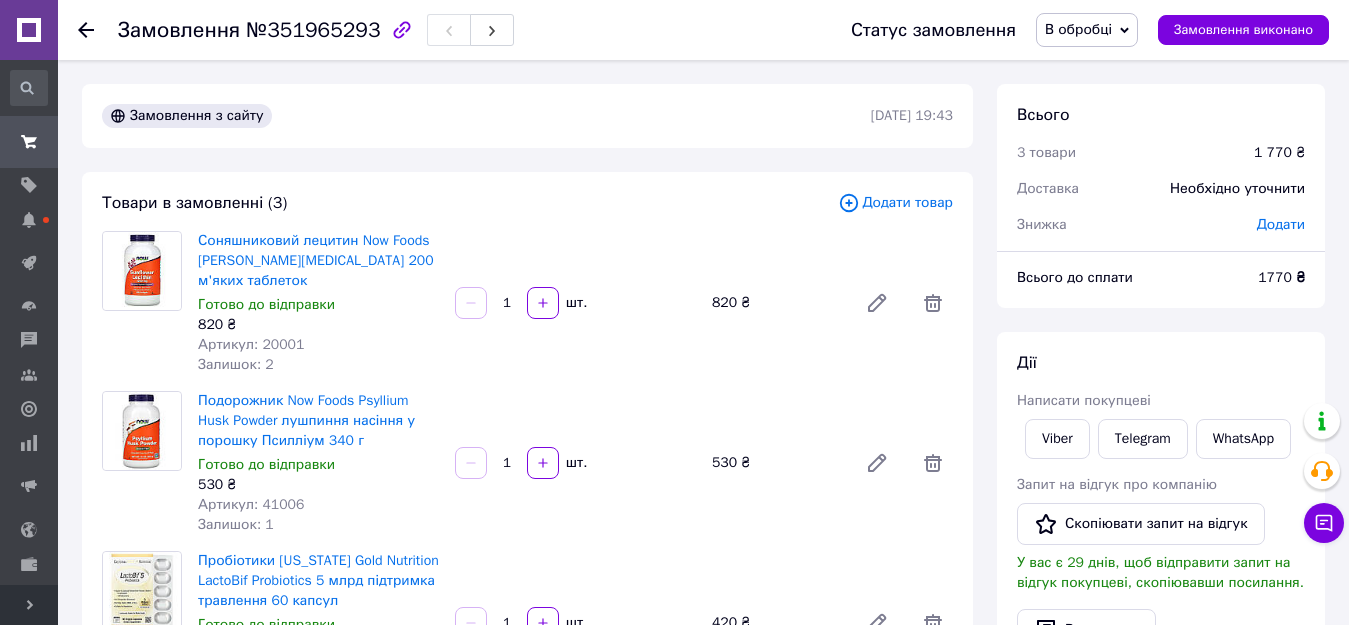 click on "Замовлення №351965293" at bounding box center [464, 30] 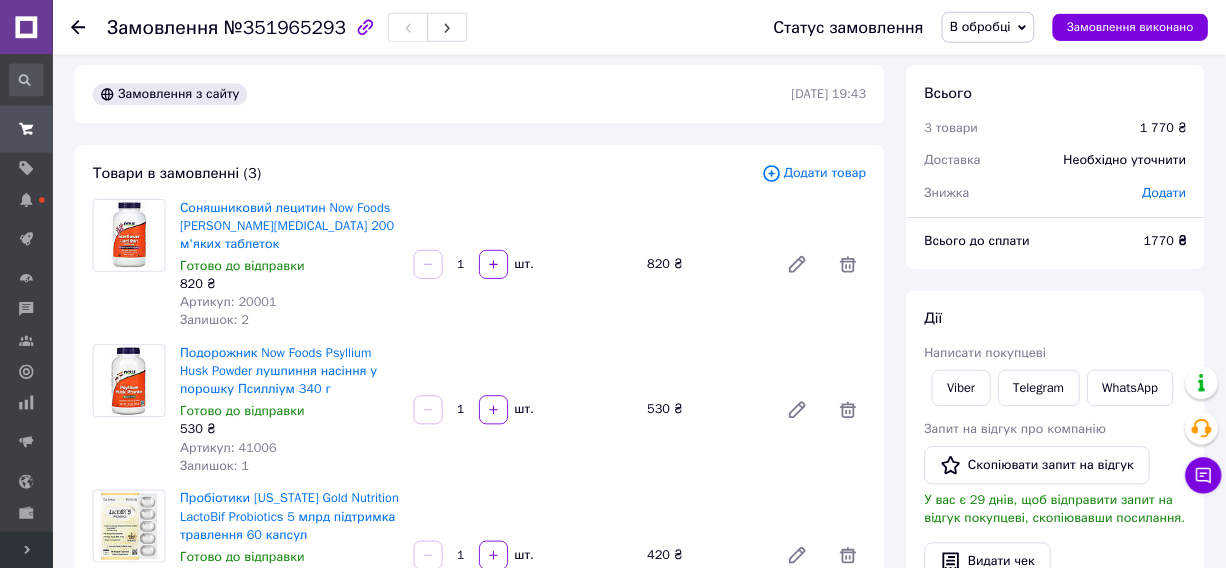 scroll, scrollTop: 0, scrollLeft: 0, axis: both 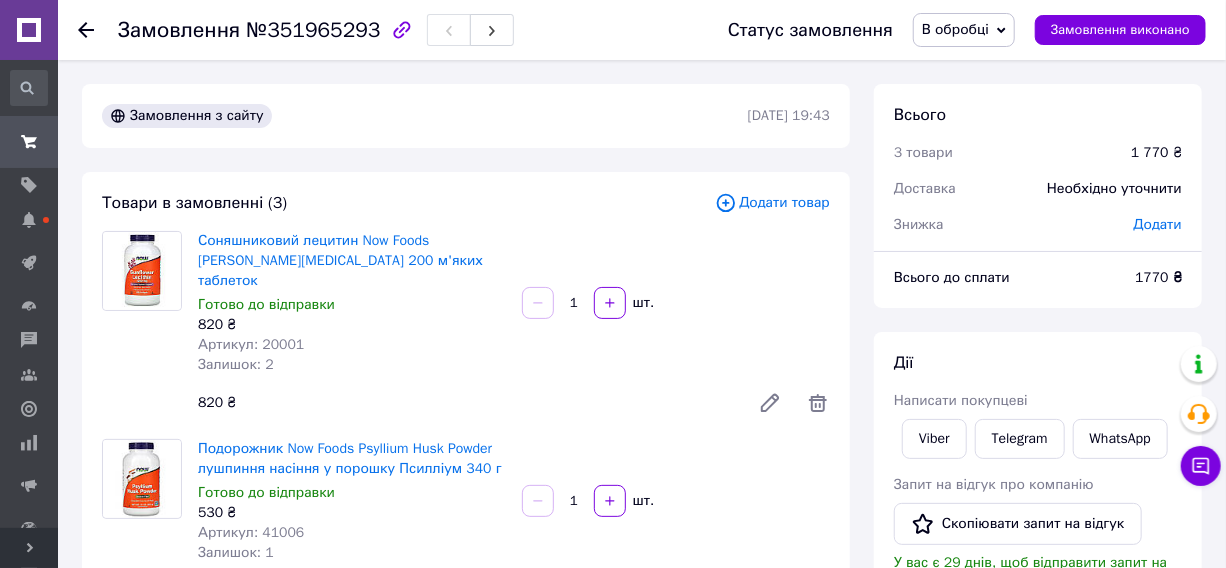 click on "Розгорнути" at bounding box center (29, 548) 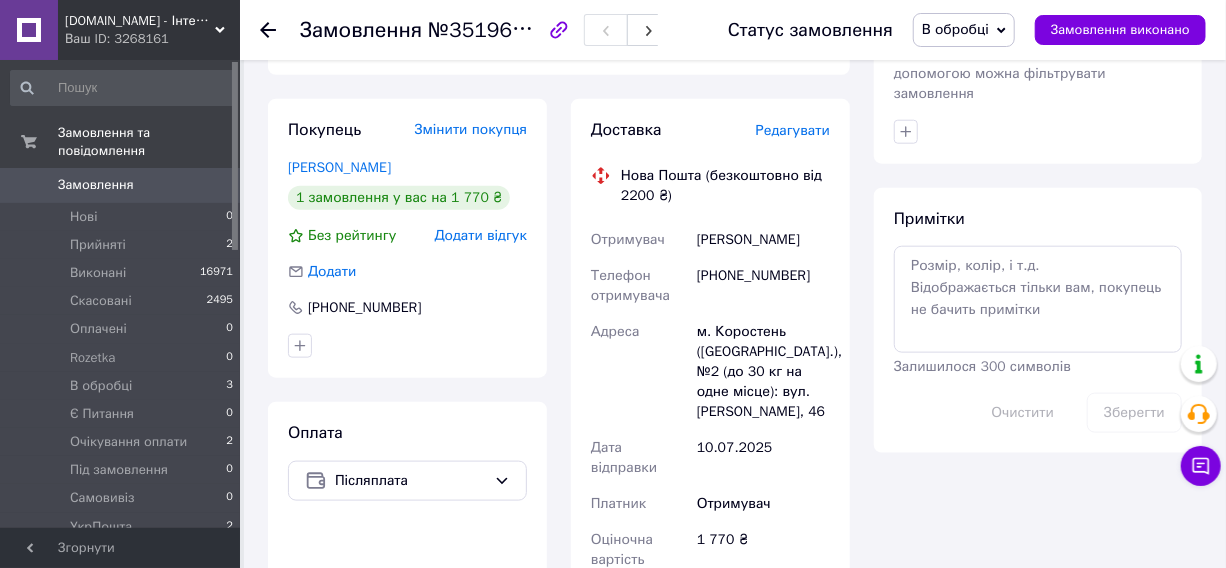 scroll, scrollTop: 818, scrollLeft: 0, axis: vertical 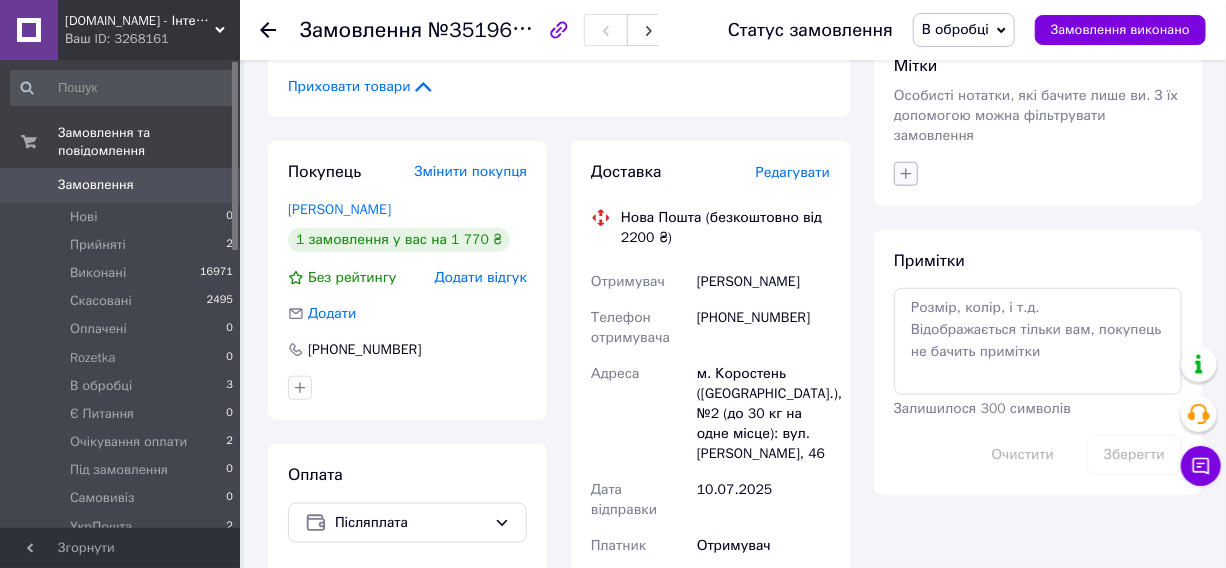 click 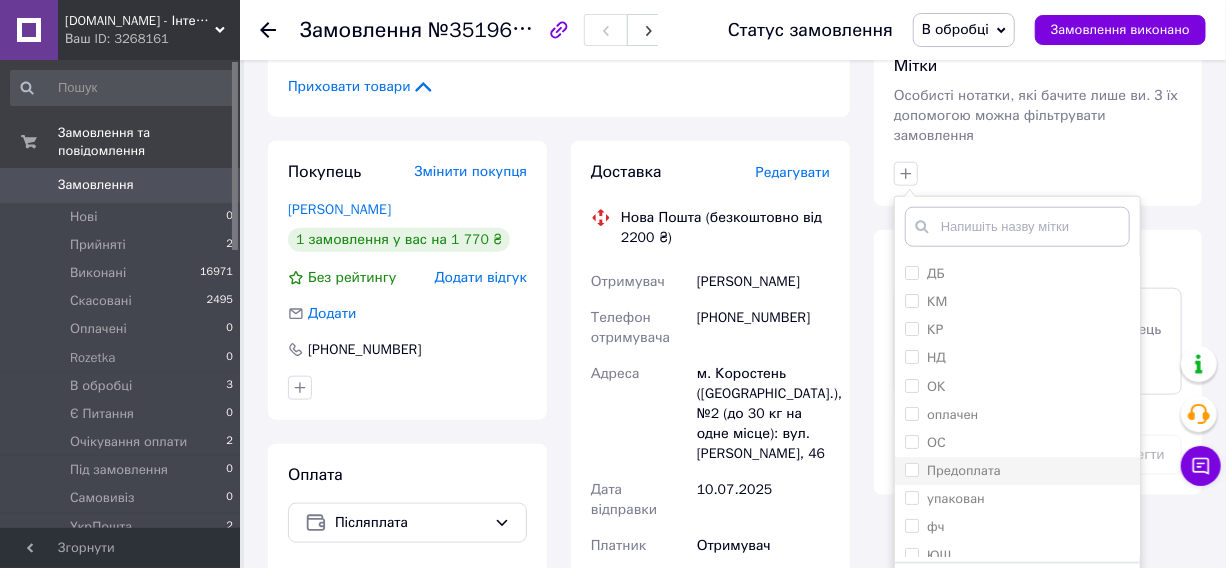 scroll, scrollTop: 38, scrollLeft: 0, axis: vertical 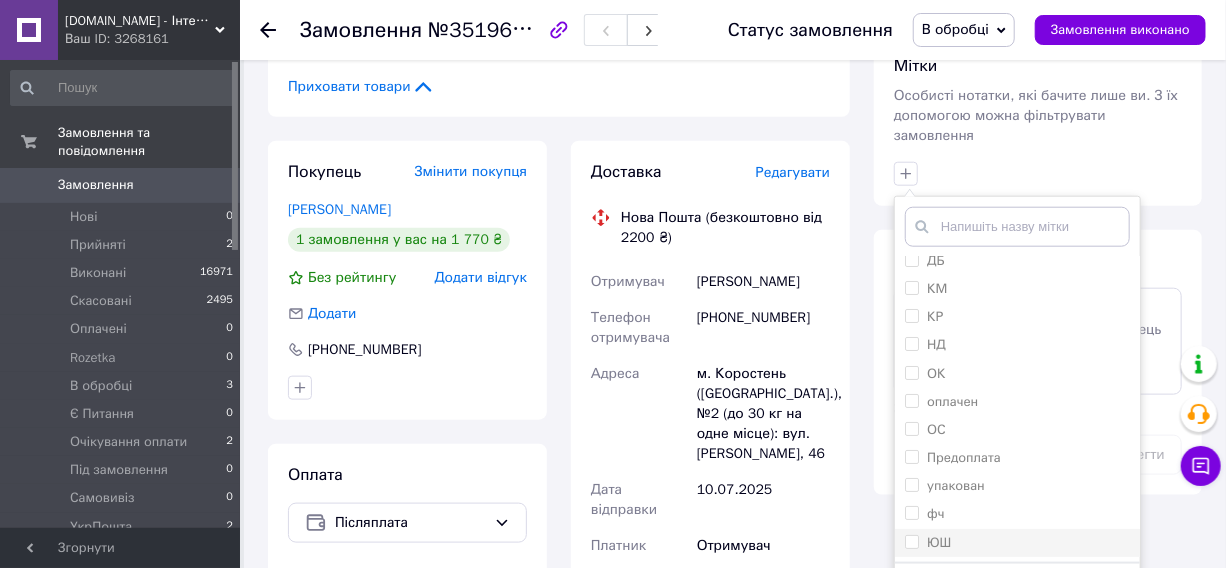 click on "ЮШ" at bounding box center (1017, 543) 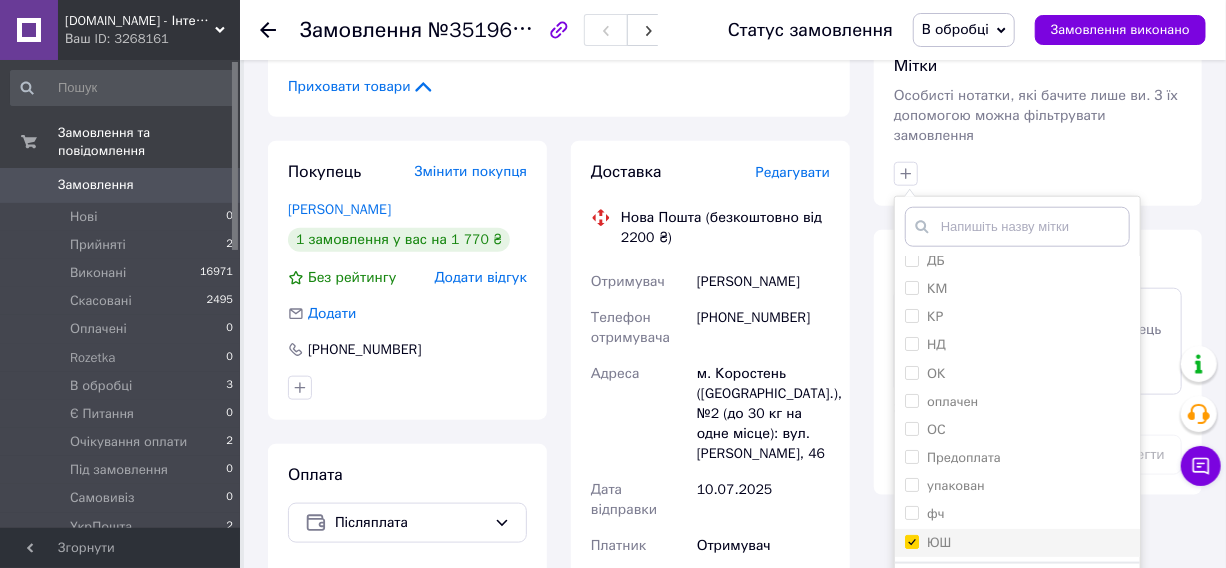 checkbox on "true" 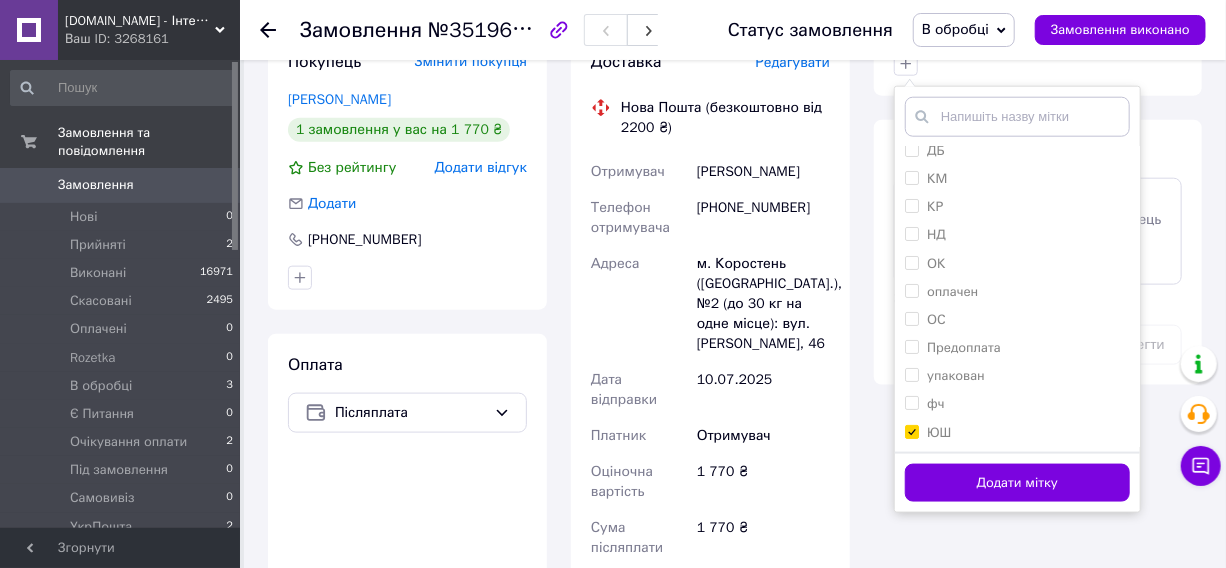 scroll, scrollTop: 1090, scrollLeft: 0, axis: vertical 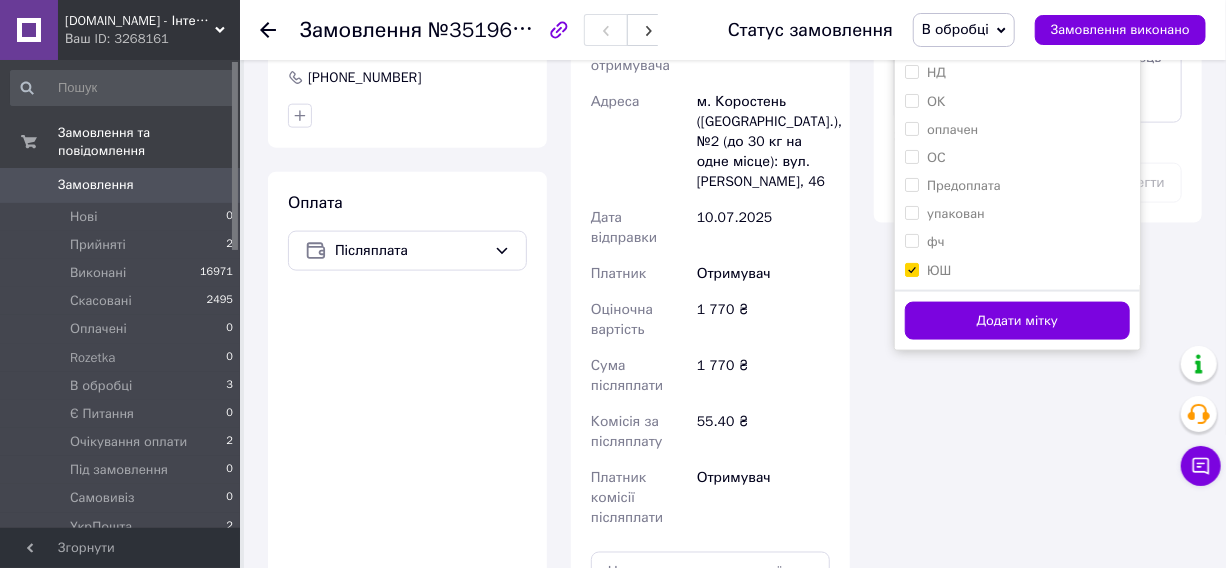 click on "Додати мітку" at bounding box center (1017, 321) 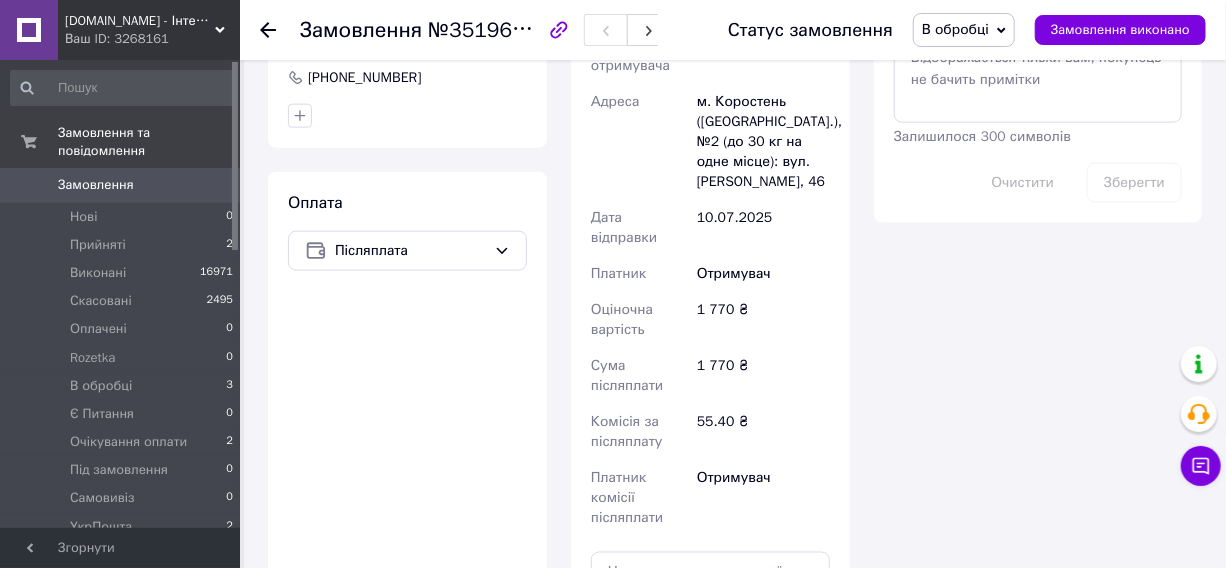 click on "В обробці" at bounding box center (955, 29) 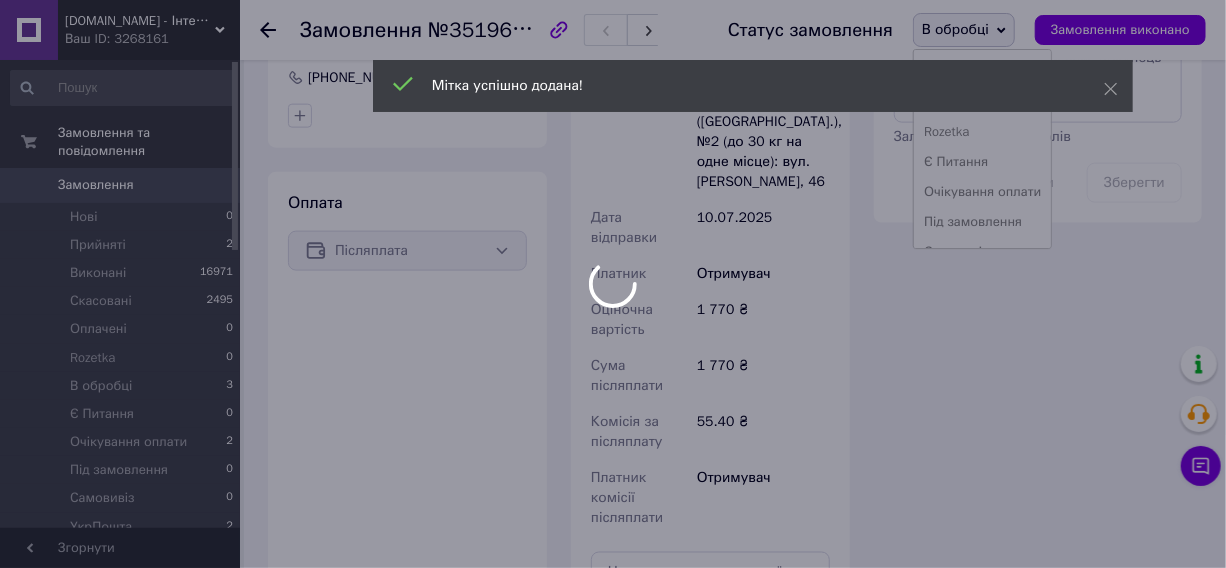 scroll, scrollTop: 90, scrollLeft: 0, axis: vertical 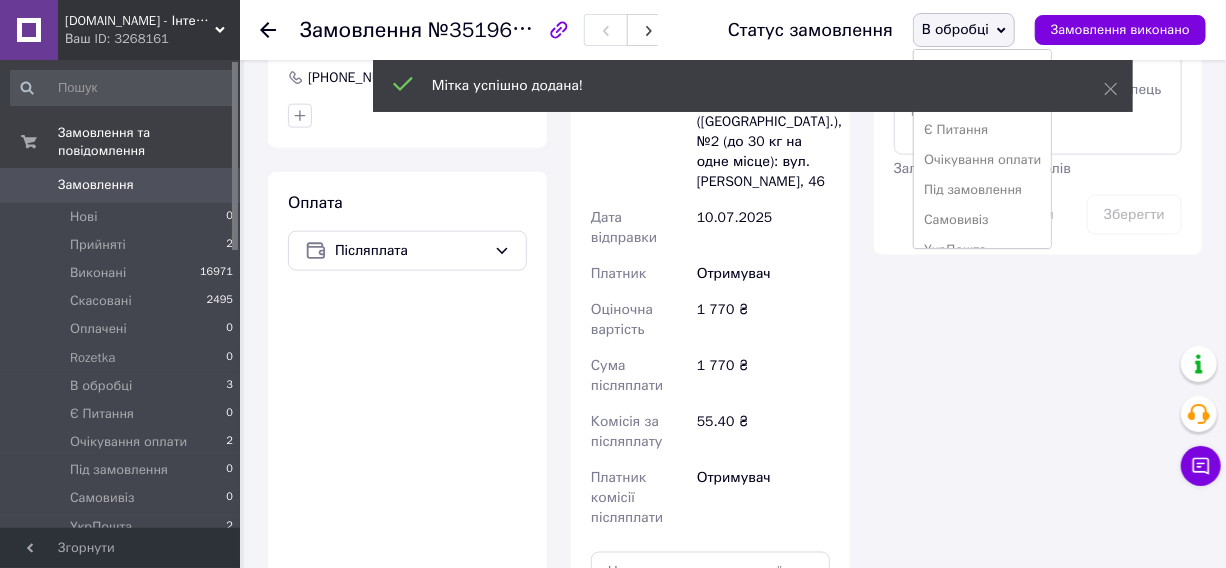 click on "Очікування оплати" at bounding box center (982, 160) 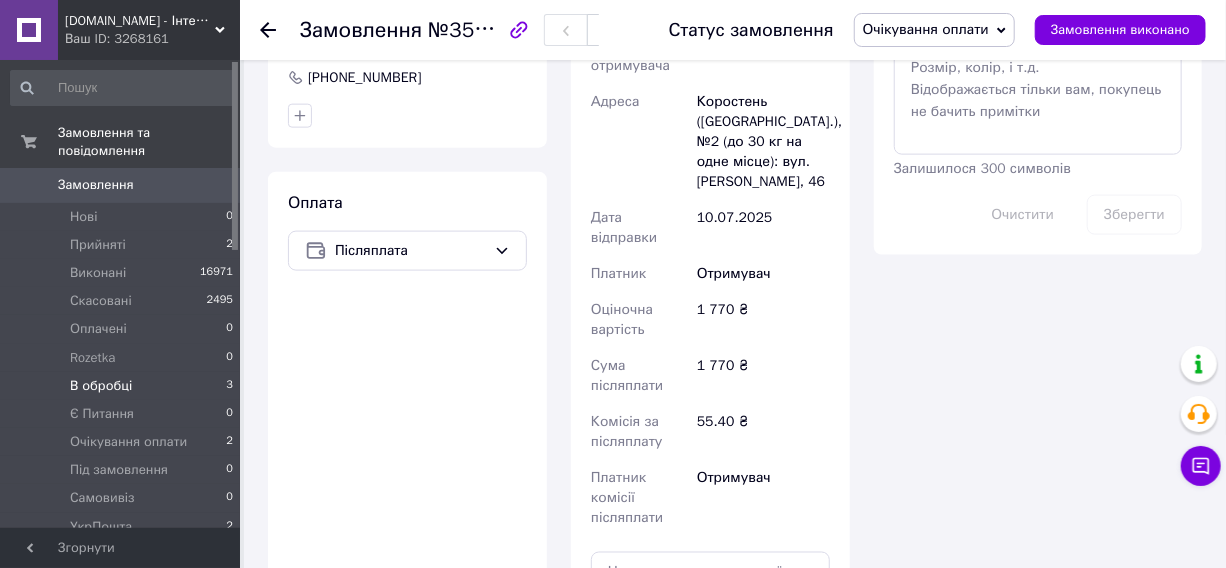 click on "В обробці" at bounding box center (101, 386) 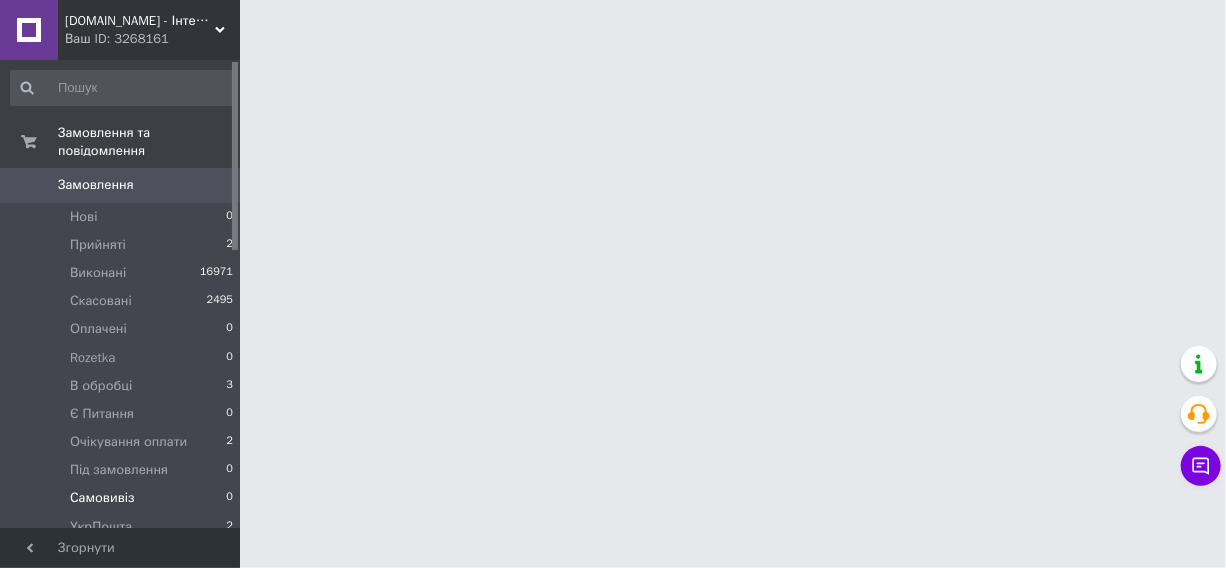 scroll, scrollTop: 0, scrollLeft: 0, axis: both 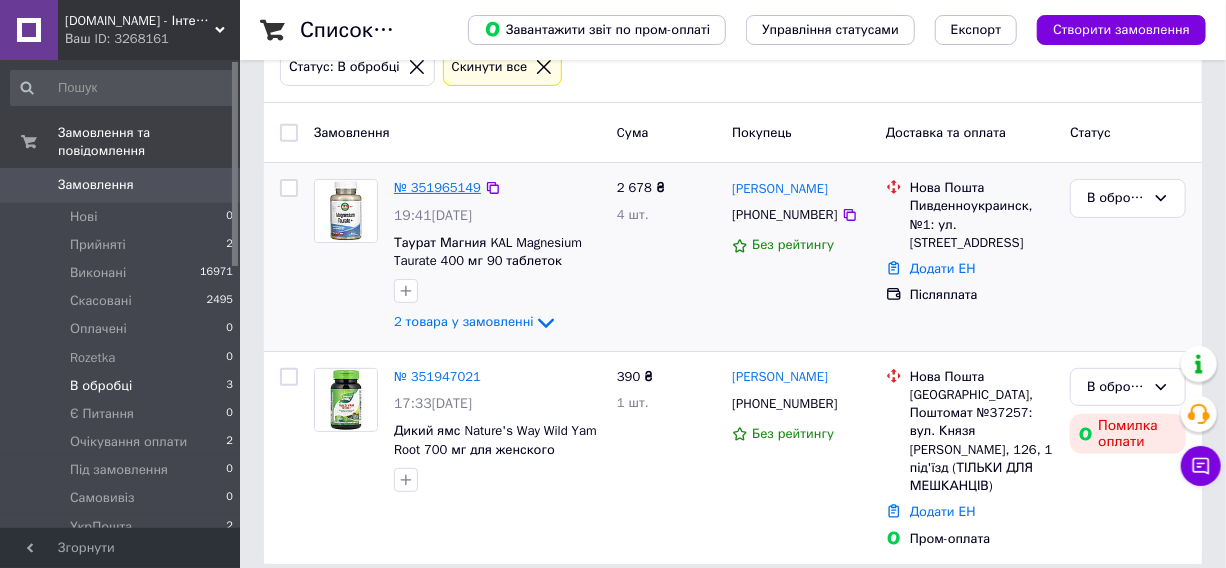 click on "№ 351965149" at bounding box center [437, 187] 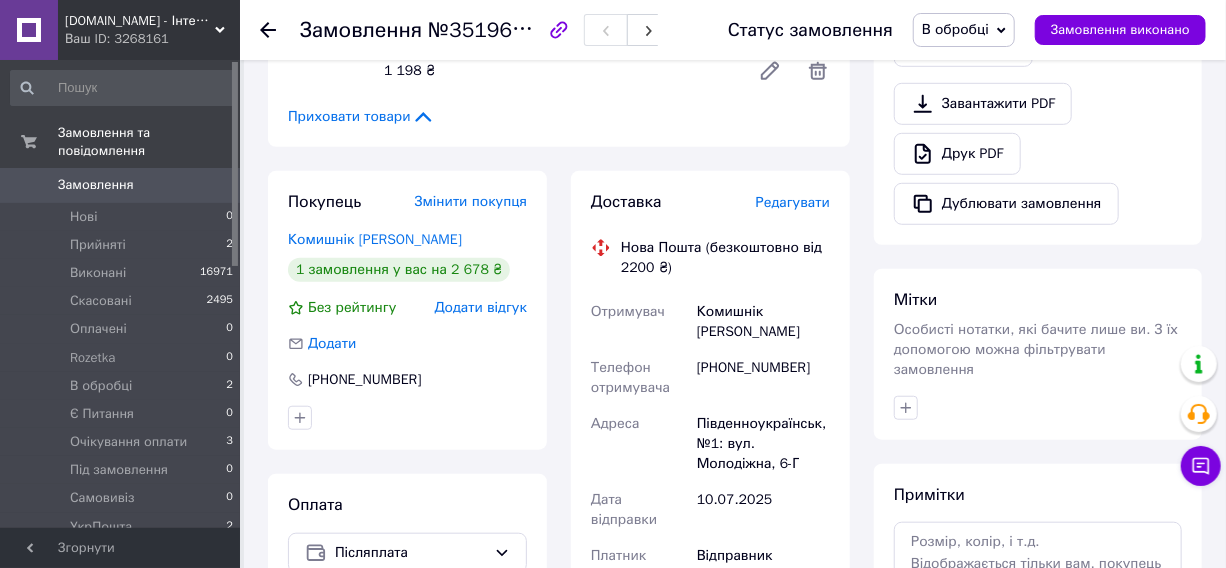 scroll, scrollTop: 636, scrollLeft: 0, axis: vertical 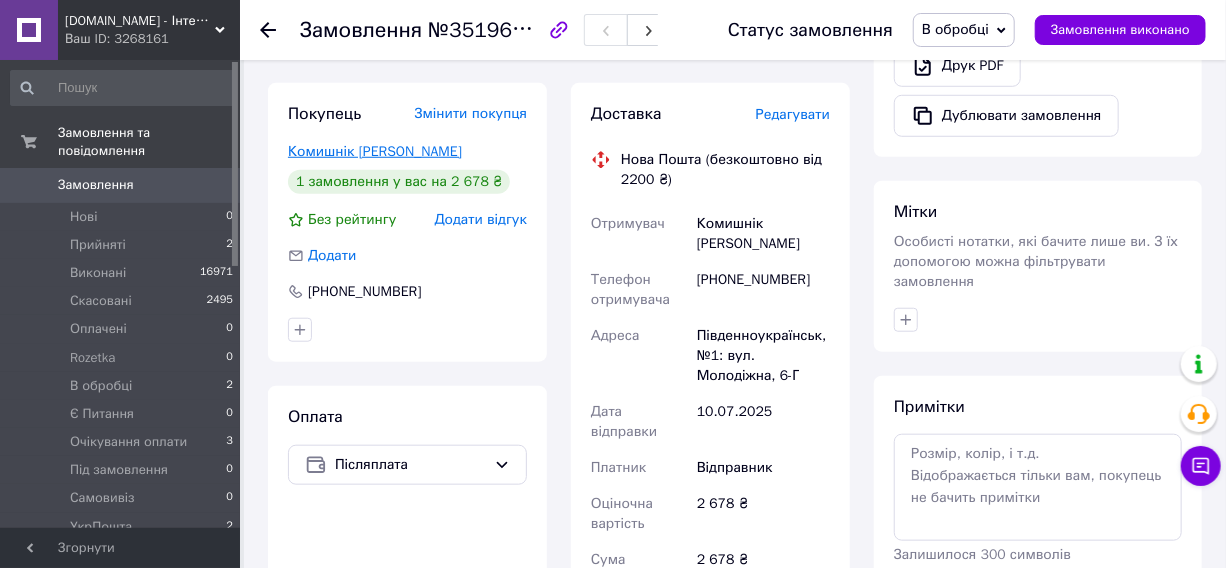 click on "Комишнік Андрій" at bounding box center (375, 151) 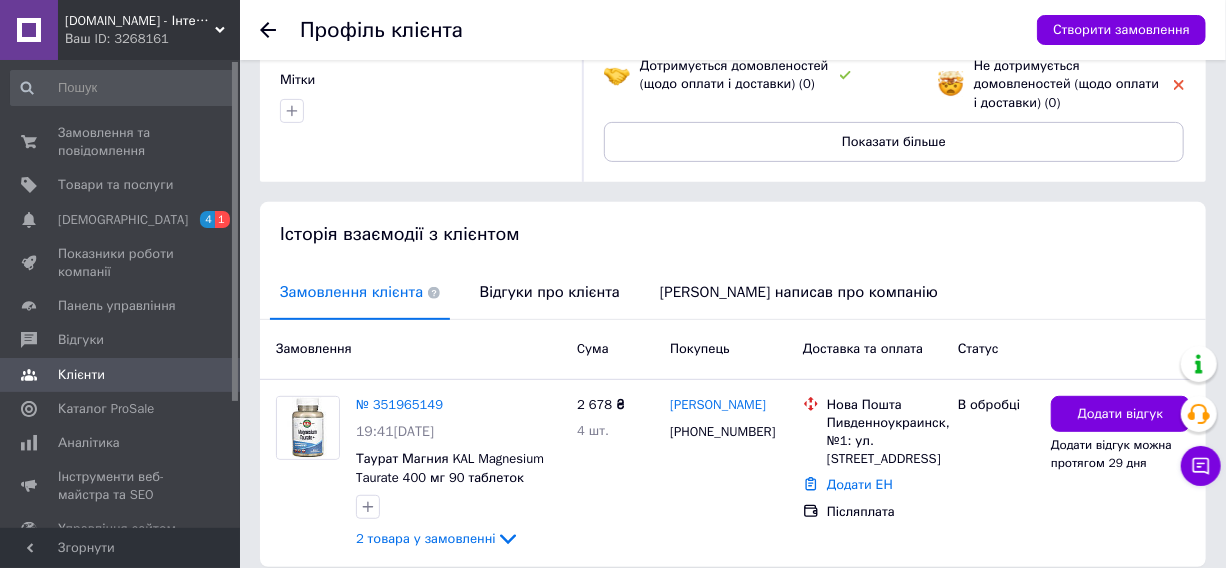 scroll, scrollTop: 331, scrollLeft: 0, axis: vertical 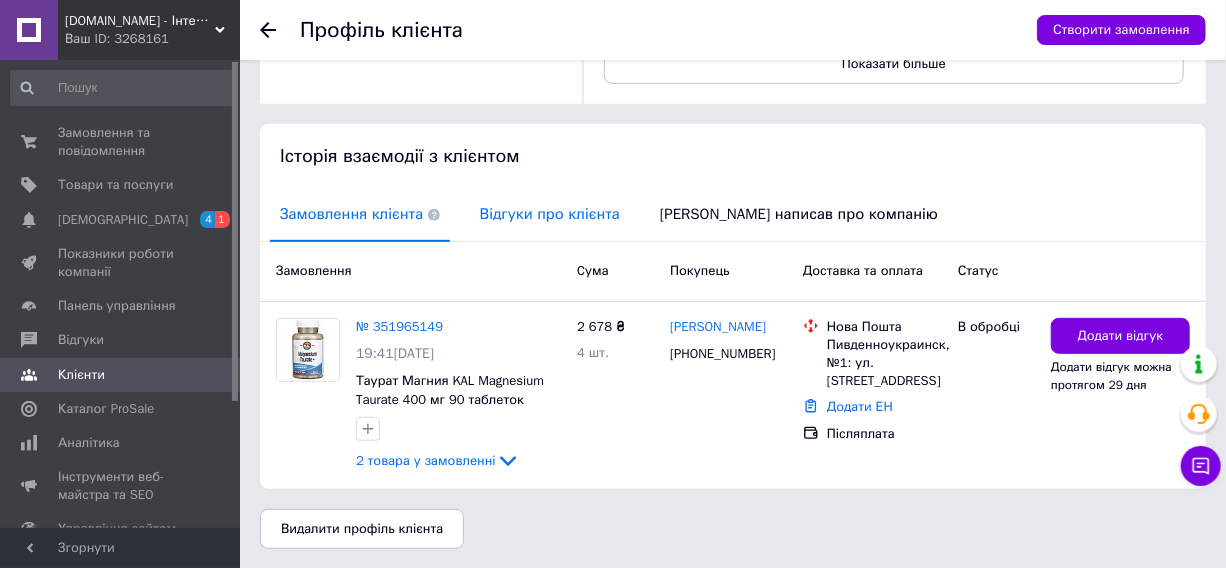 click on "Відгуки про клієнта" at bounding box center (550, 214) 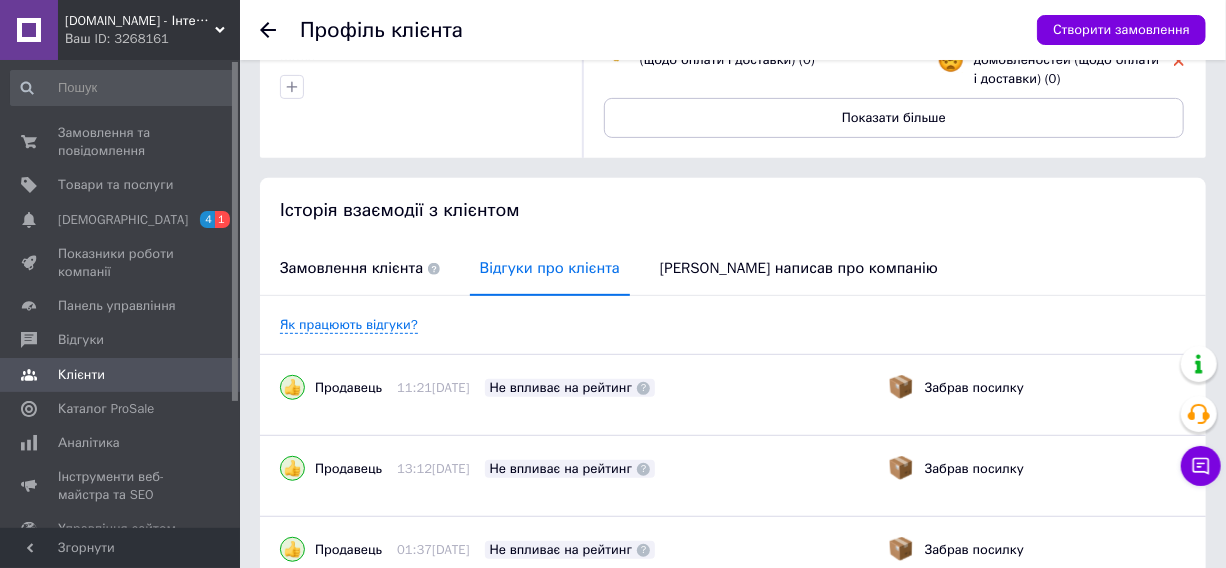 scroll, scrollTop: 0, scrollLeft: 0, axis: both 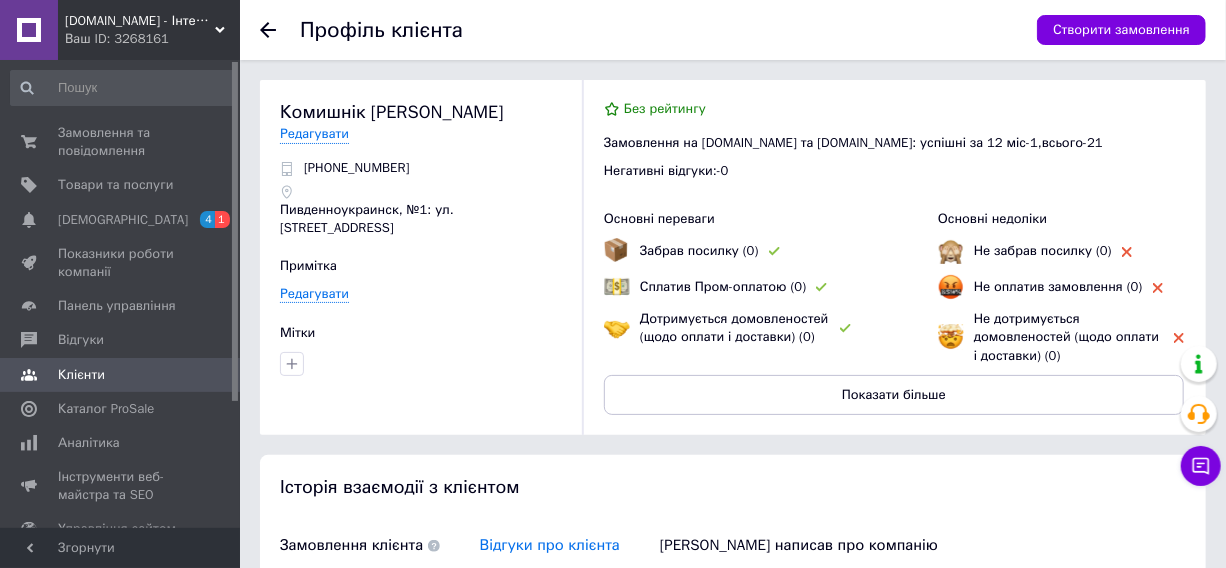 click 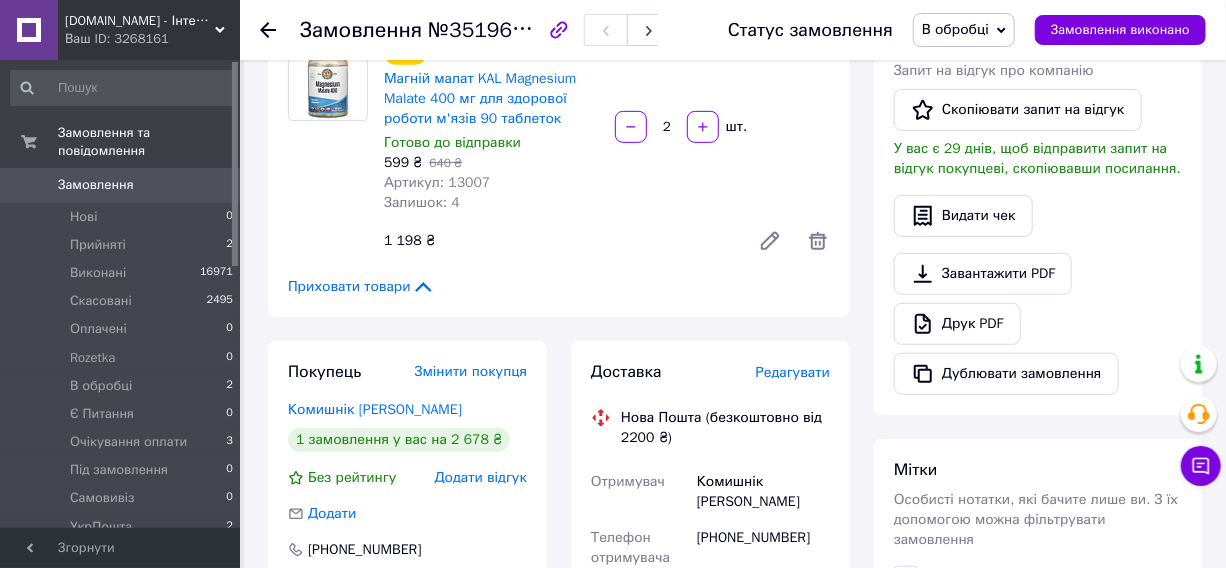 scroll, scrollTop: 345, scrollLeft: 0, axis: vertical 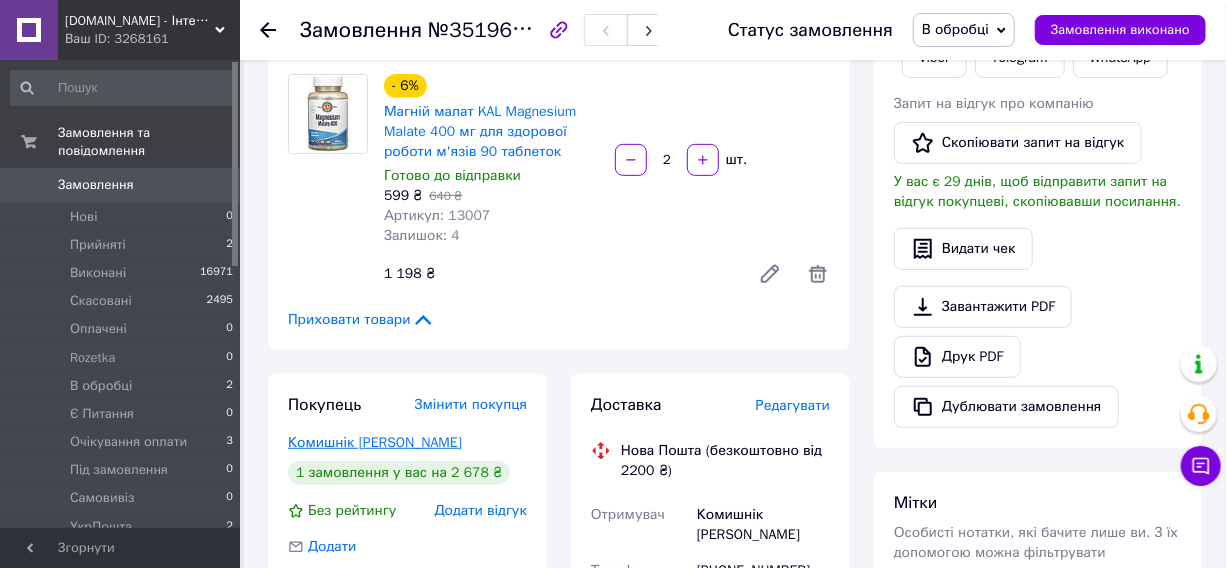 click on "Комишнік Андрій" at bounding box center (375, 442) 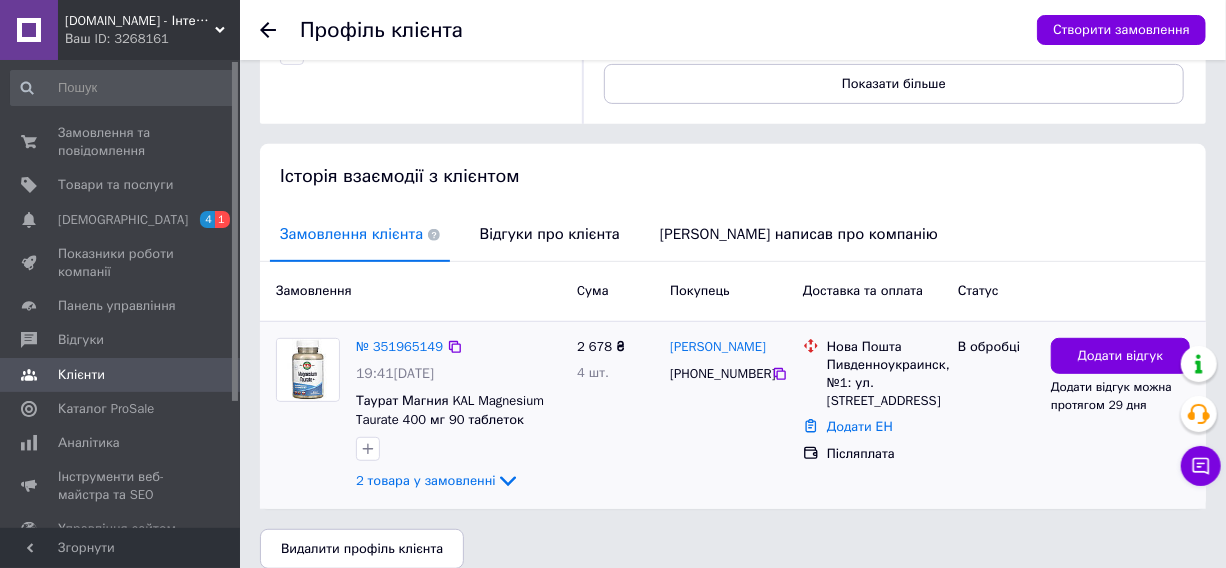 scroll, scrollTop: 331, scrollLeft: 0, axis: vertical 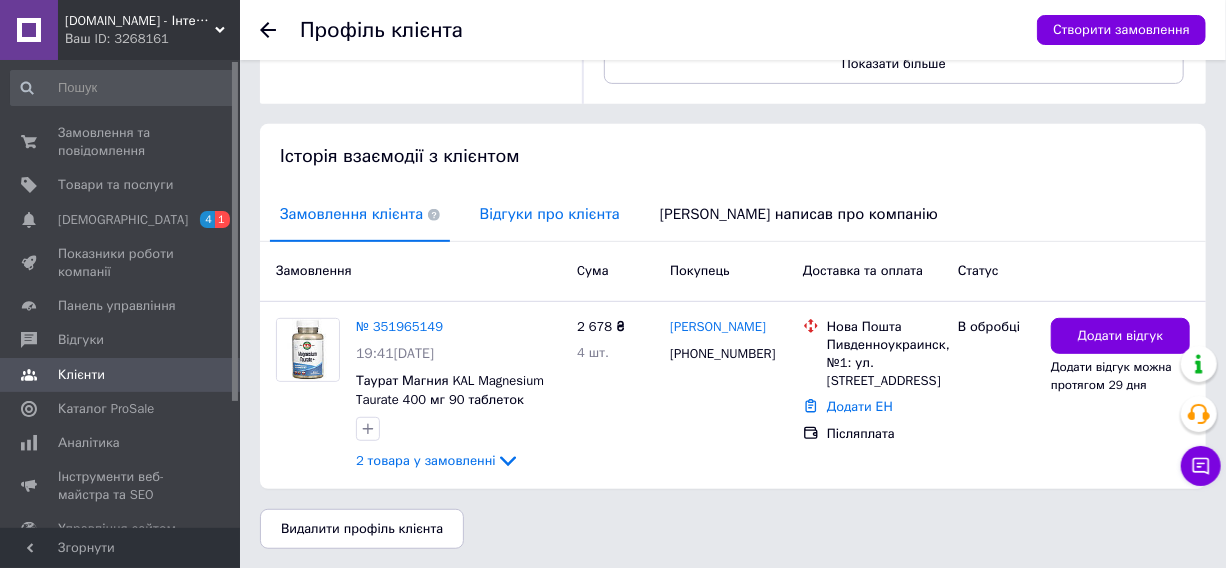 click on "Відгуки про клієнта" at bounding box center [550, 214] 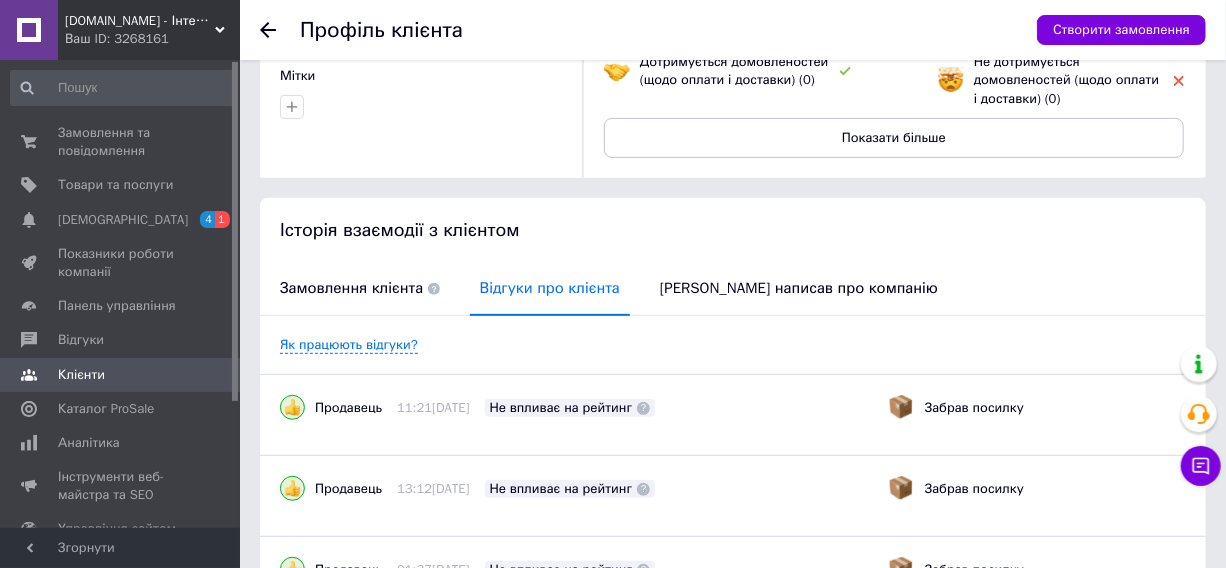 scroll, scrollTop: 240, scrollLeft: 0, axis: vertical 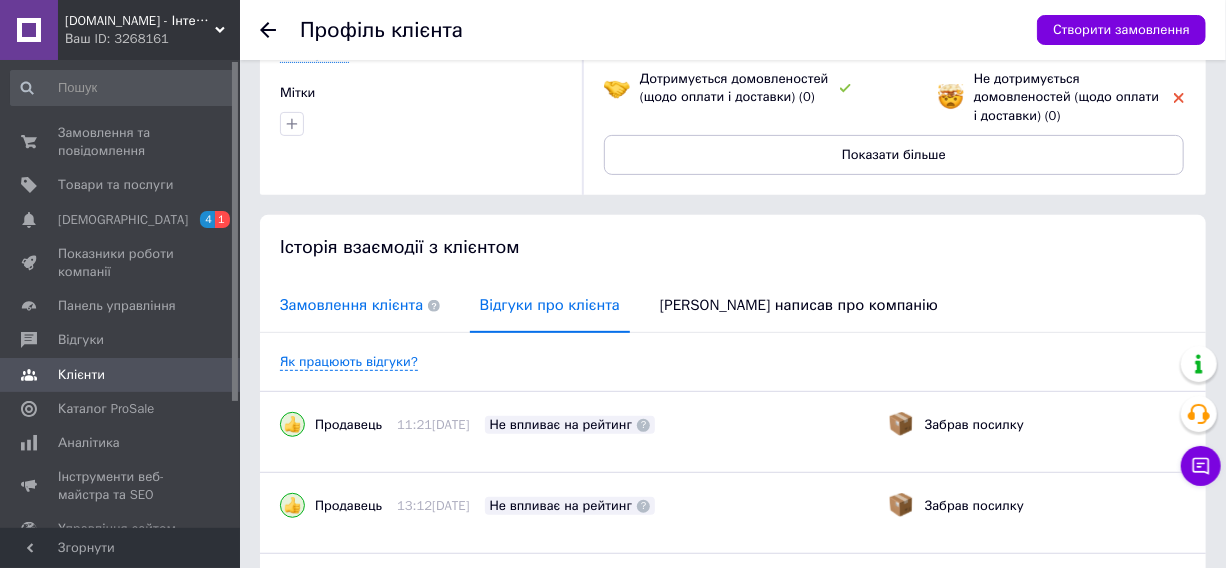 click on "Замовлення клієнта" at bounding box center (360, 305) 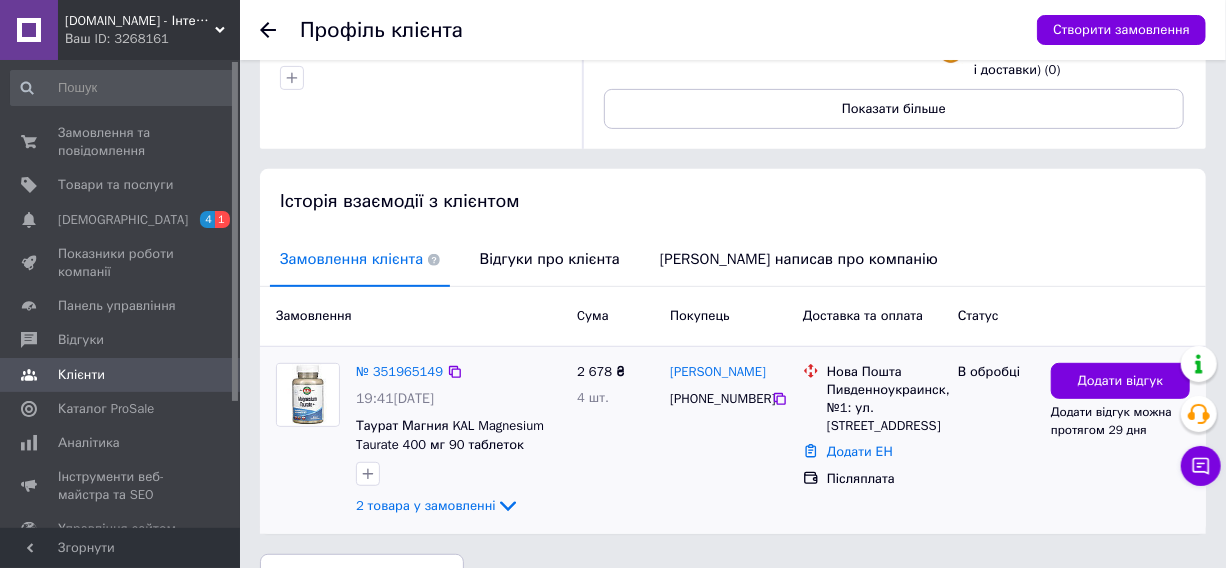 scroll, scrollTop: 331, scrollLeft: 0, axis: vertical 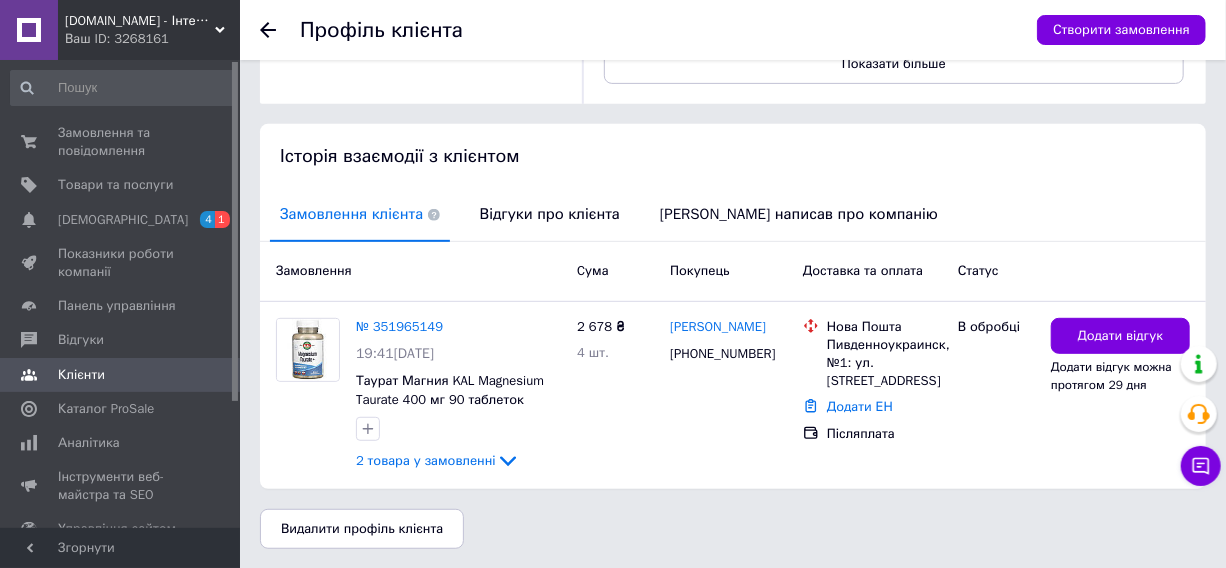 click 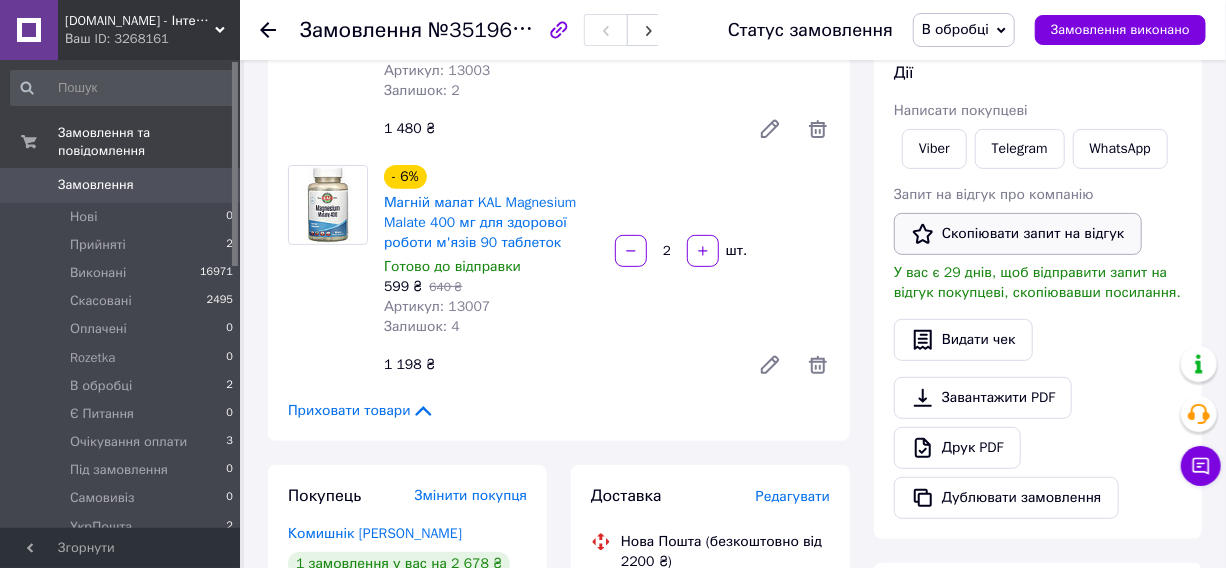 scroll, scrollTop: 163, scrollLeft: 0, axis: vertical 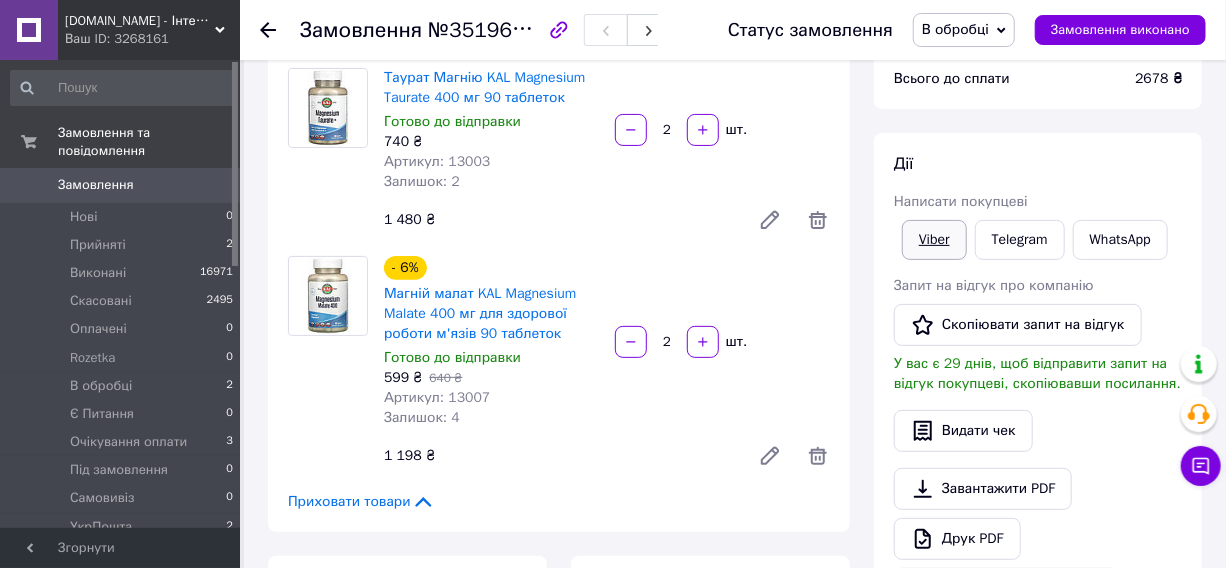 click on "Viber" at bounding box center (934, 240) 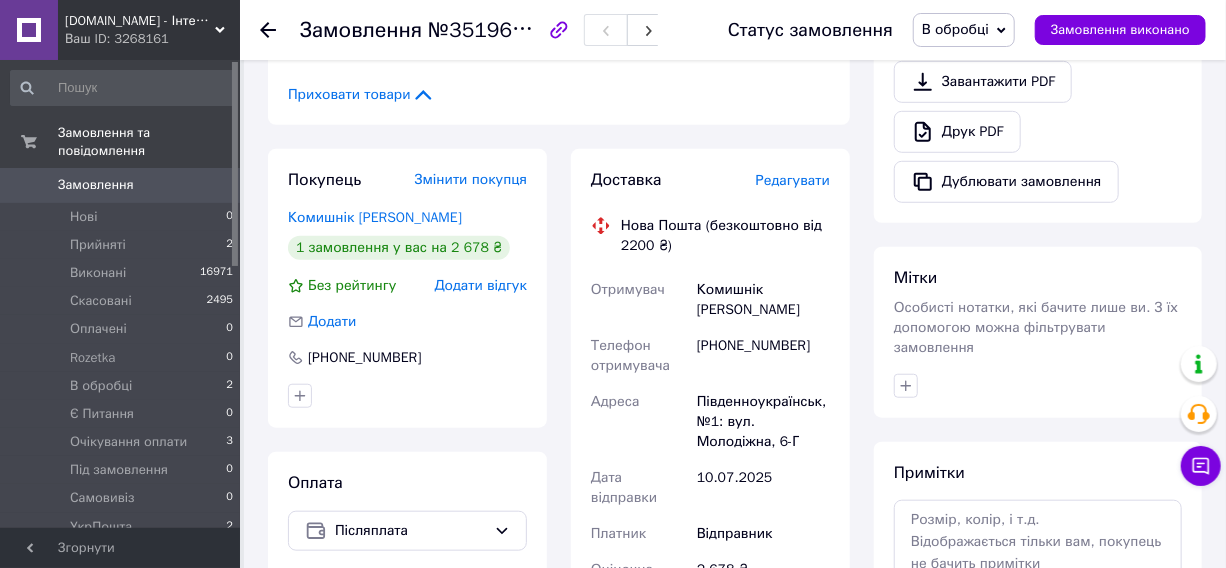scroll, scrollTop: 636, scrollLeft: 0, axis: vertical 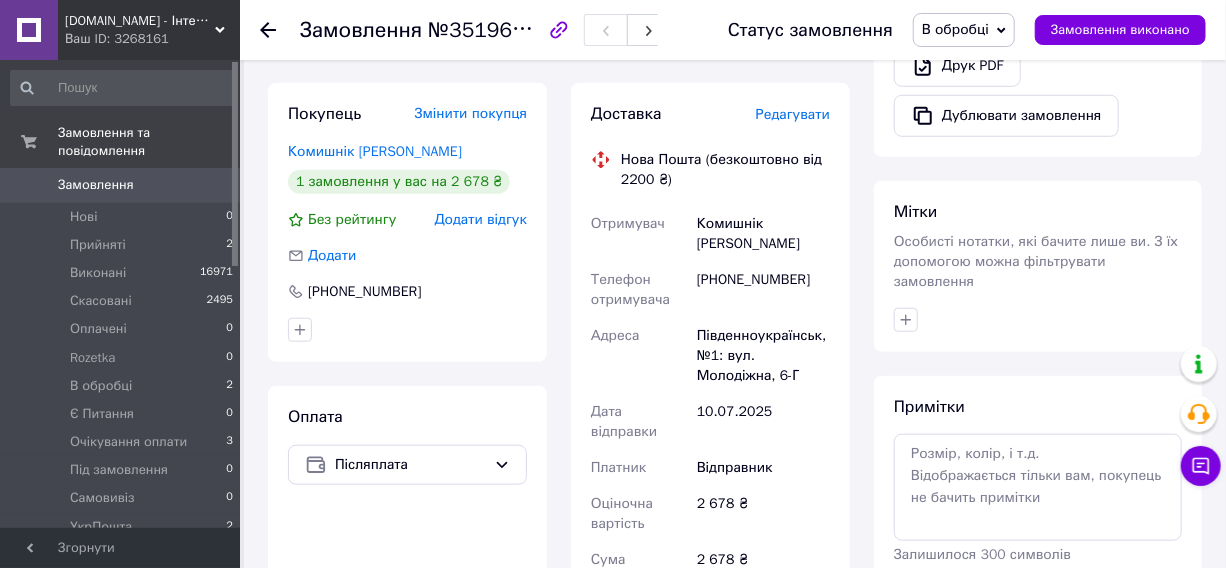 click on "Комишнік Андрій" at bounding box center (763, 234) 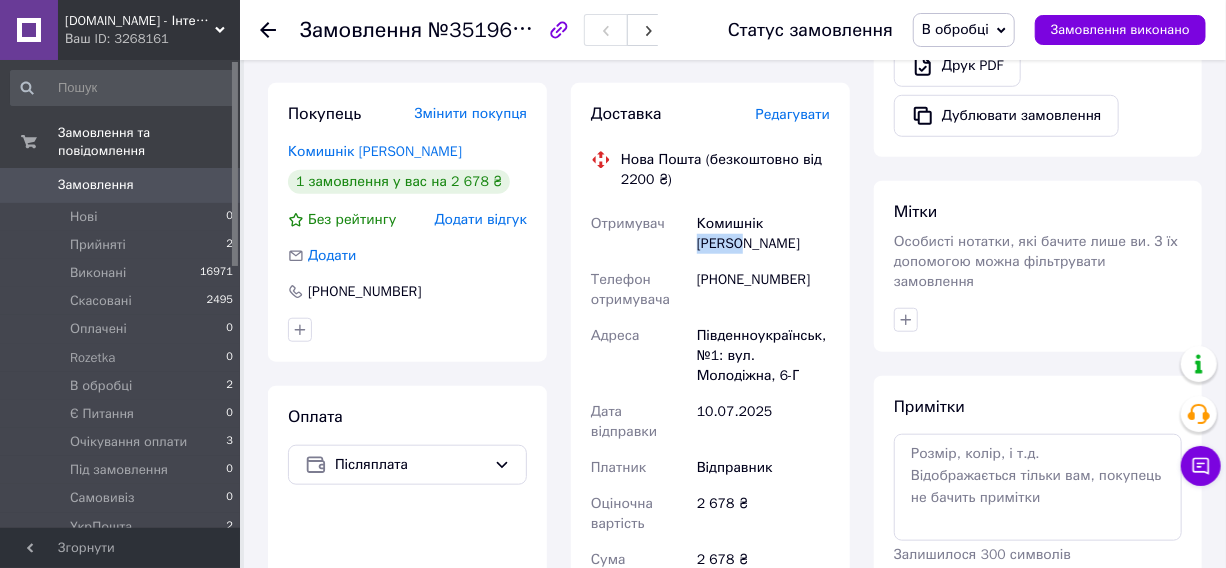 click on "Комишнік Андрій" at bounding box center (763, 234) 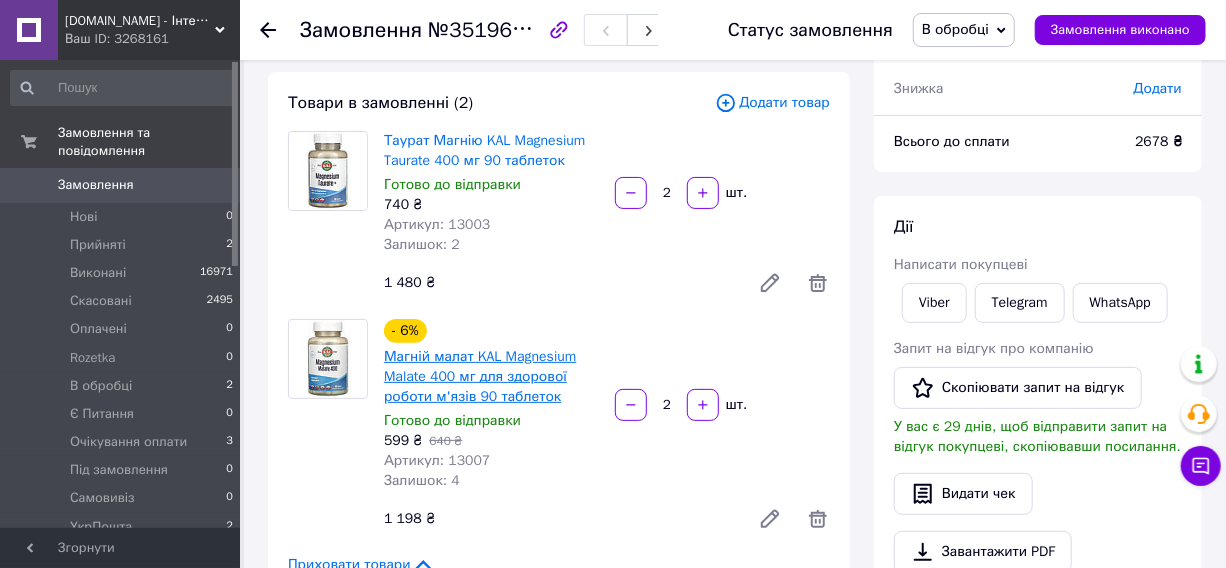 scroll, scrollTop: 0, scrollLeft: 0, axis: both 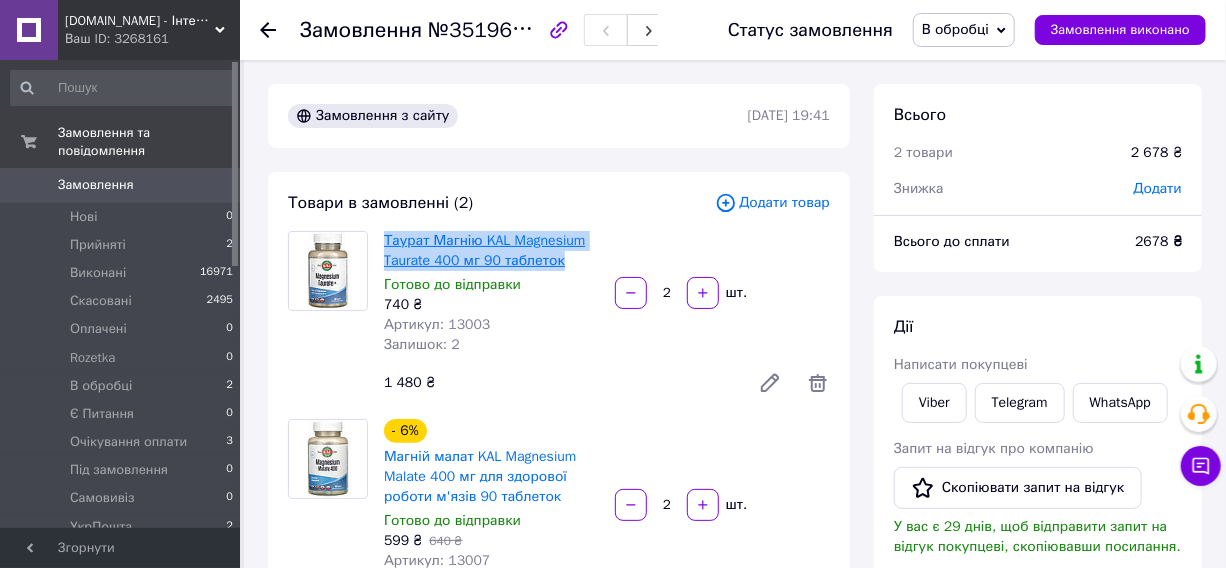 drag, startPoint x: 559, startPoint y: 260, endPoint x: 385, endPoint y: 238, distance: 175.38528 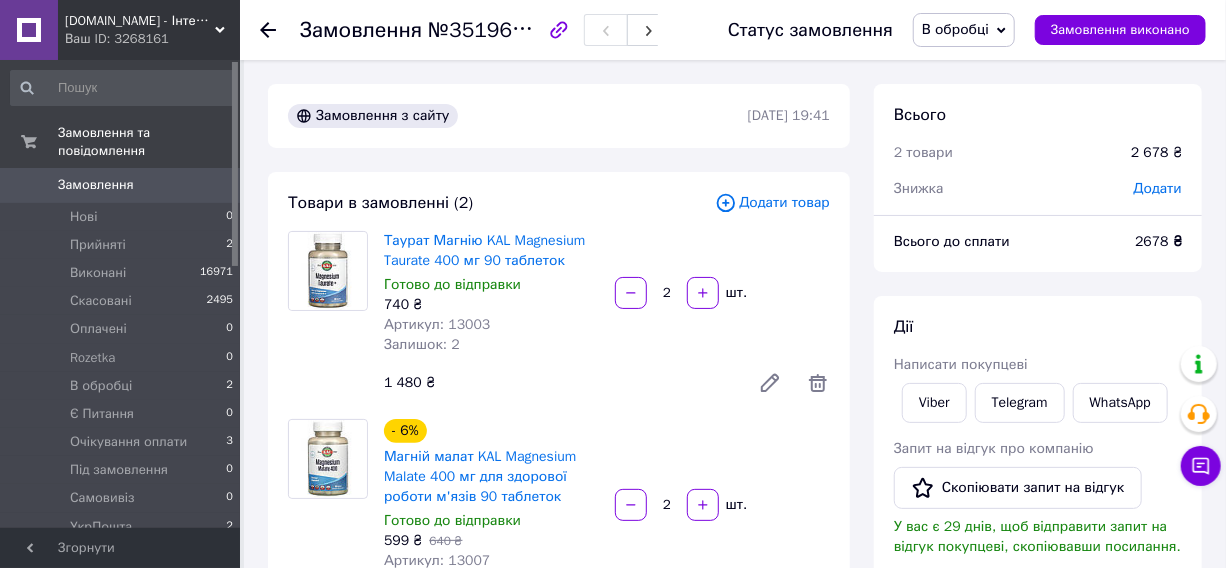 click on "740 ₴" at bounding box center (491, 305) 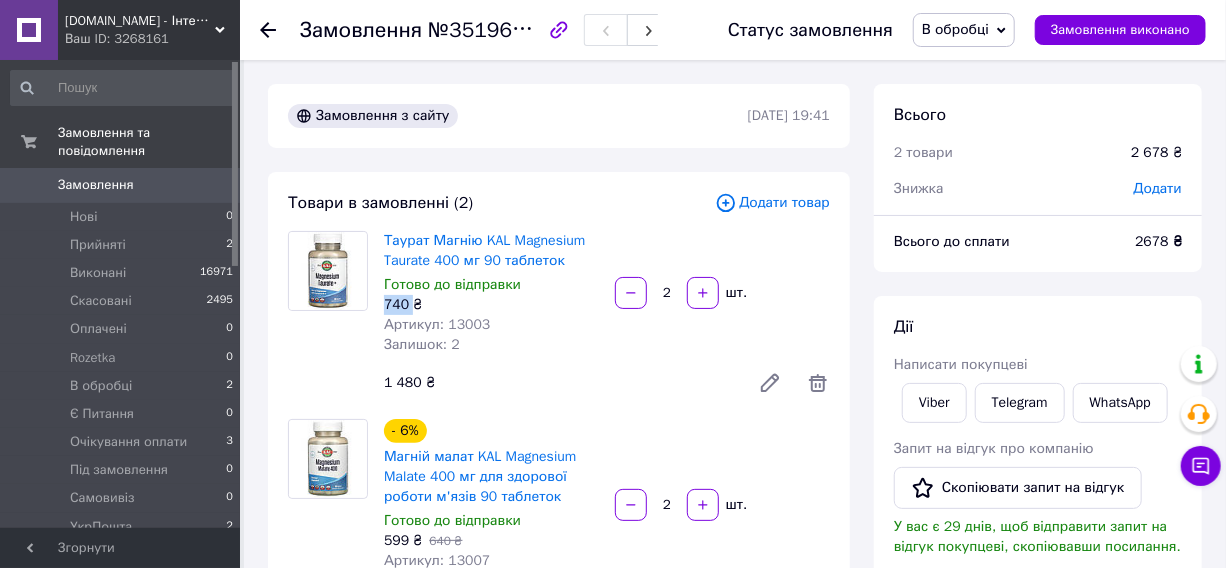 click on "740 ₴" at bounding box center [491, 305] 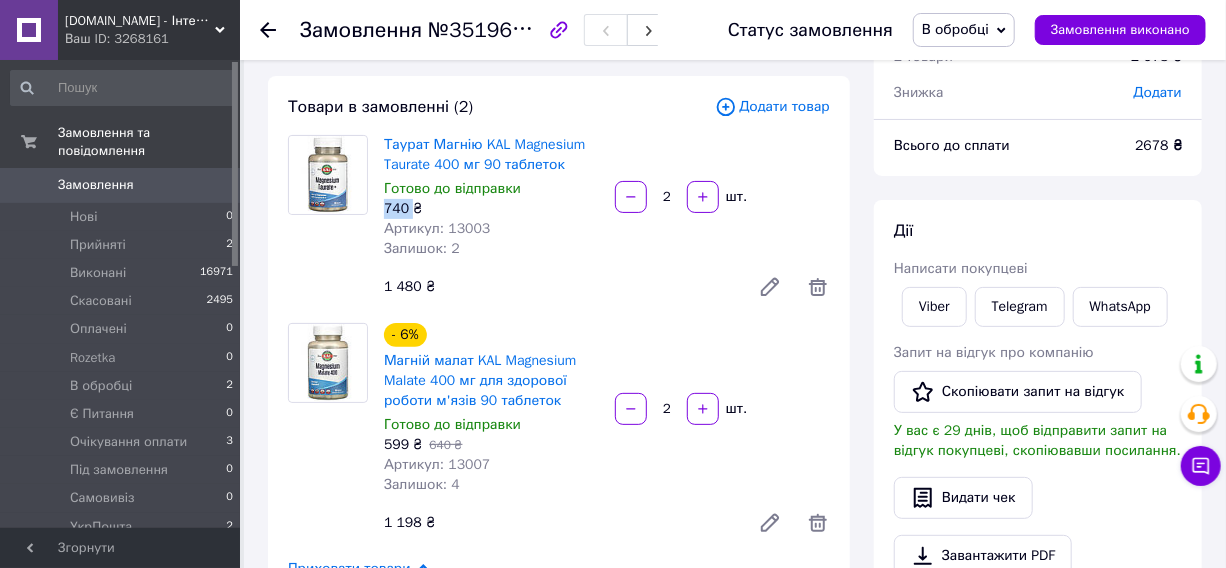 scroll, scrollTop: 272, scrollLeft: 0, axis: vertical 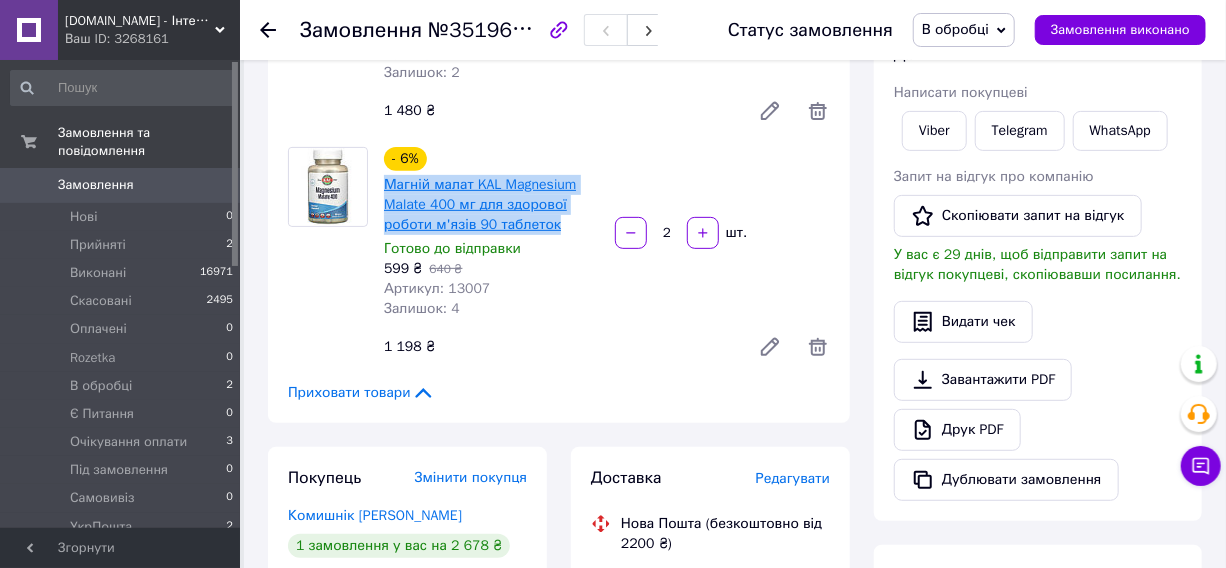 drag, startPoint x: 557, startPoint y: 221, endPoint x: 392, endPoint y: 189, distance: 168.07439 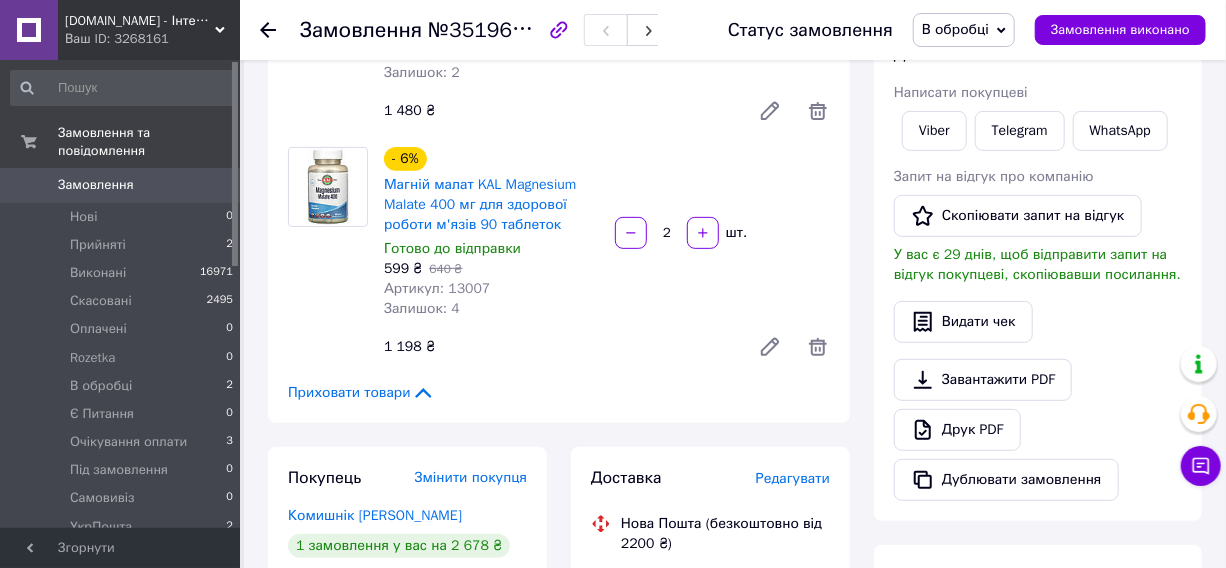 click on "599 ₴" at bounding box center [403, 268] 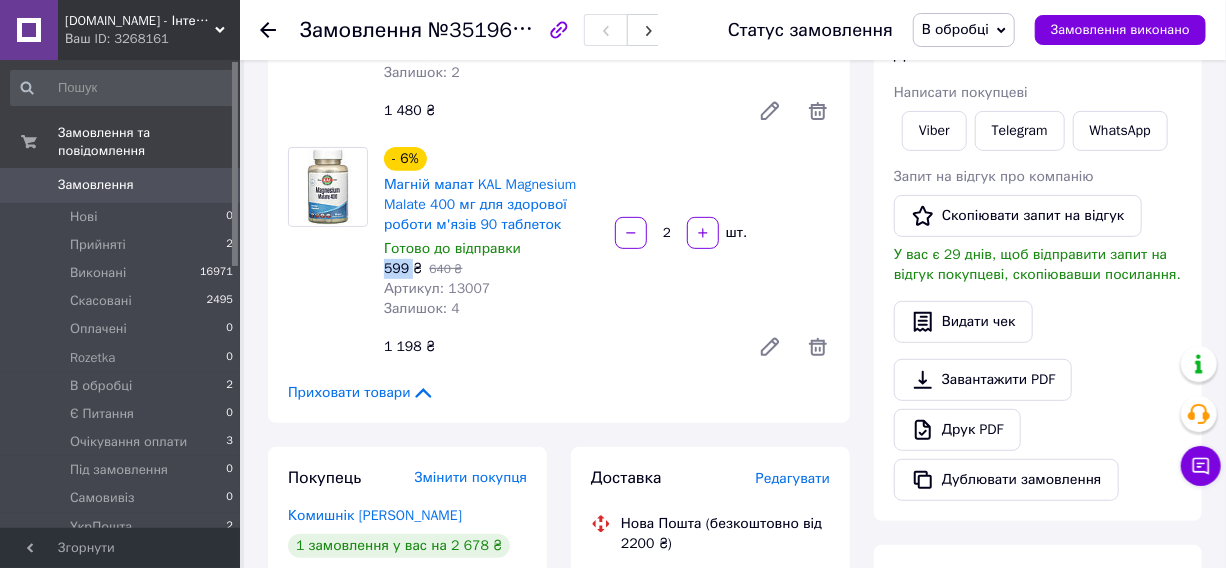 click on "599 ₴" at bounding box center (403, 268) 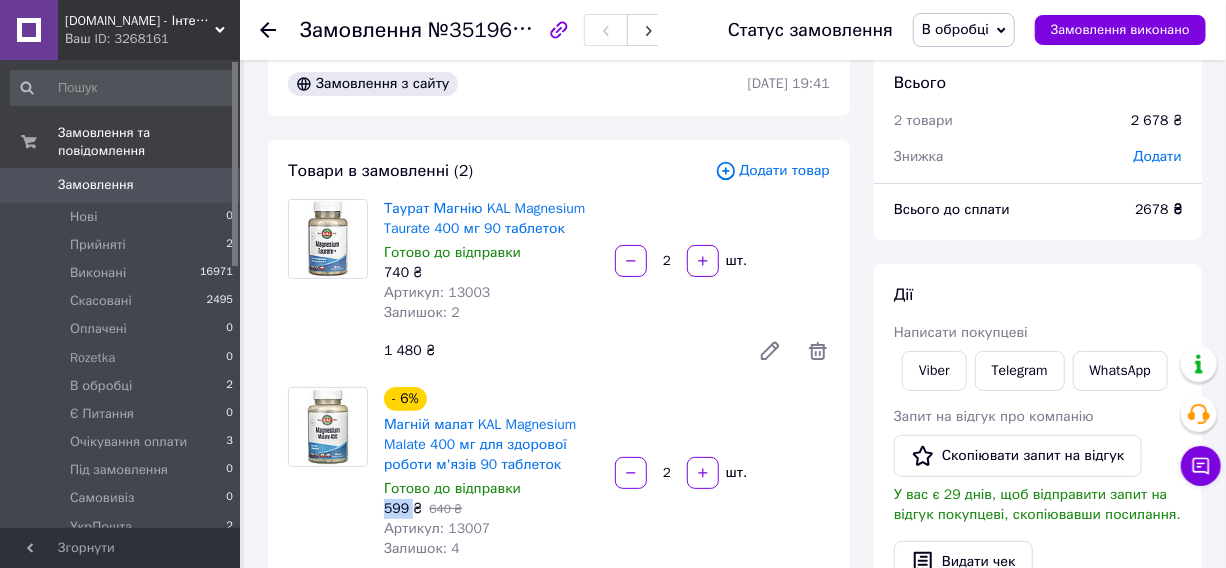 scroll, scrollTop: 0, scrollLeft: 0, axis: both 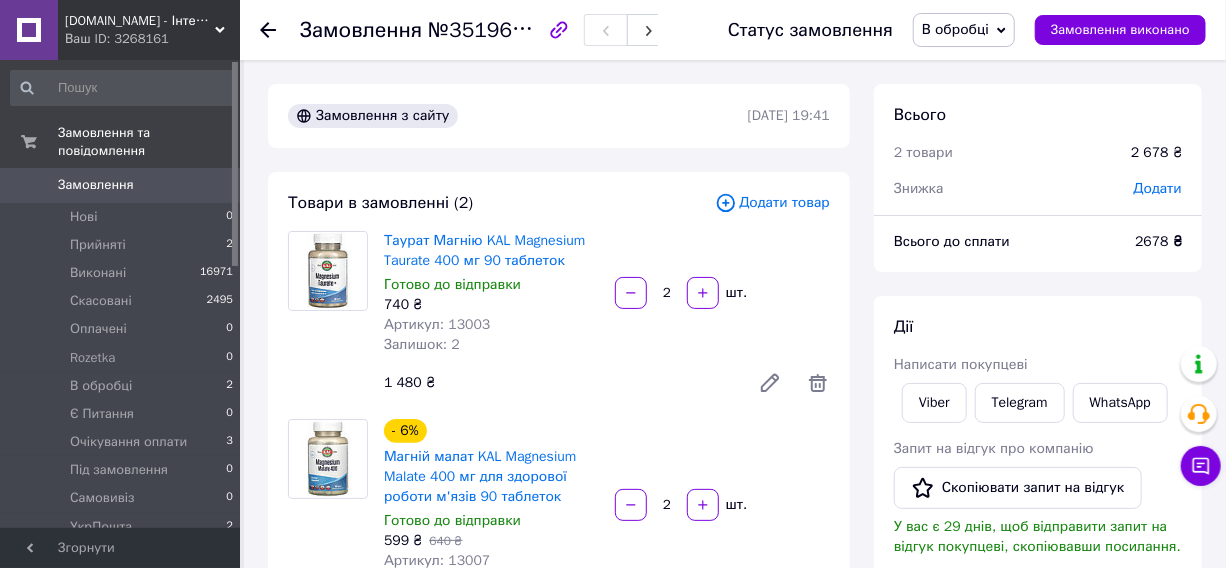 click on "2678 ₴" at bounding box center [1158, 241] 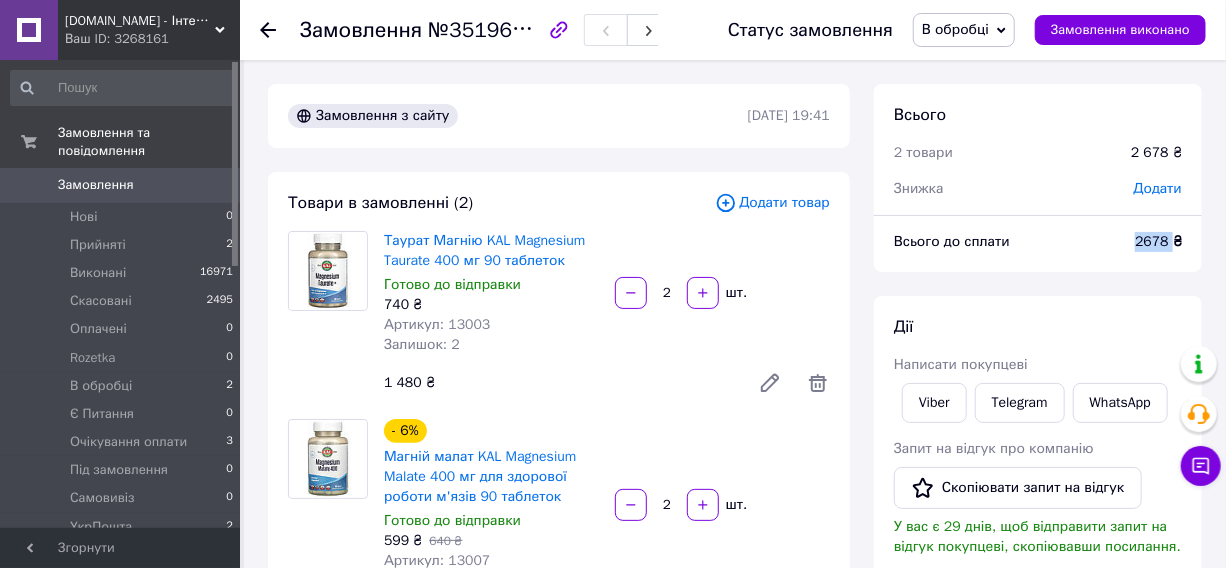 click on "2678 ₴" at bounding box center [1158, 241] 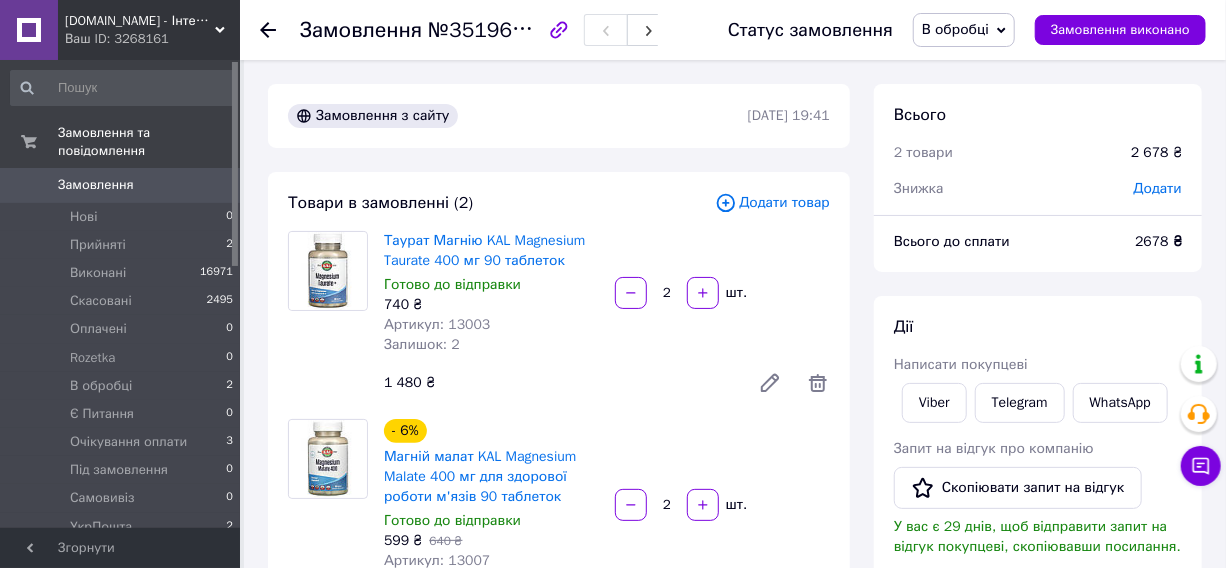 click on "Згорнути" at bounding box center [120, 548] 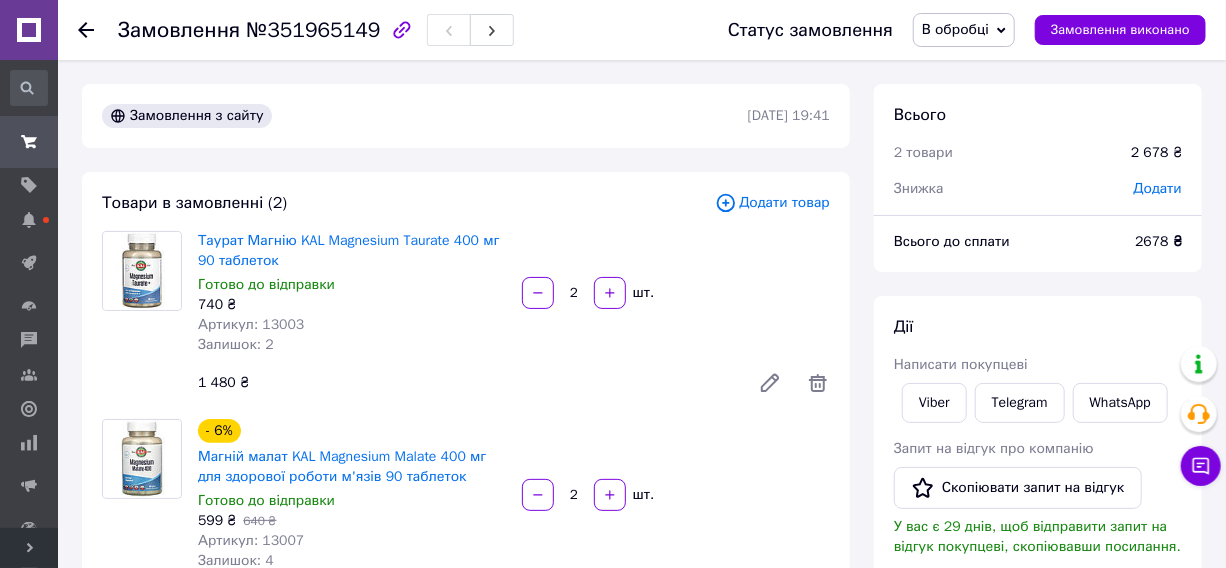 click on "№351965149" at bounding box center [313, 30] 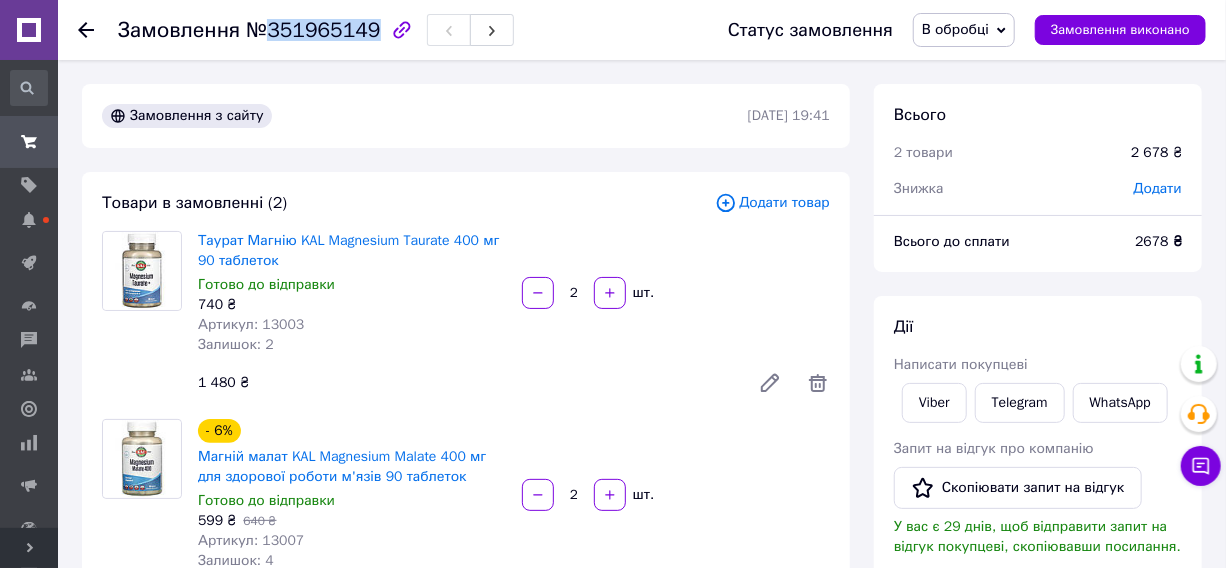 click on "№351965149" at bounding box center (313, 30) 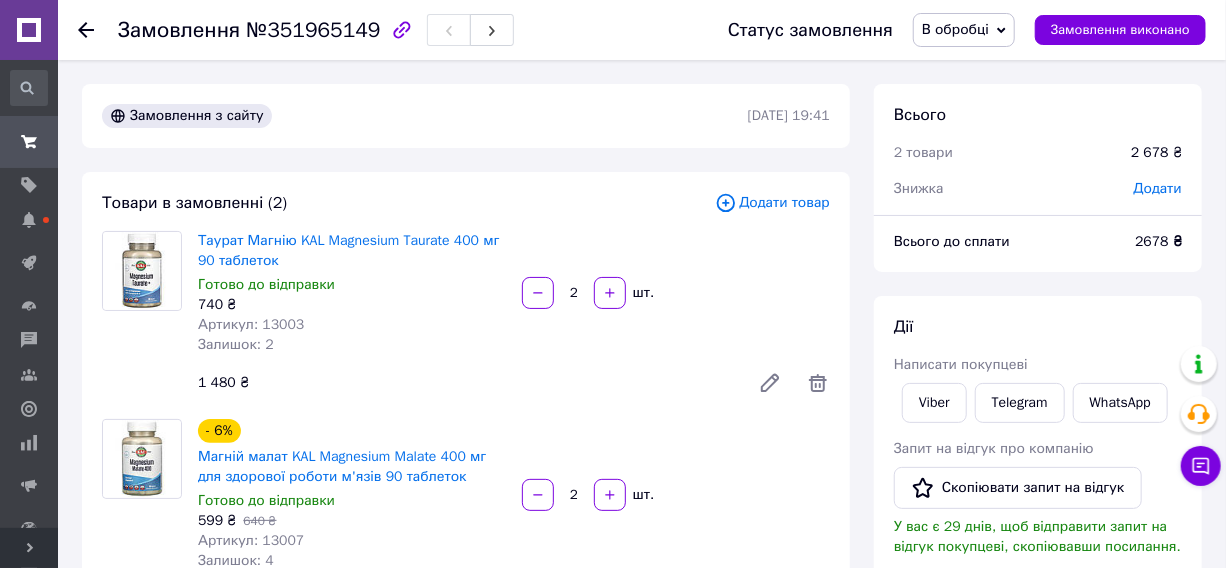 click on "Розгорнути" at bounding box center (29, 548) 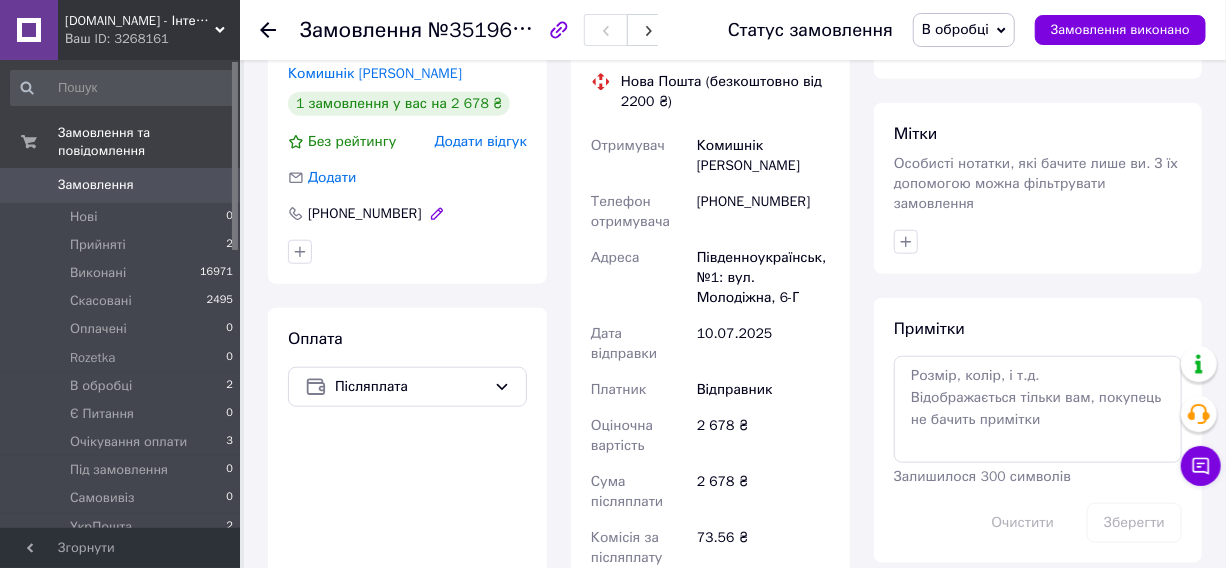 scroll, scrollTop: 727, scrollLeft: 0, axis: vertical 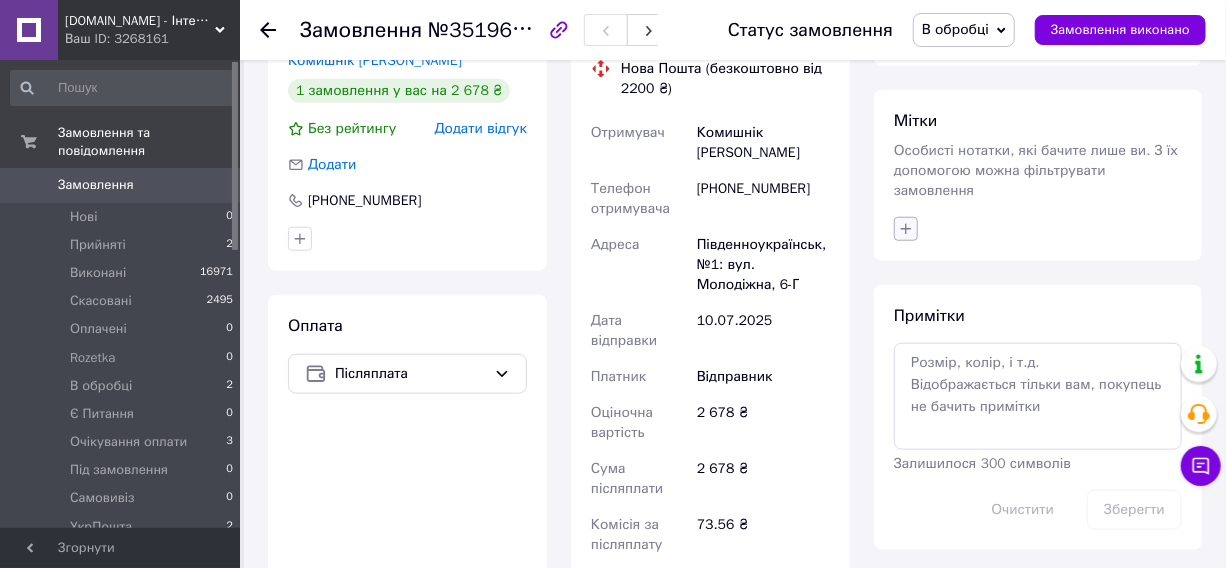 click 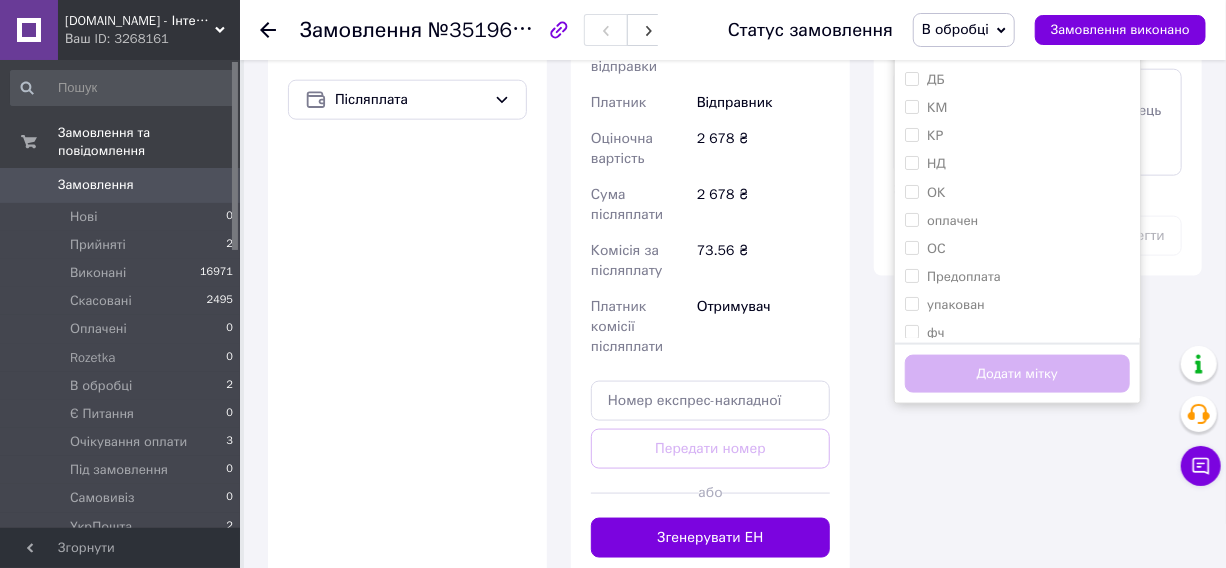 scroll, scrollTop: 1090, scrollLeft: 0, axis: vertical 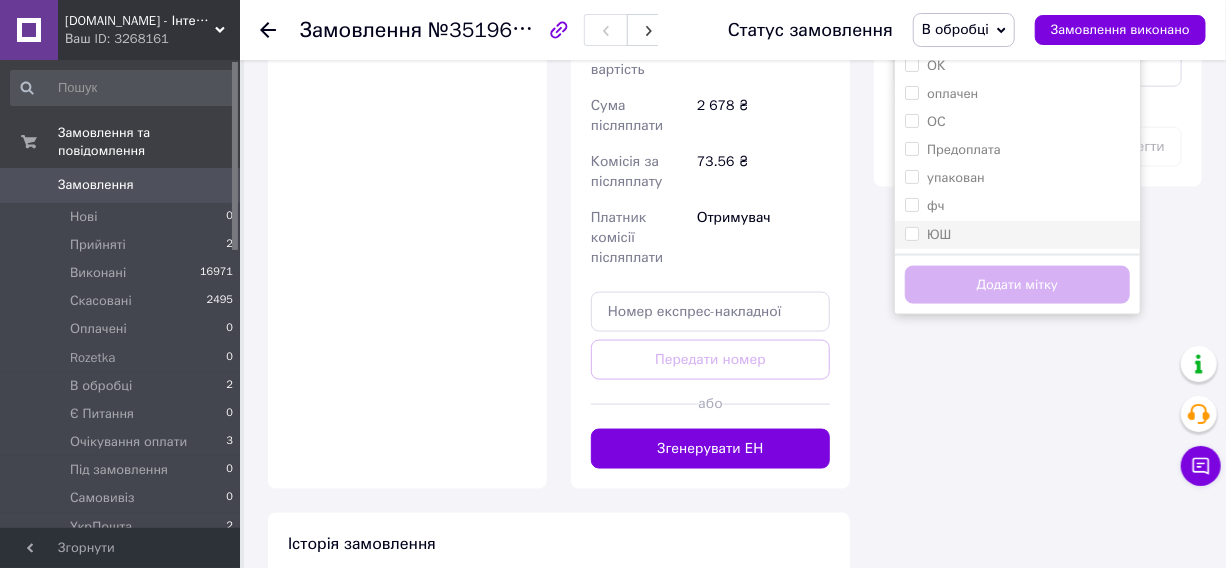 click on "ЮШ" at bounding box center (939, 234) 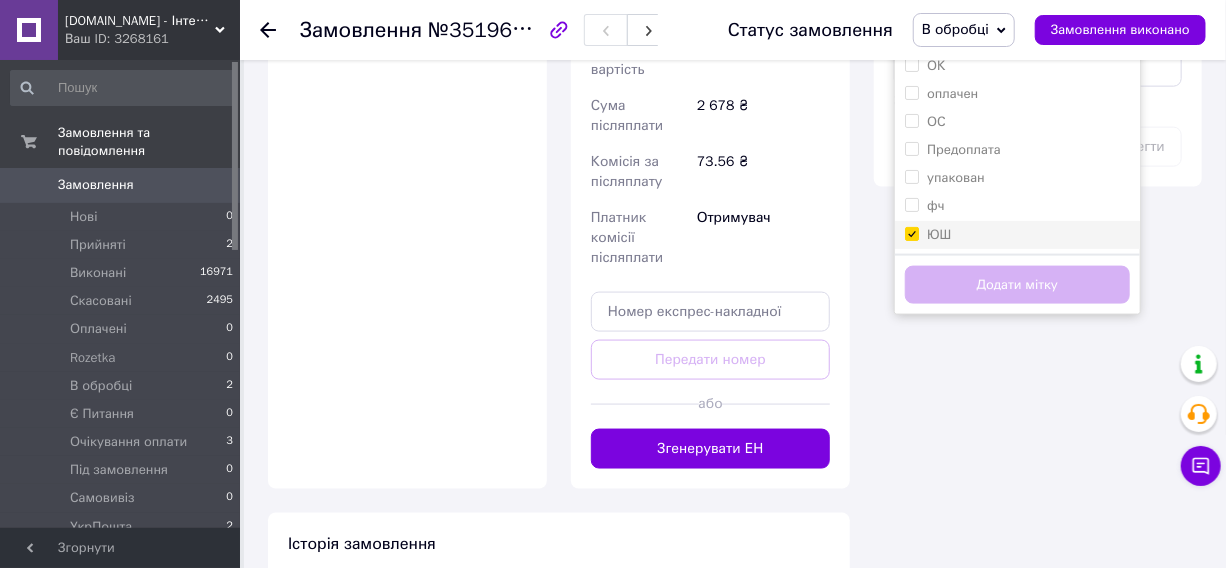 checkbox on "true" 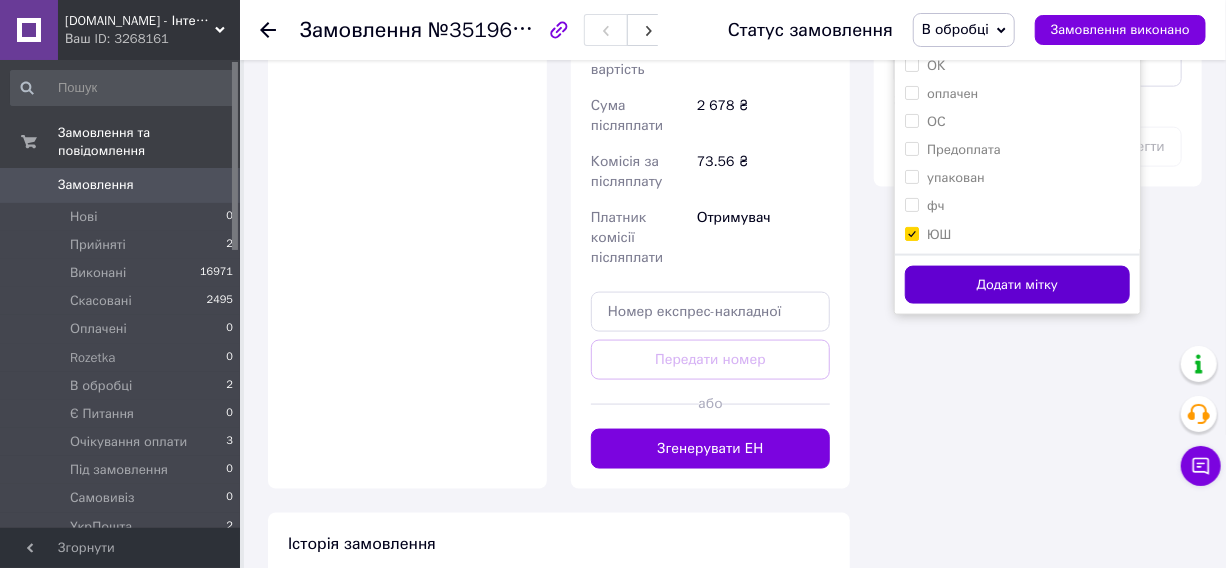 click on "Додати мітку" at bounding box center (1017, 285) 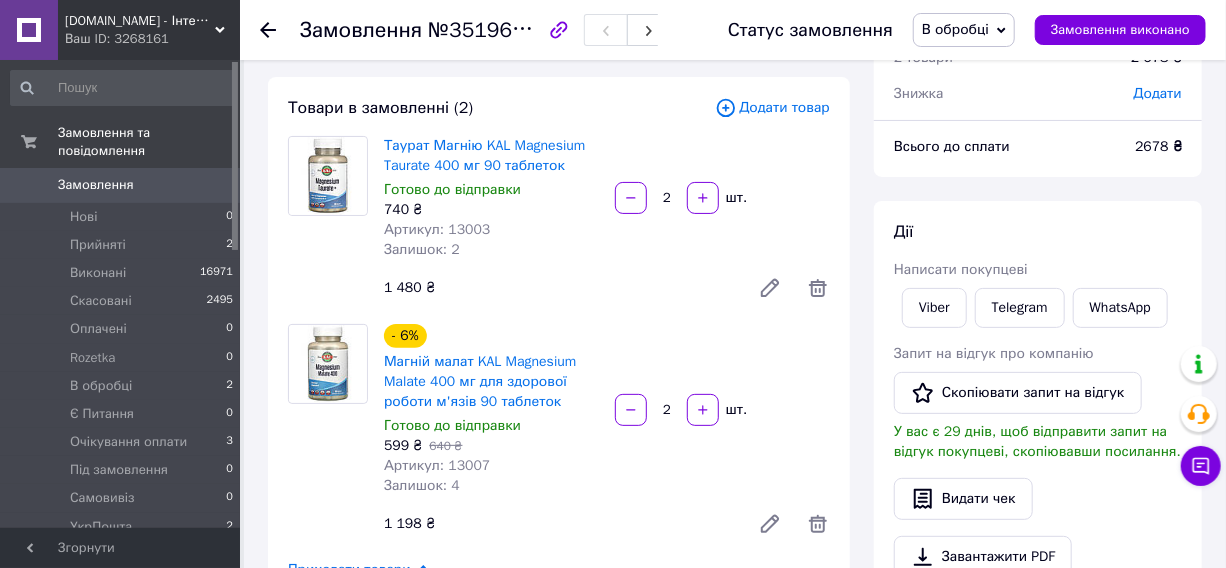 scroll, scrollTop: 90, scrollLeft: 0, axis: vertical 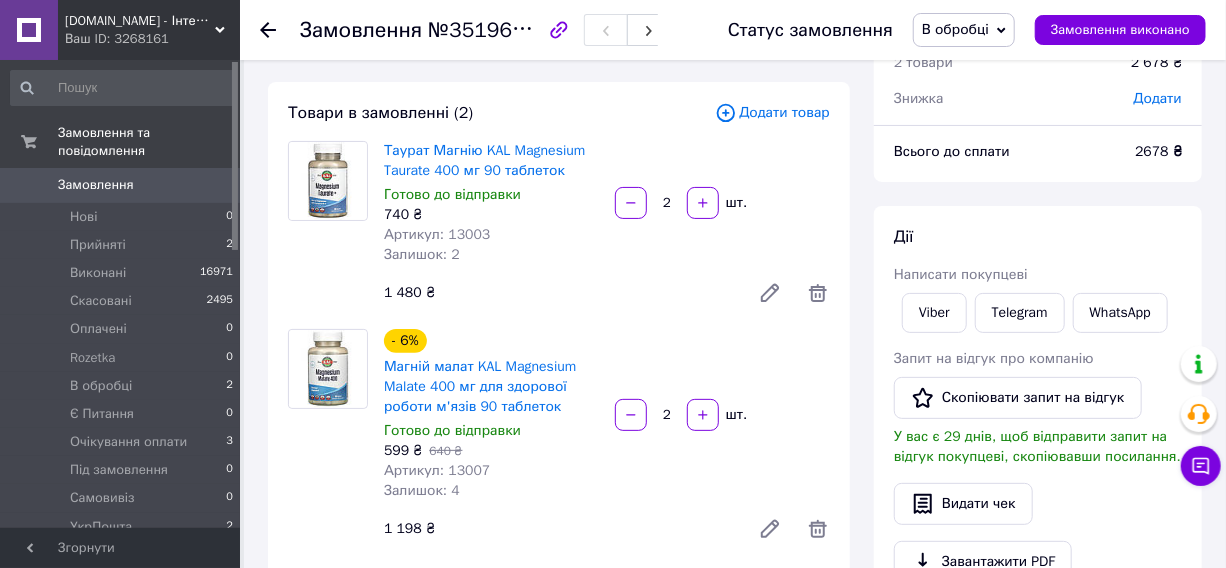 click on "В обробці" at bounding box center (955, 29) 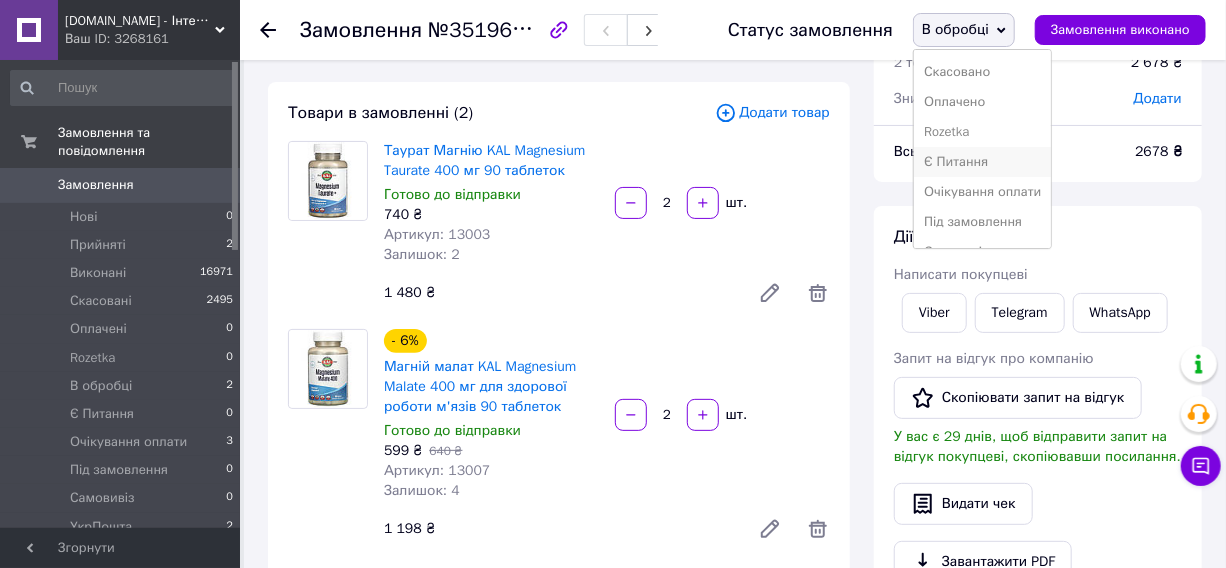scroll, scrollTop: 90, scrollLeft: 0, axis: vertical 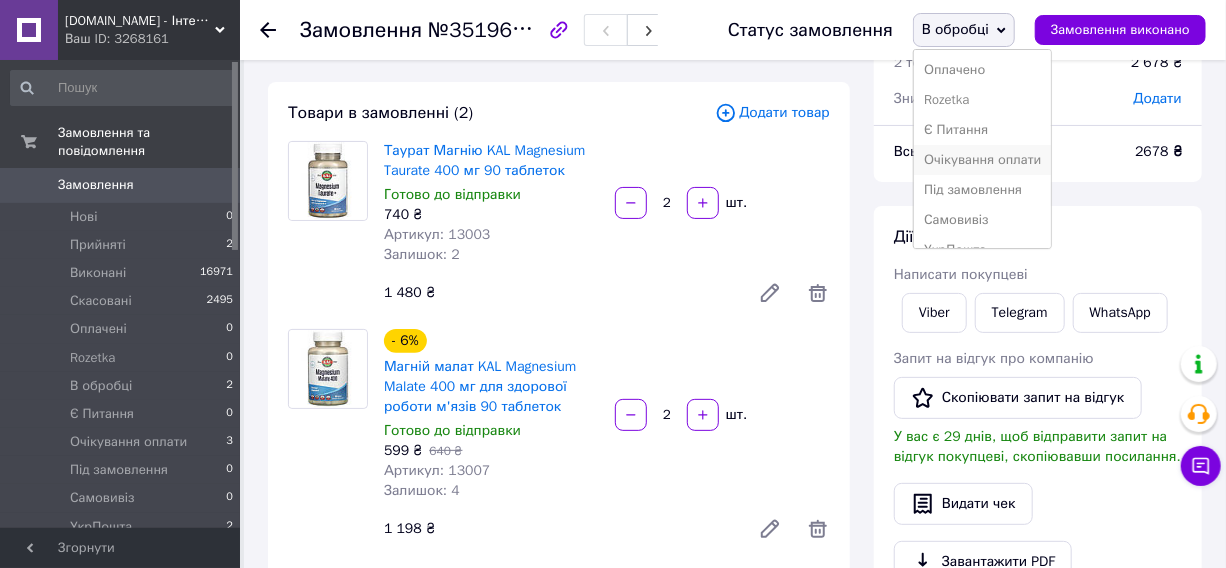 click on "Очікування оплати" at bounding box center [982, 160] 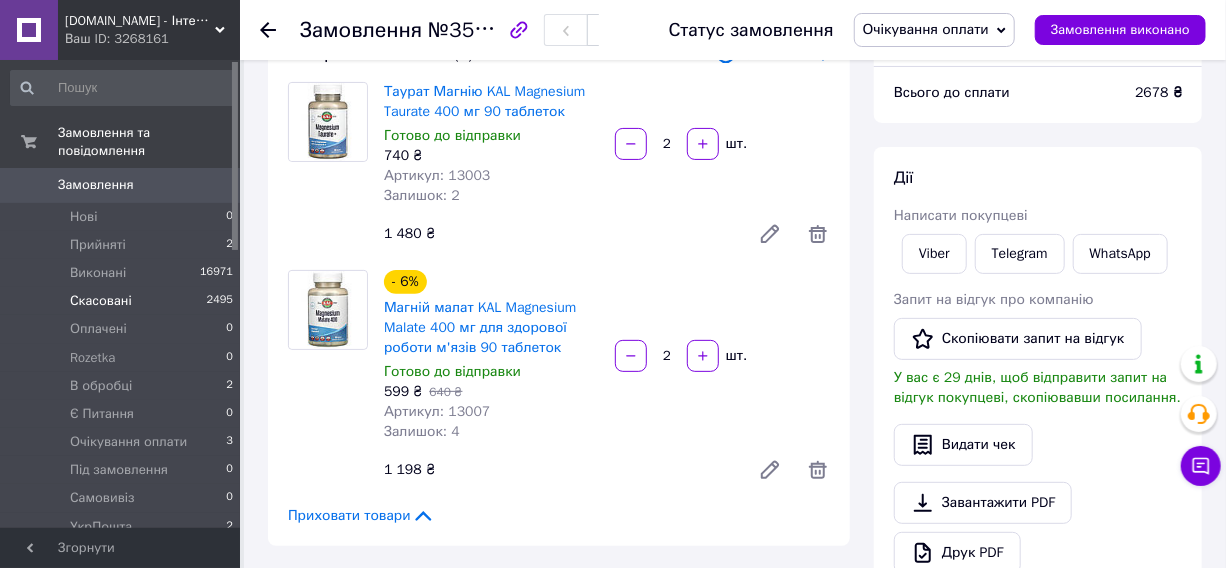 scroll, scrollTop: 181, scrollLeft: 0, axis: vertical 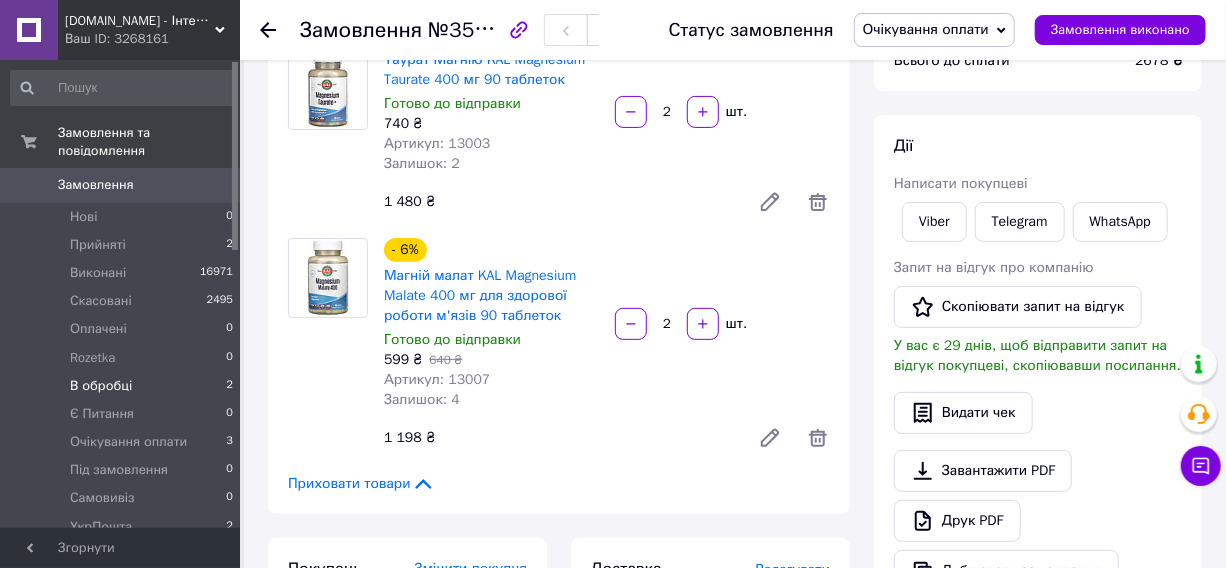 click on "В обробці 2" at bounding box center [122, 386] 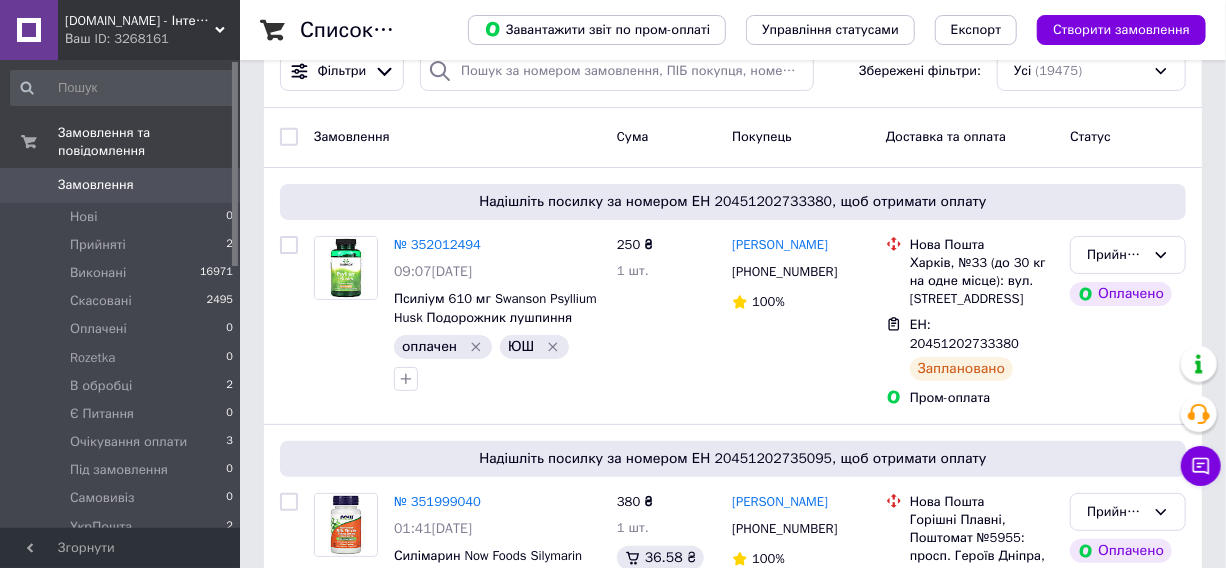 scroll, scrollTop: 181, scrollLeft: 0, axis: vertical 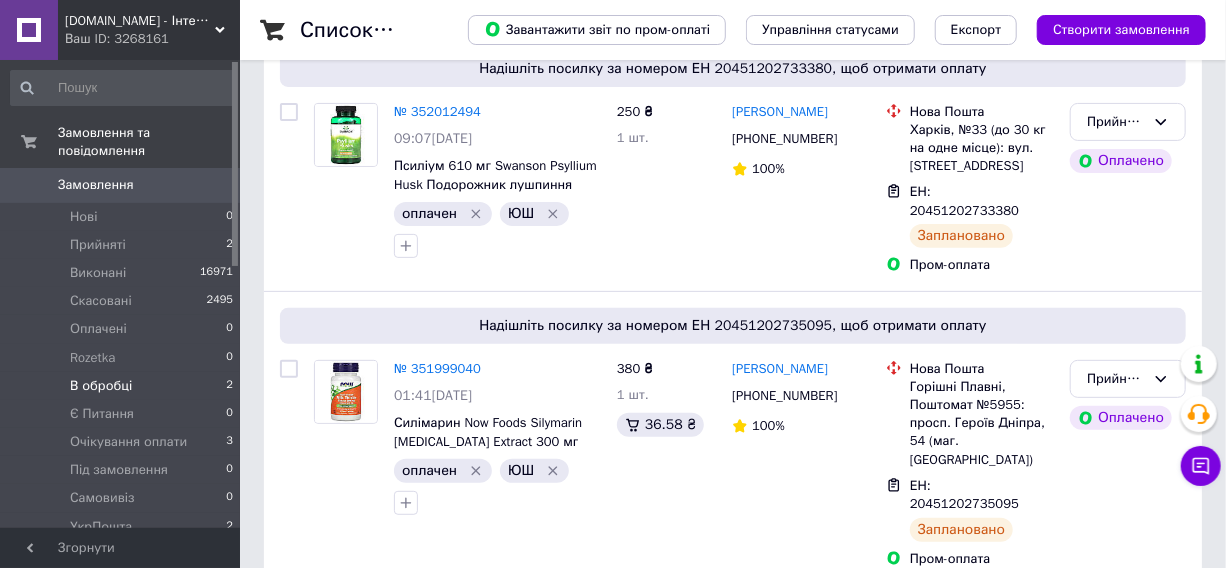 click on "В обробці 2" at bounding box center (122, 386) 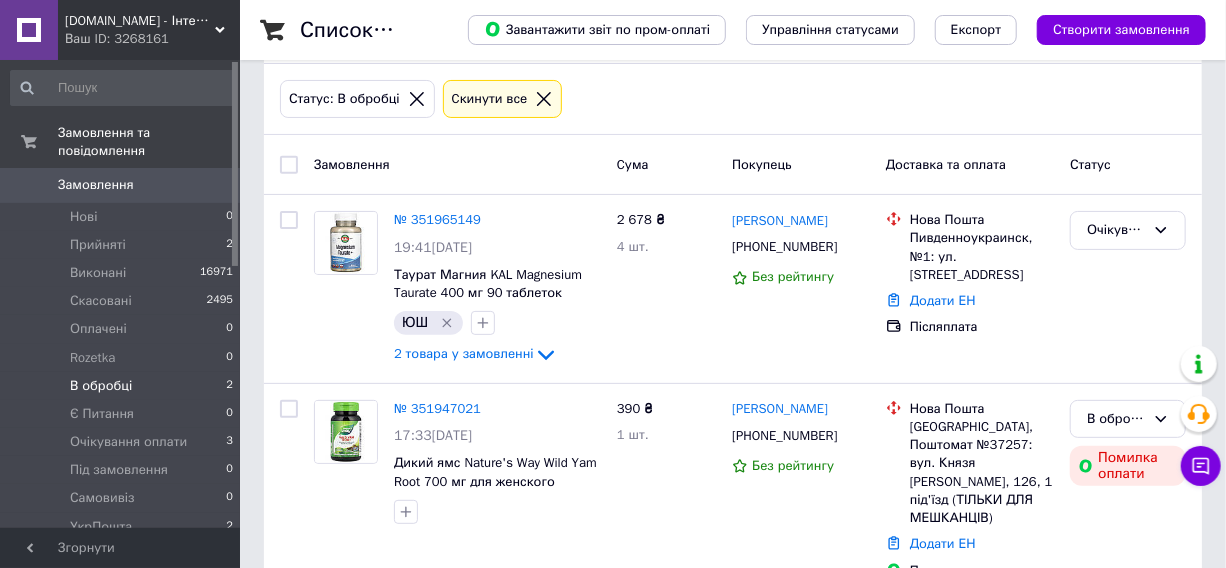 scroll, scrollTop: 124, scrollLeft: 0, axis: vertical 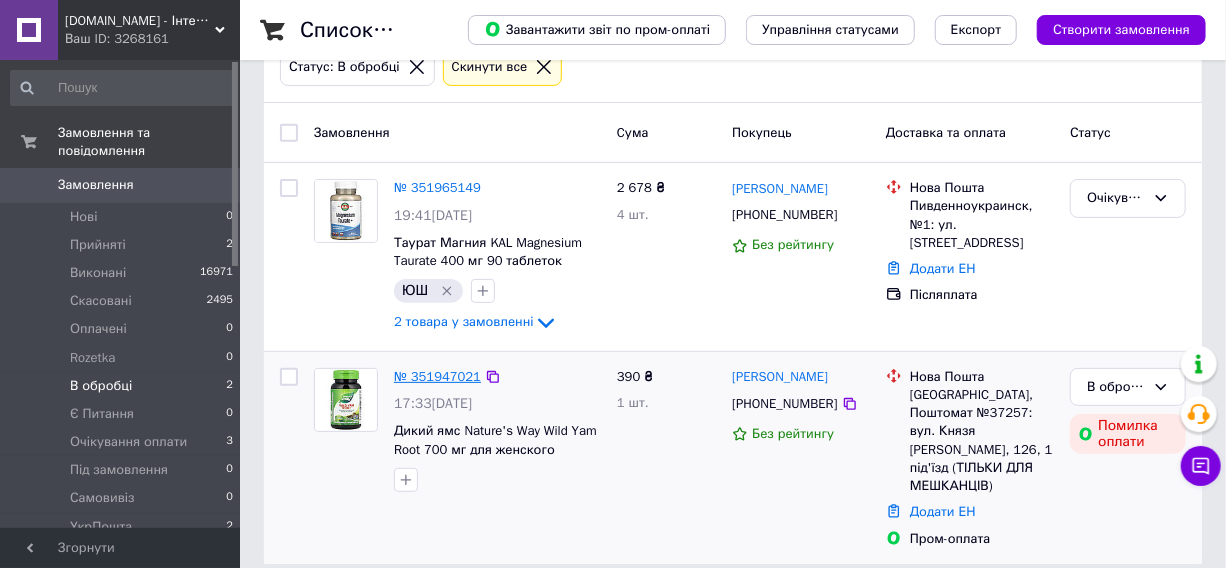 click on "№ 351947021" at bounding box center [437, 376] 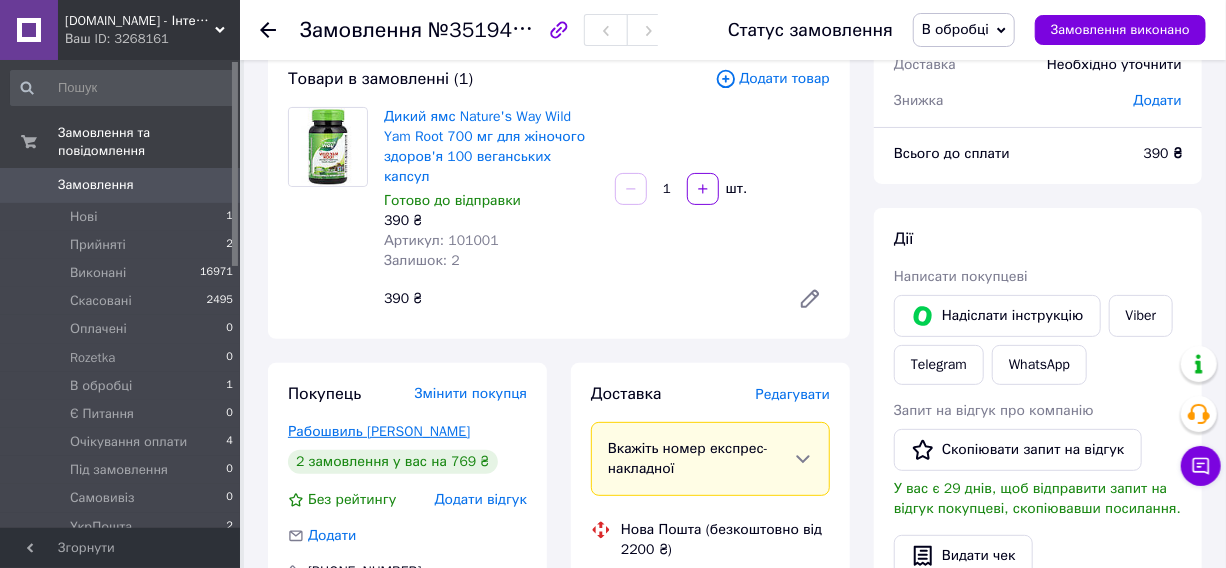click on "Рабошвиль Светлана" at bounding box center (379, 431) 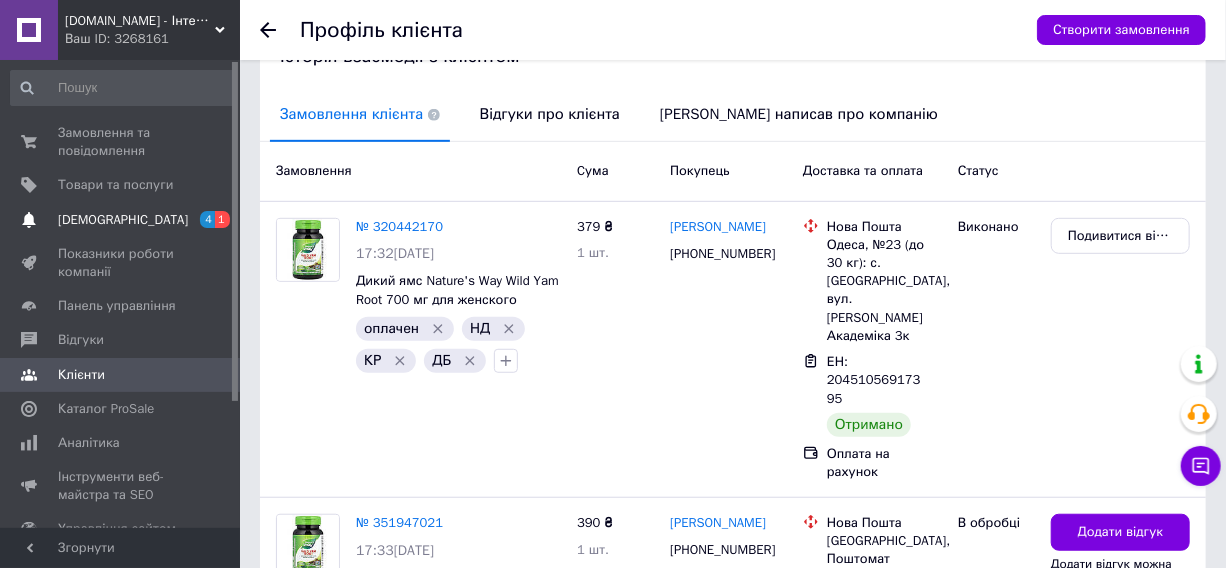 scroll, scrollTop: 325, scrollLeft: 0, axis: vertical 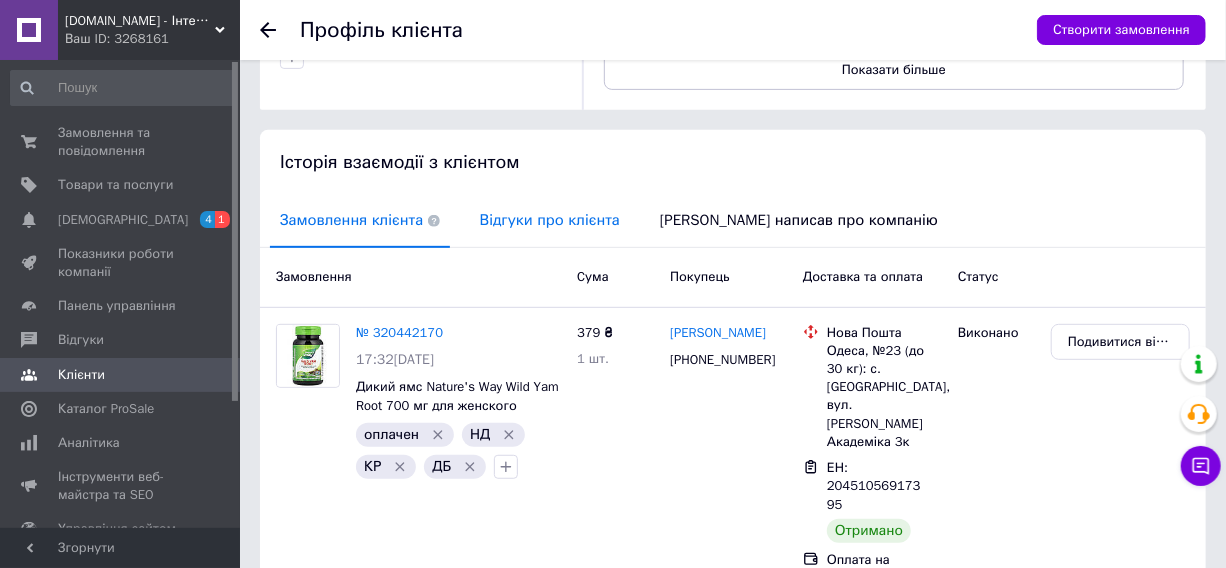 click on "Відгуки про клієнта" at bounding box center (550, 220) 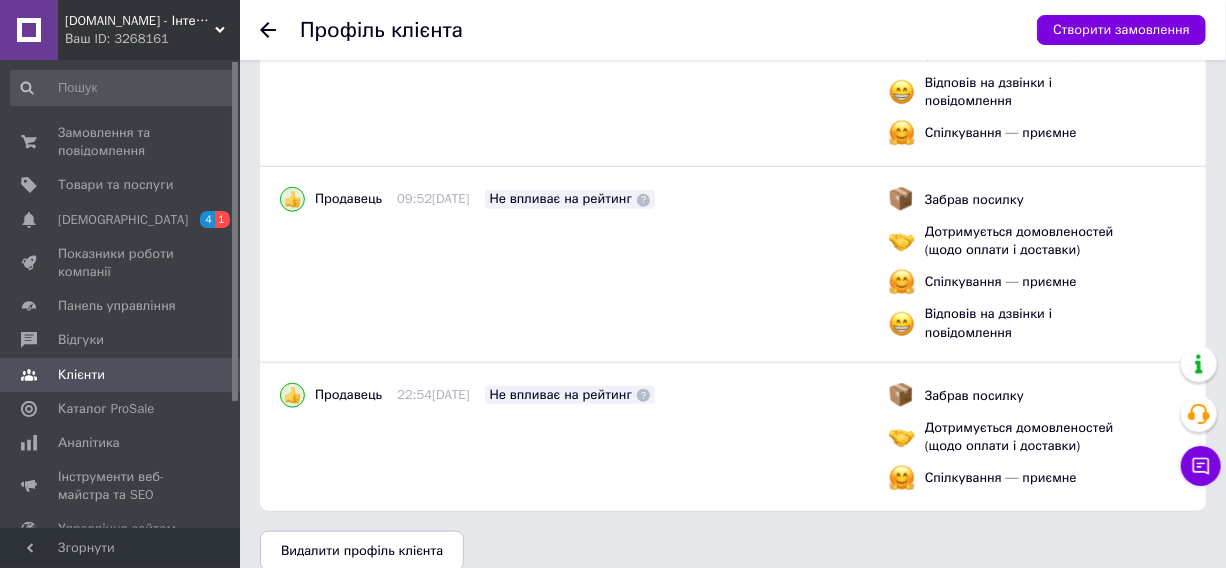 scroll, scrollTop: 683, scrollLeft: 0, axis: vertical 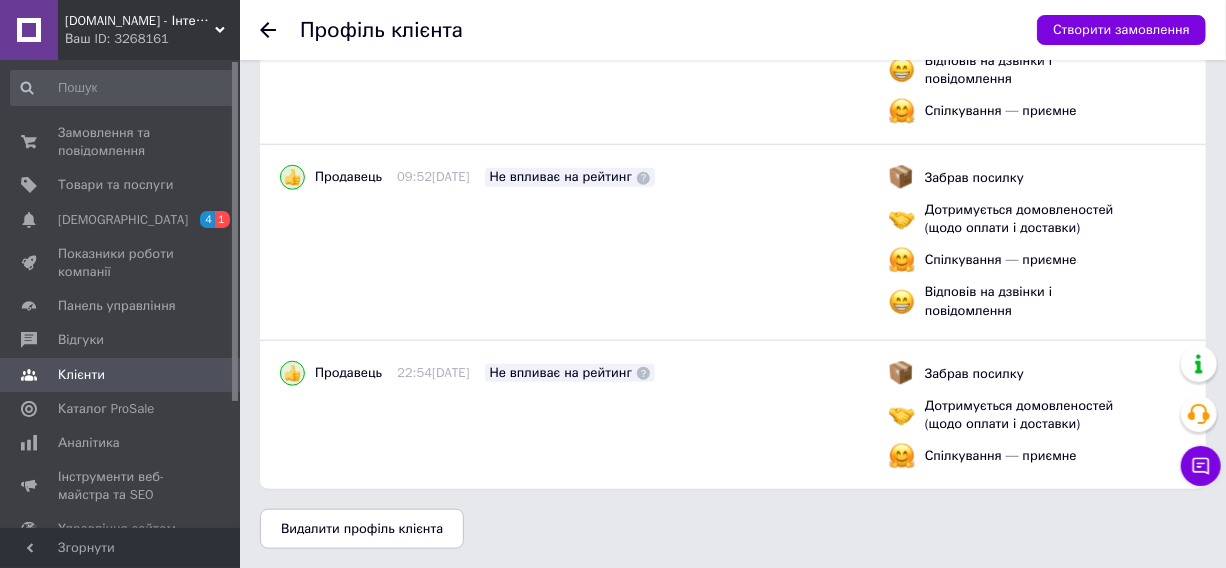 click 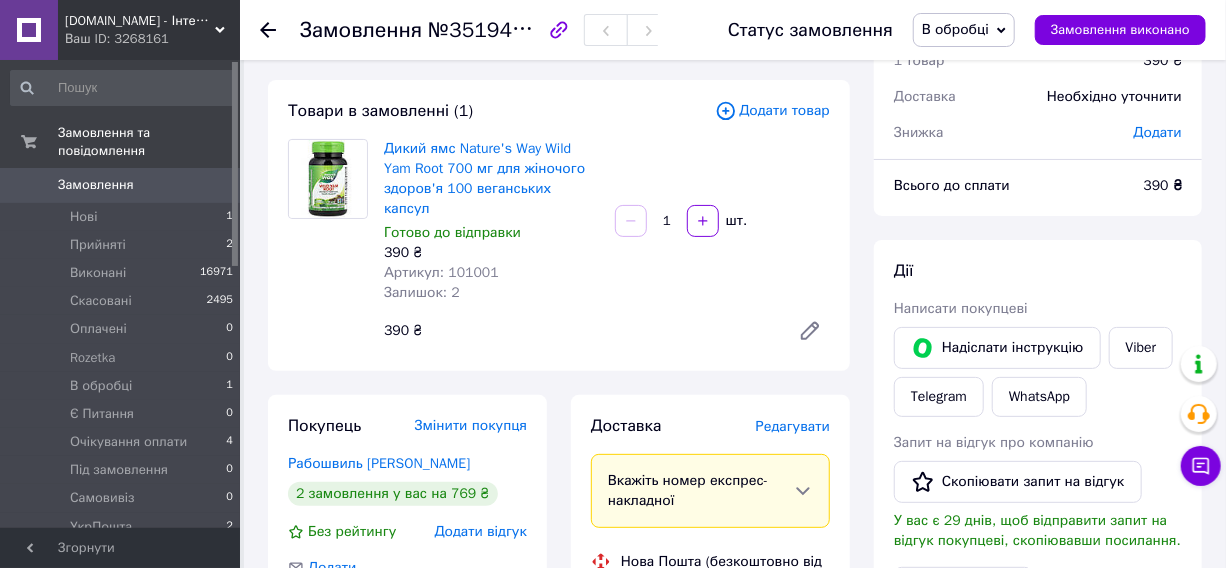 scroll, scrollTop: 90, scrollLeft: 0, axis: vertical 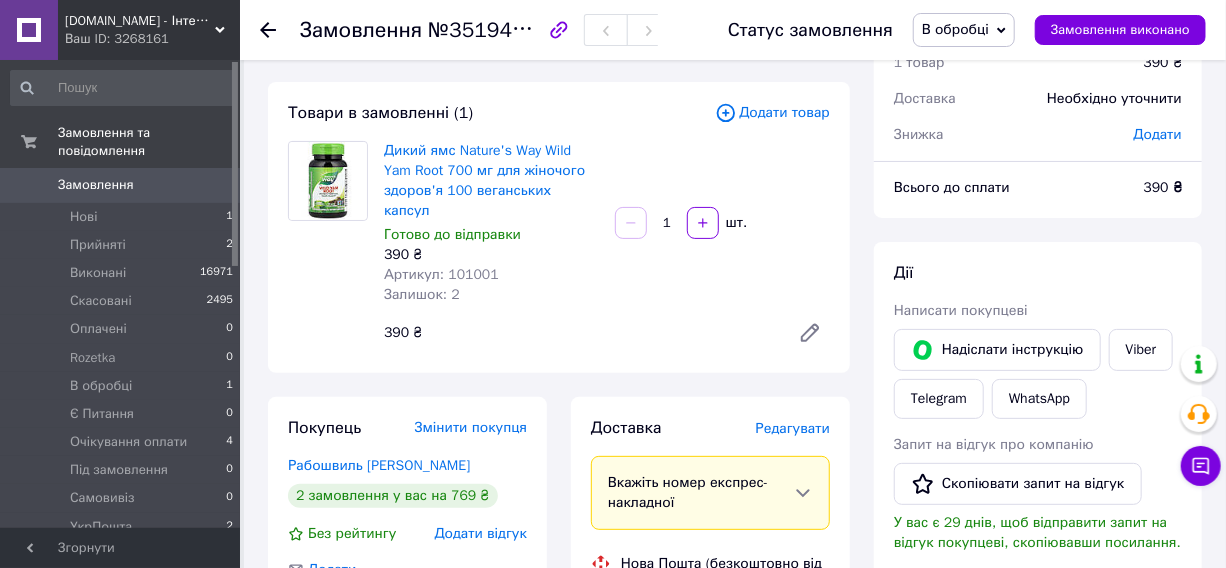 click on "Додати" at bounding box center [1158, 134] 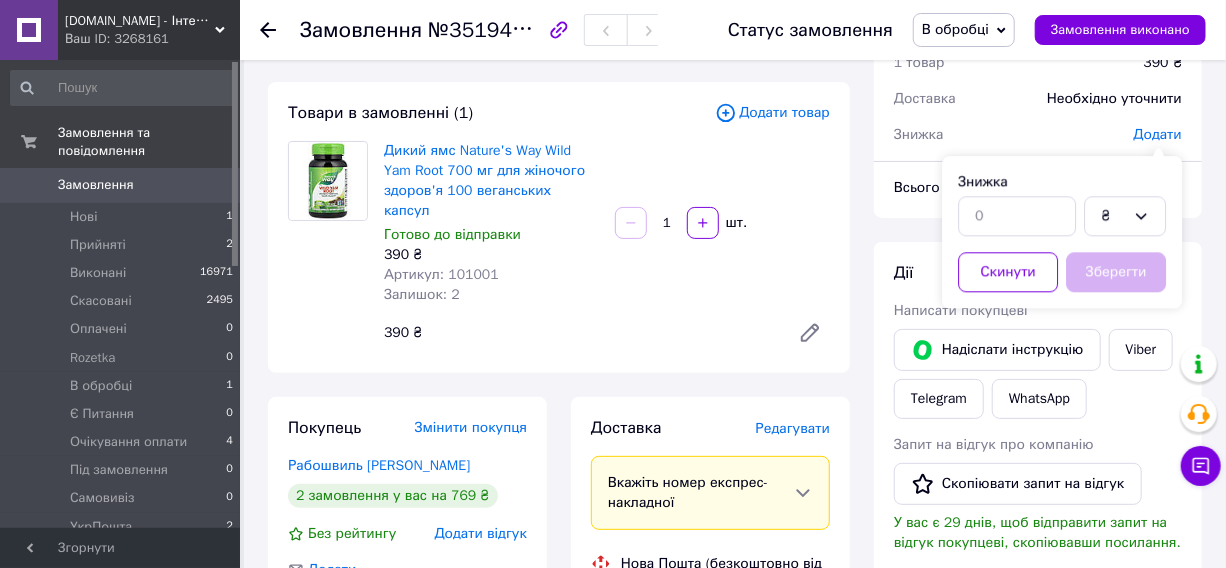 click at bounding box center [1017, 216] 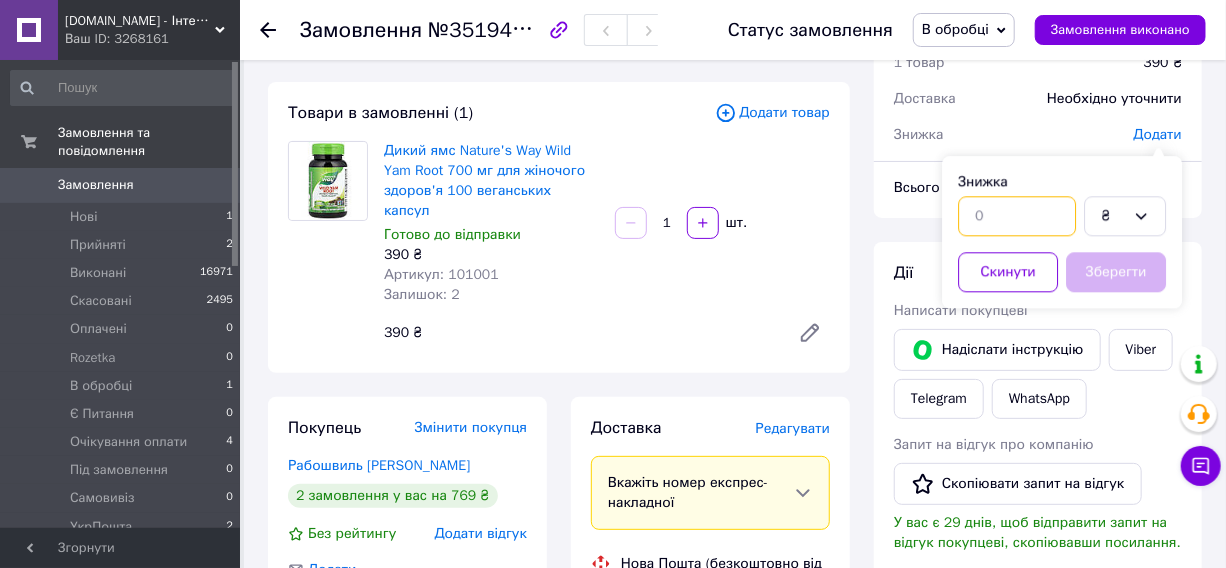 click at bounding box center (1017, 216) 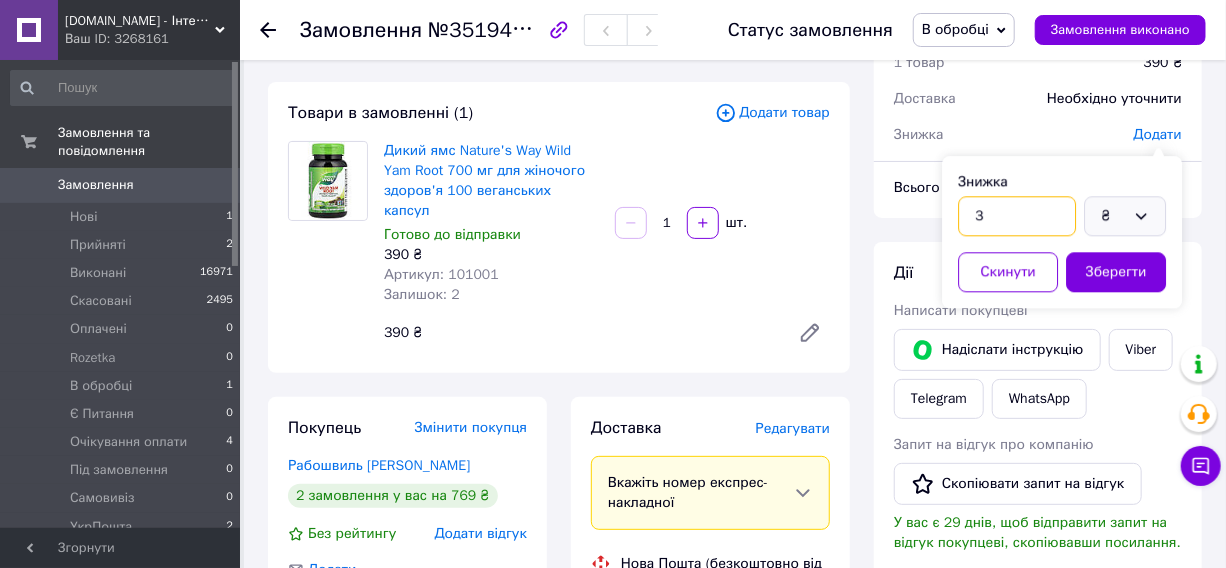 type on "3" 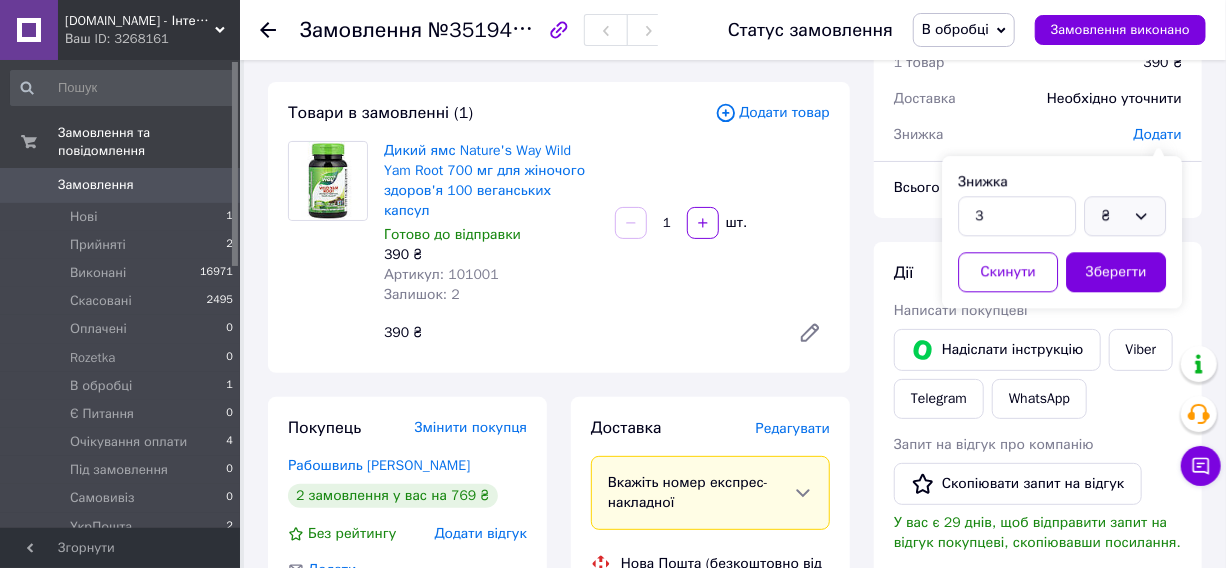 click on "₴" at bounding box center (1125, 216) 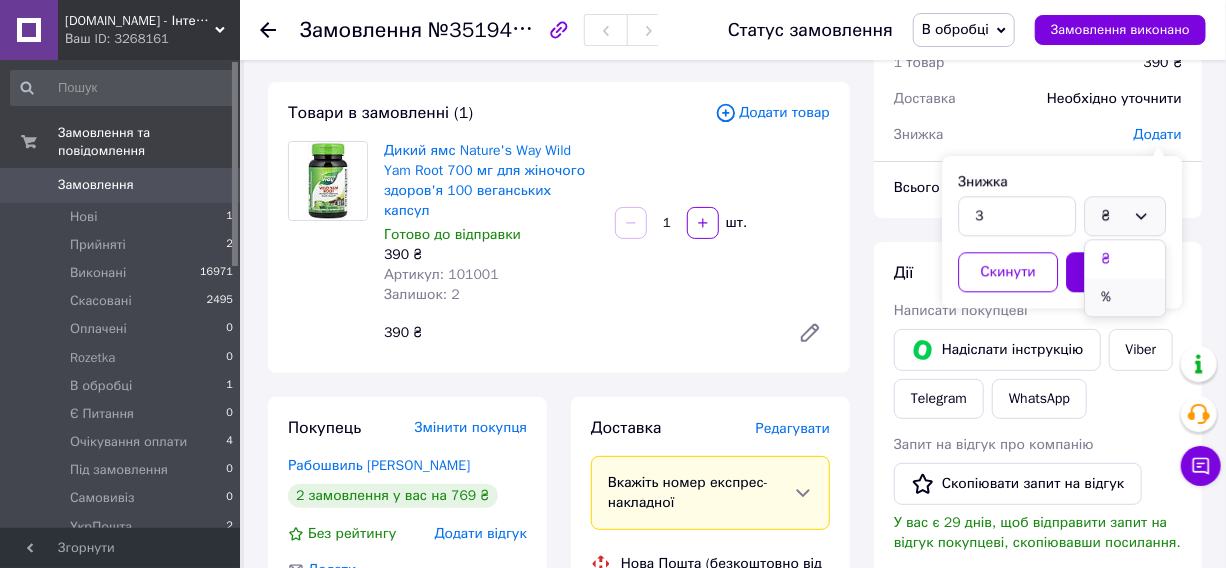 click on "%" at bounding box center [1125, 297] 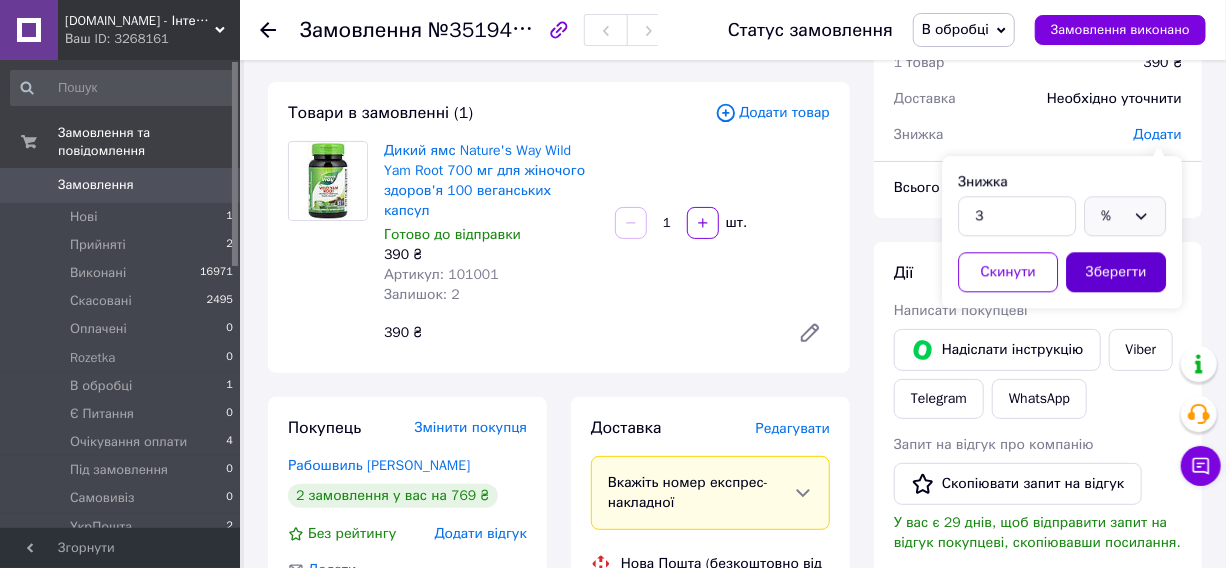 click on "Зберегти" at bounding box center (1116, 272) 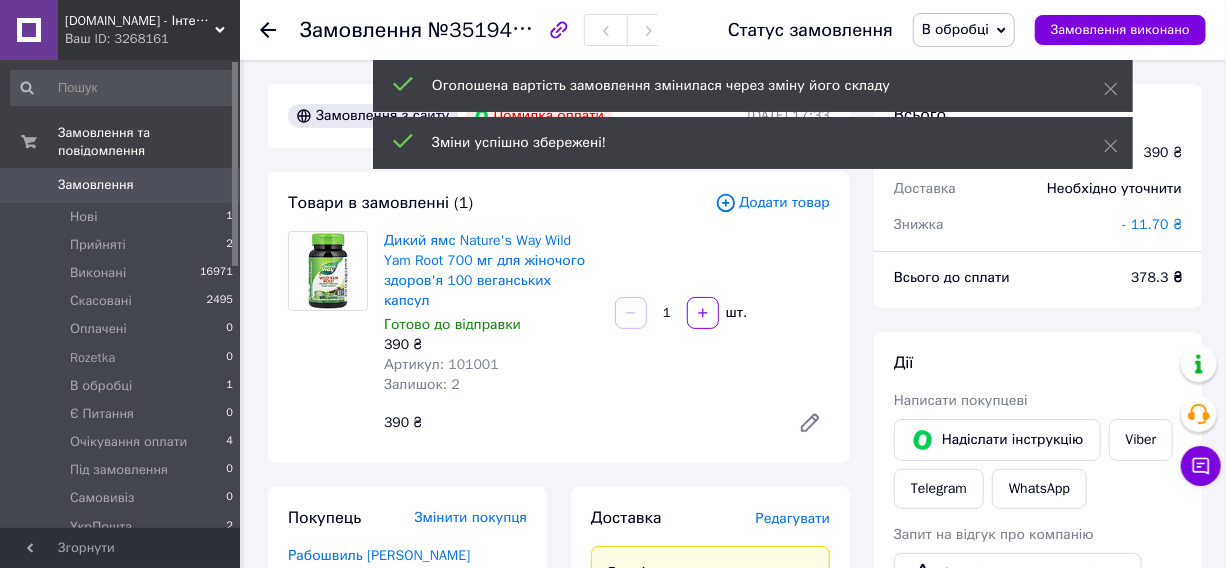 scroll, scrollTop: 90, scrollLeft: 0, axis: vertical 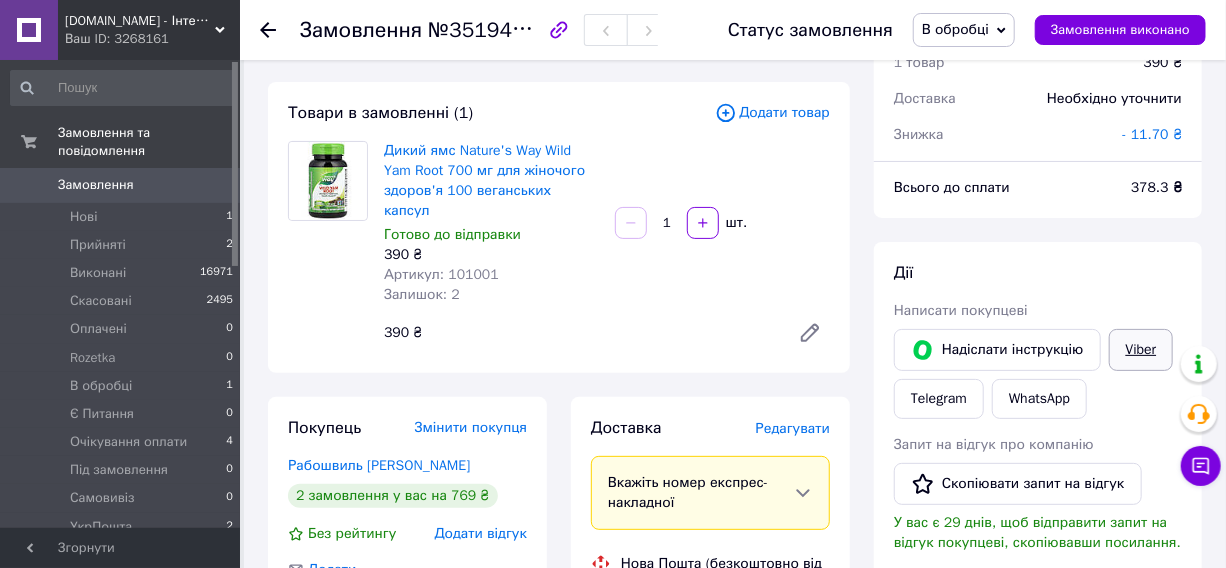 click on "Viber" at bounding box center [1141, 350] 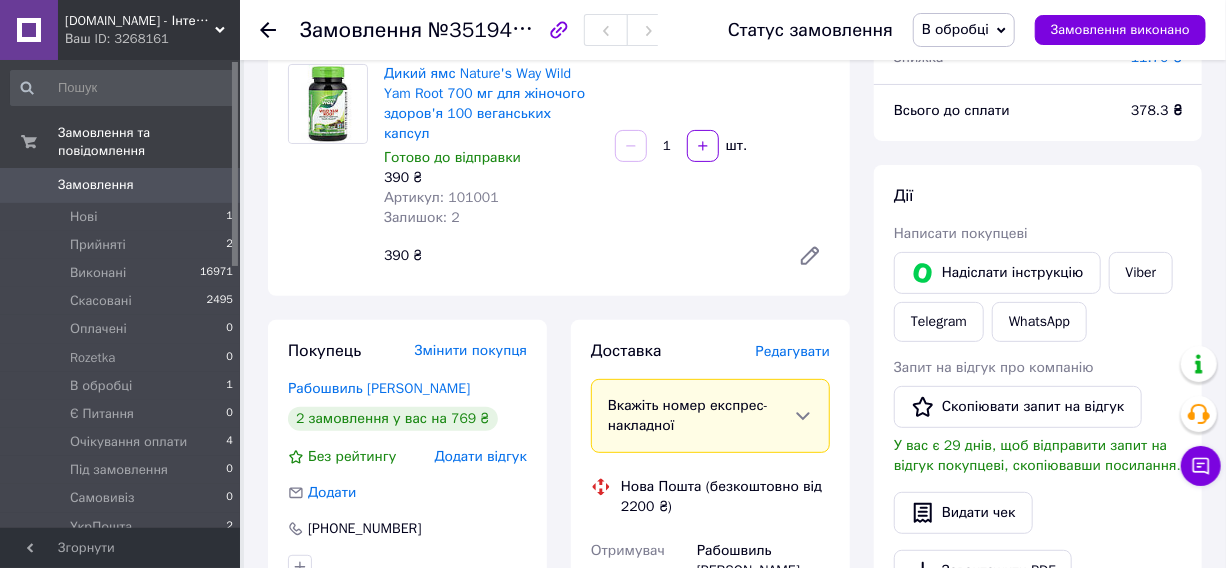 scroll, scrollTop: 363, scrollLeft: 0, axis: vertical 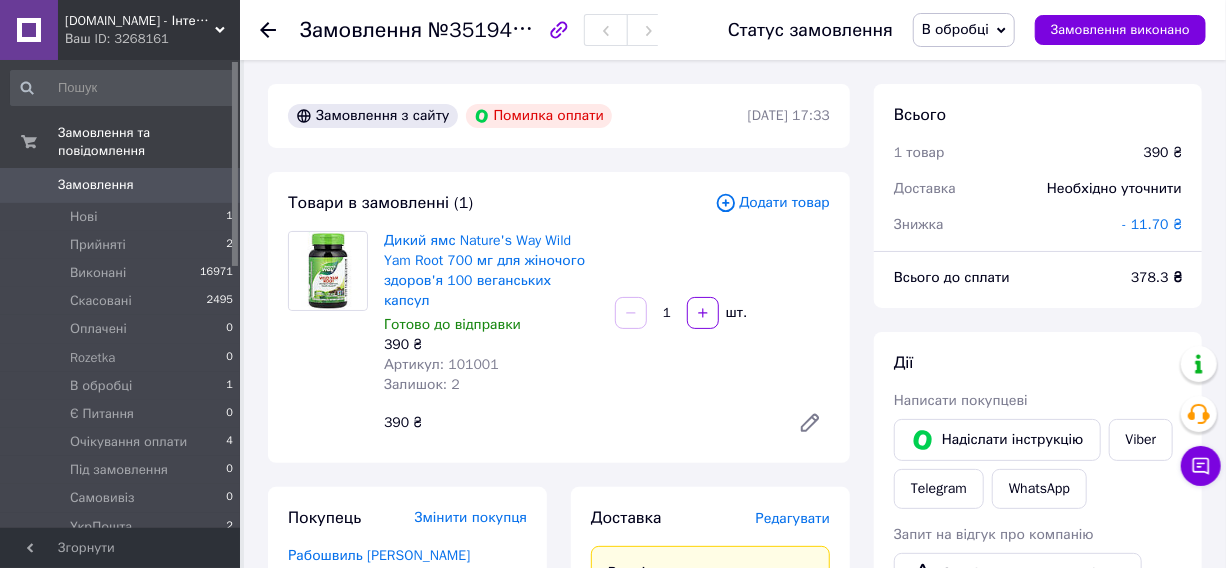 click on "- 11.70 ₴" at bounding box center (1152, 224) 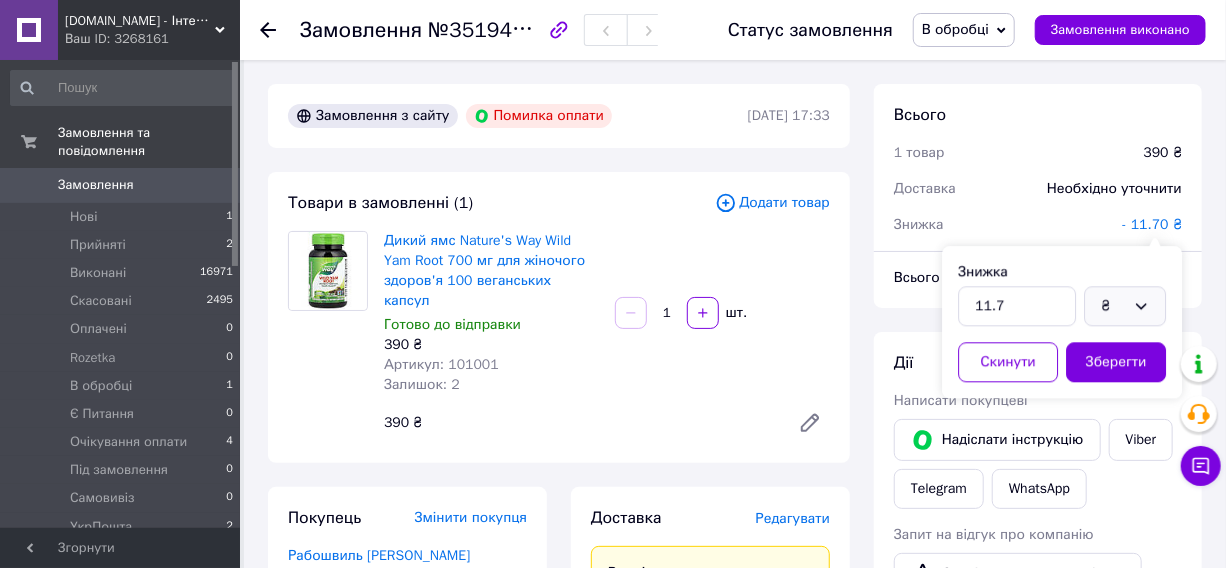 click on "₴" at bounding box center [1113, 306] 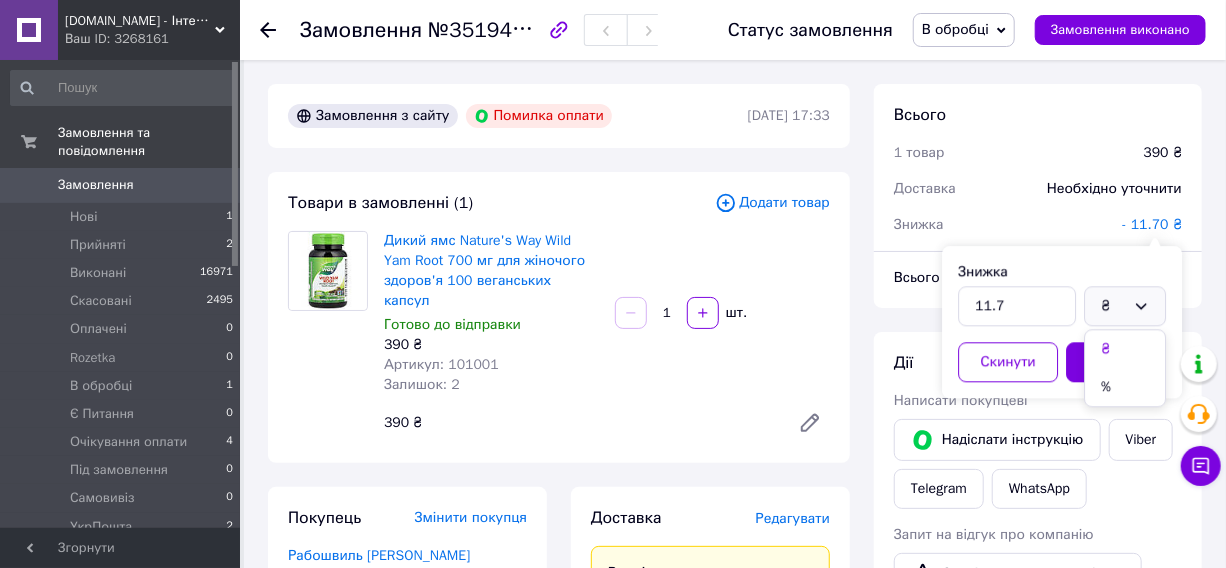 click on "₴" at bounding box center (1113, 306) 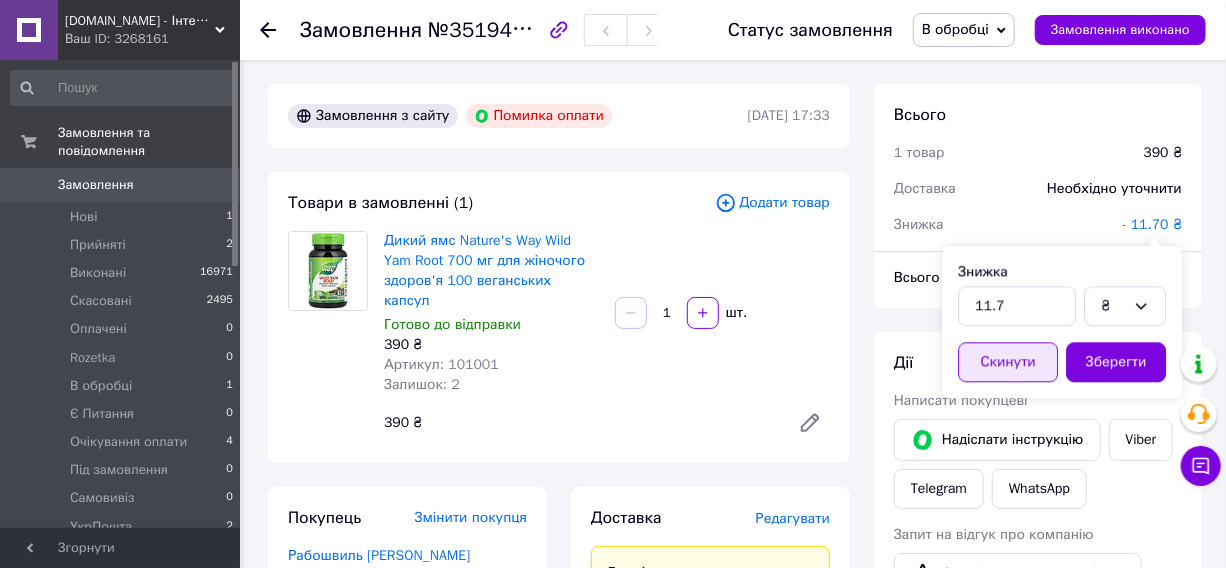 click on "Скинути" at bounding box center [1008, 362] 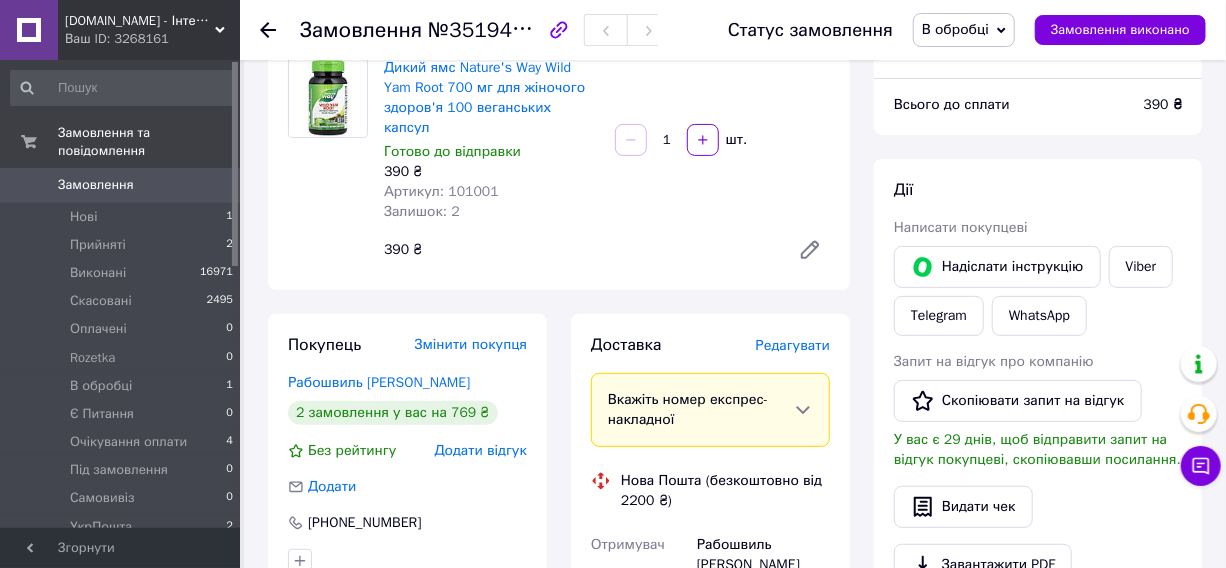 scroll, scrollTop: 181, scrollLeft: 0, axis: vertical 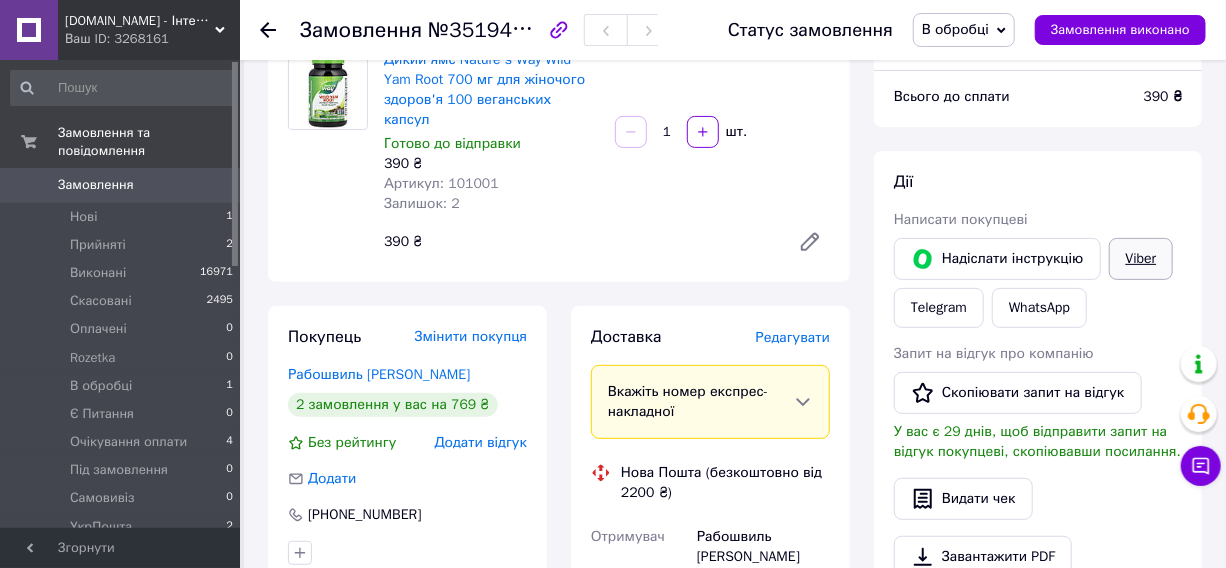 click on "Viber" at bounding box center (1141, 259) 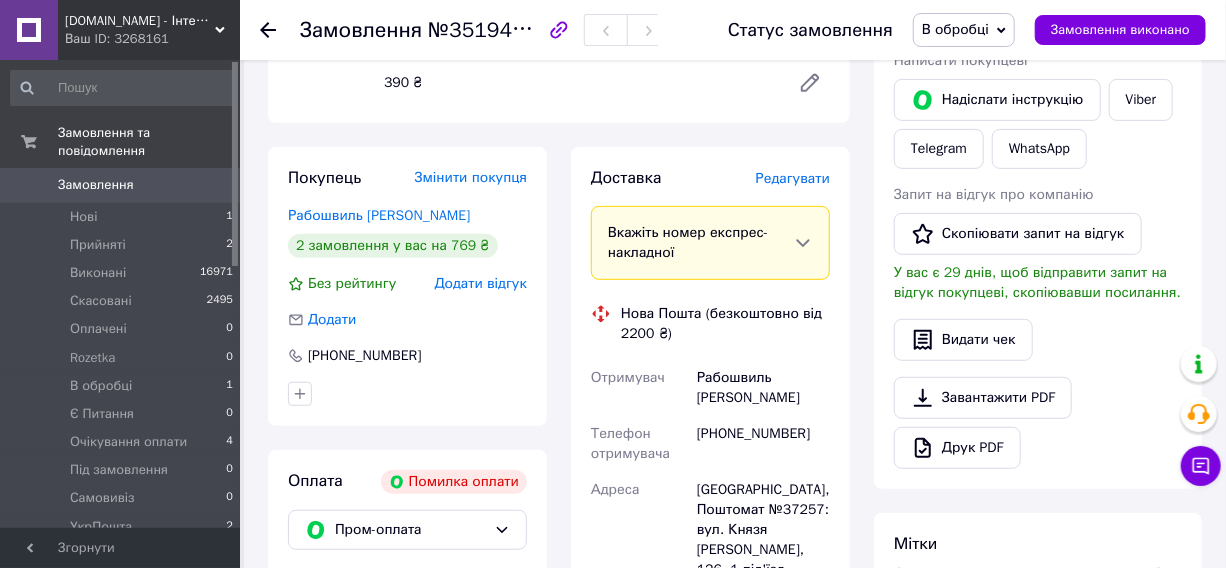 scroll, scrollTop: 545, scrollLeft: 0, axis: vertical 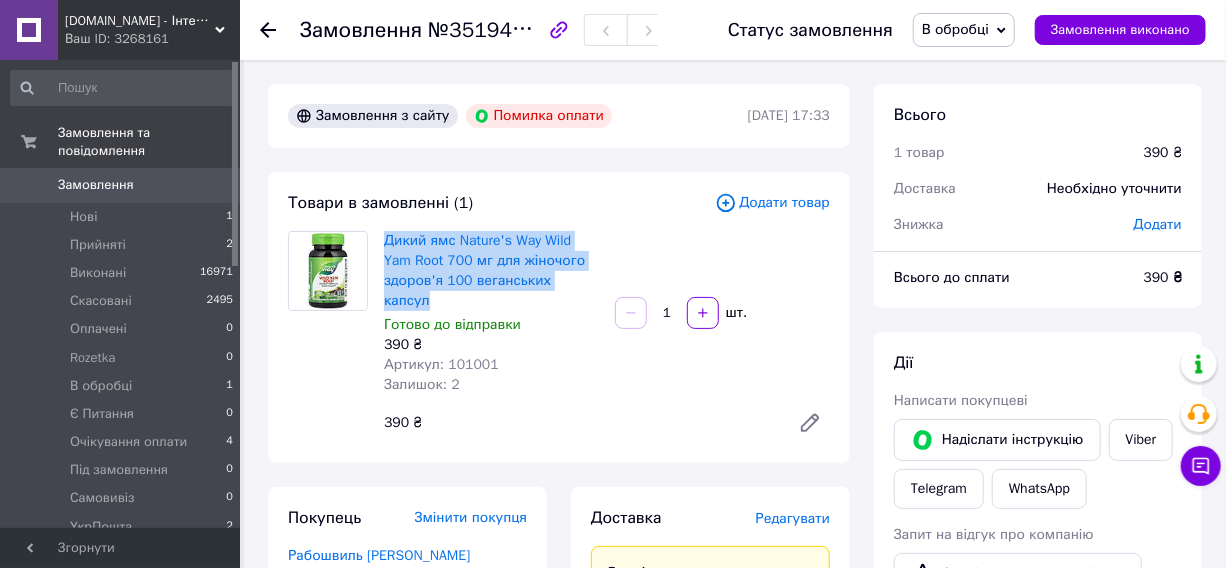 drag, startPoint x: 586, startPoint y: 285, endPoint x: 381, endPoint y: 242, distance: 209.46121 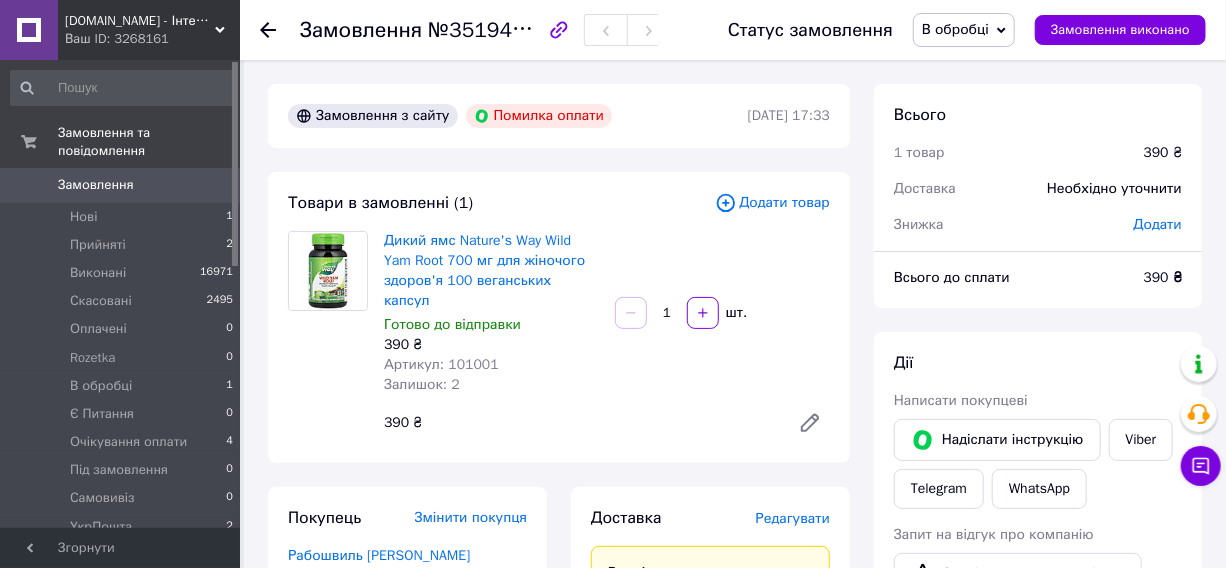 click on "390 ₴" at bounding box center (491, 345) 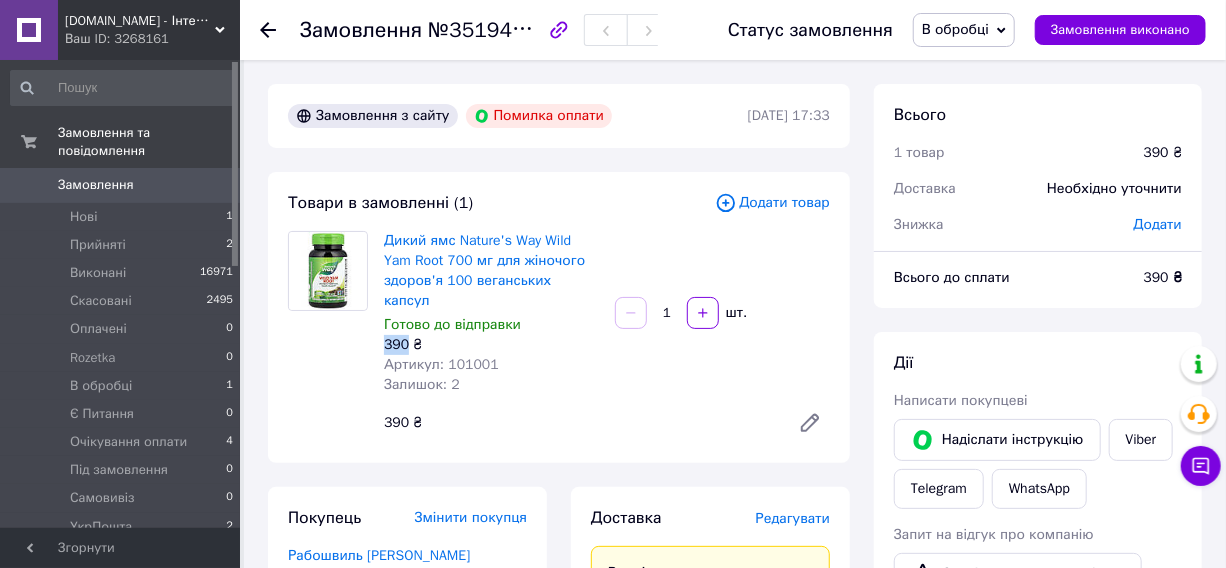 click on "390 ₴" at bounding box center [491, 345] 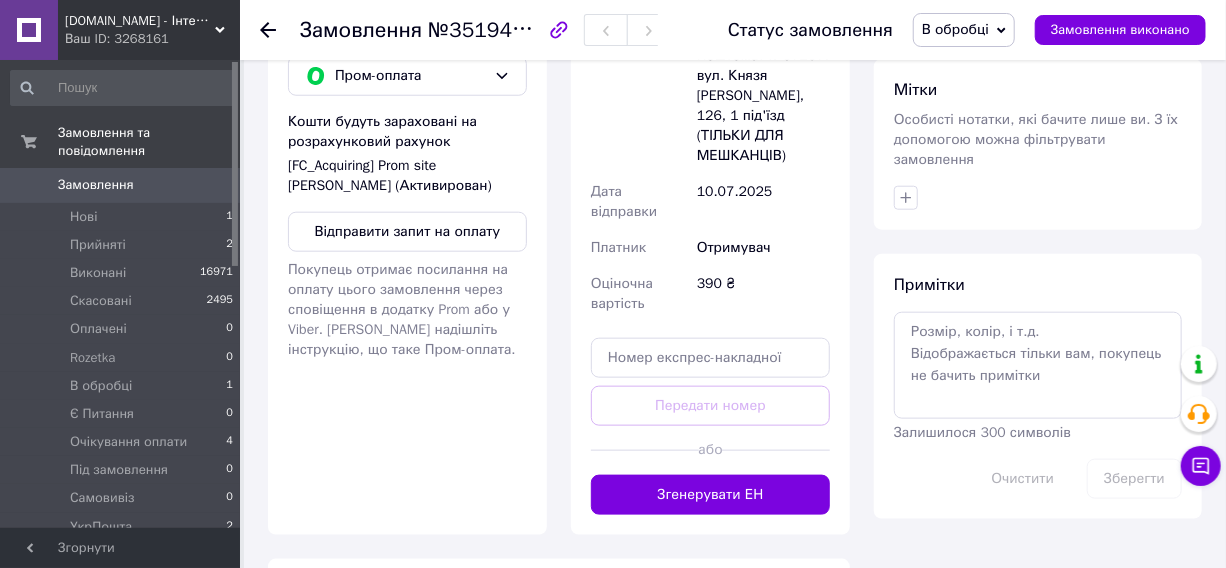 scroll, scrollTop: 818, scrollLeft: 0, axis: vertical 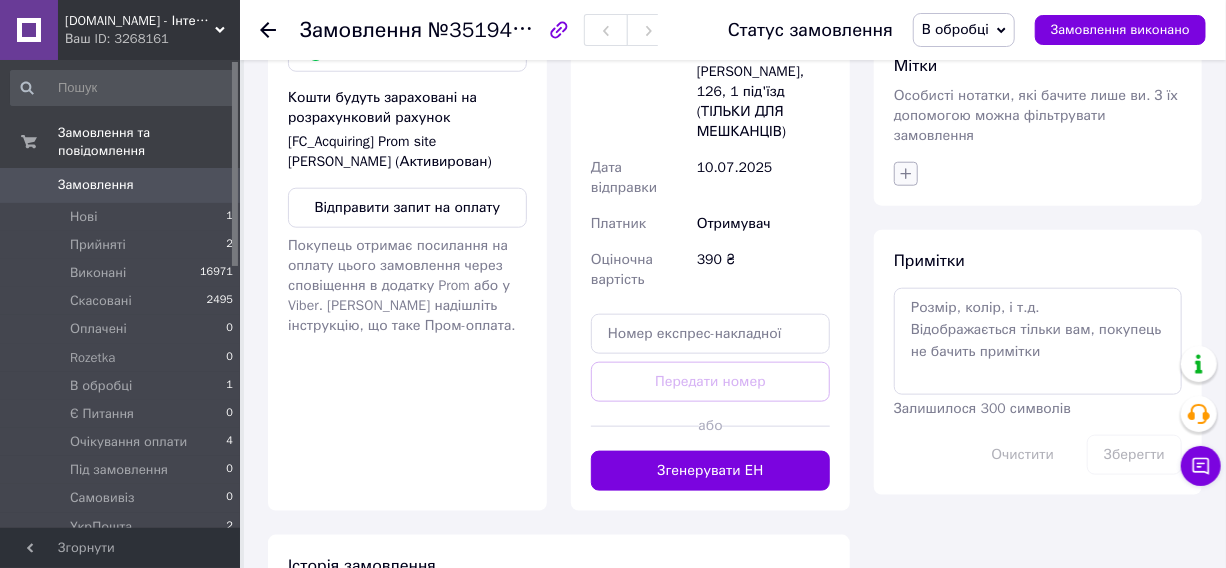 click 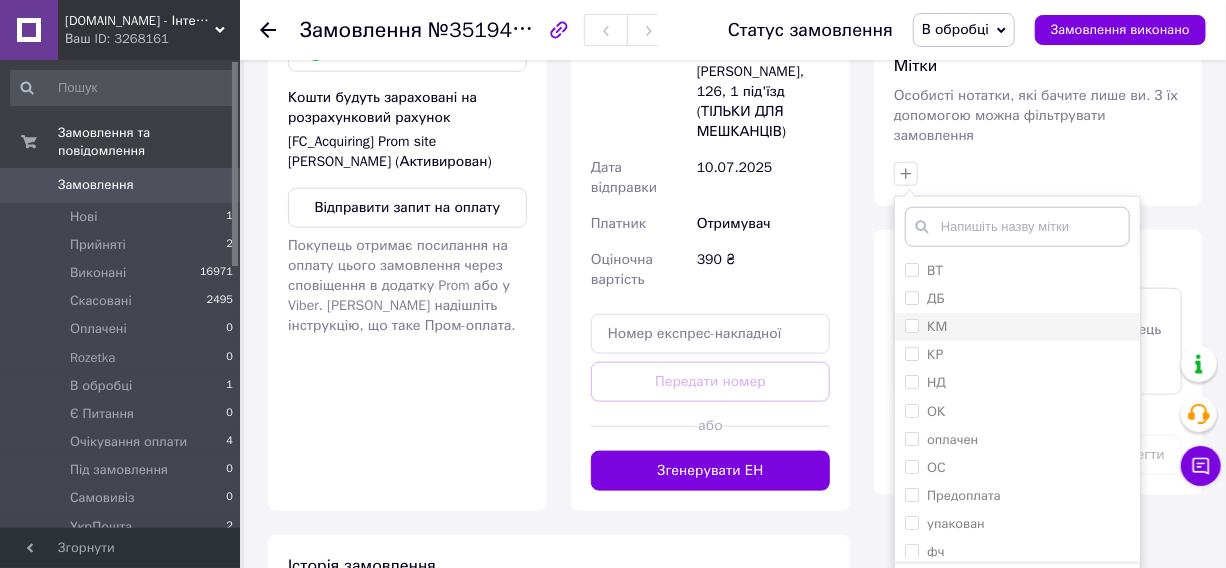 scroll, scrollTop: 38, scrollLeft: 0, axis: vertical 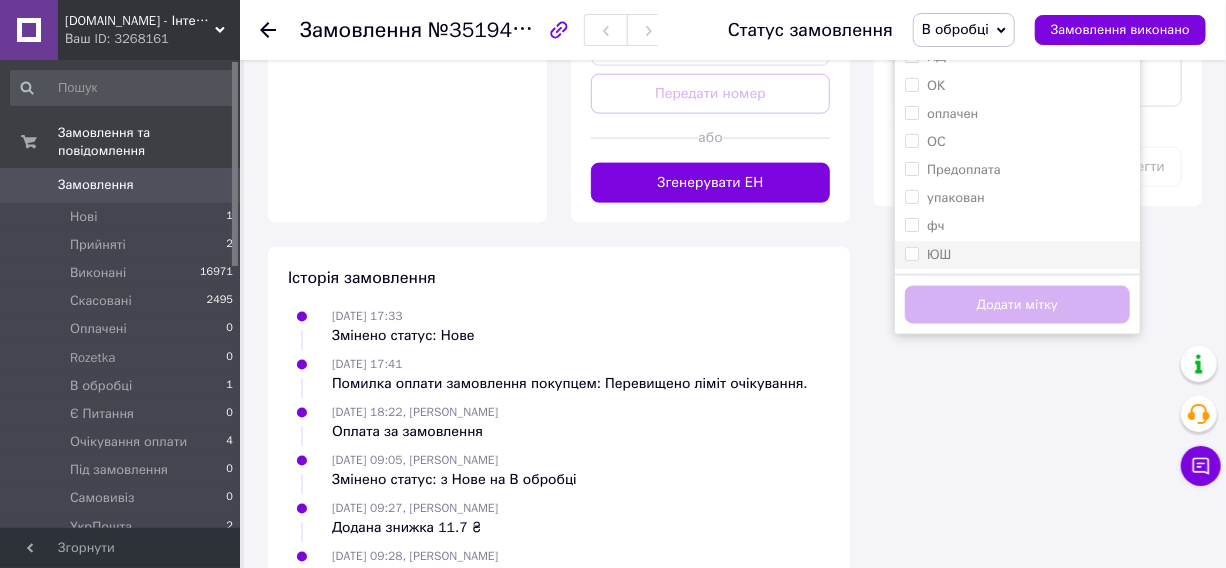 click on "ЮШ" at bounding box center (928, 255) 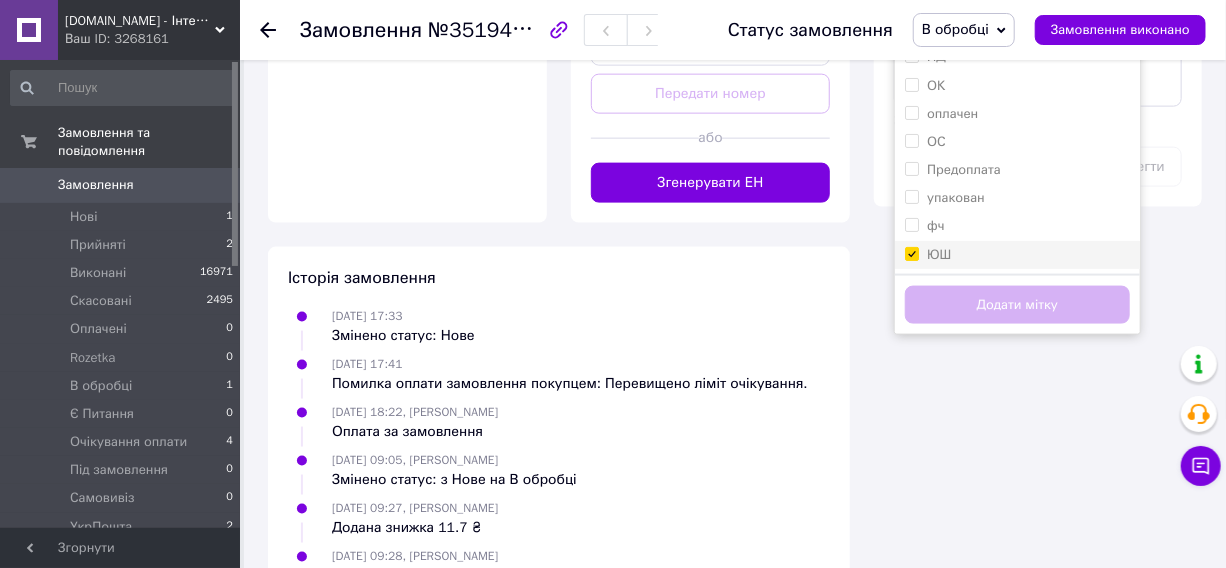 click on "ЮШ" at bounding box center (911, 253) 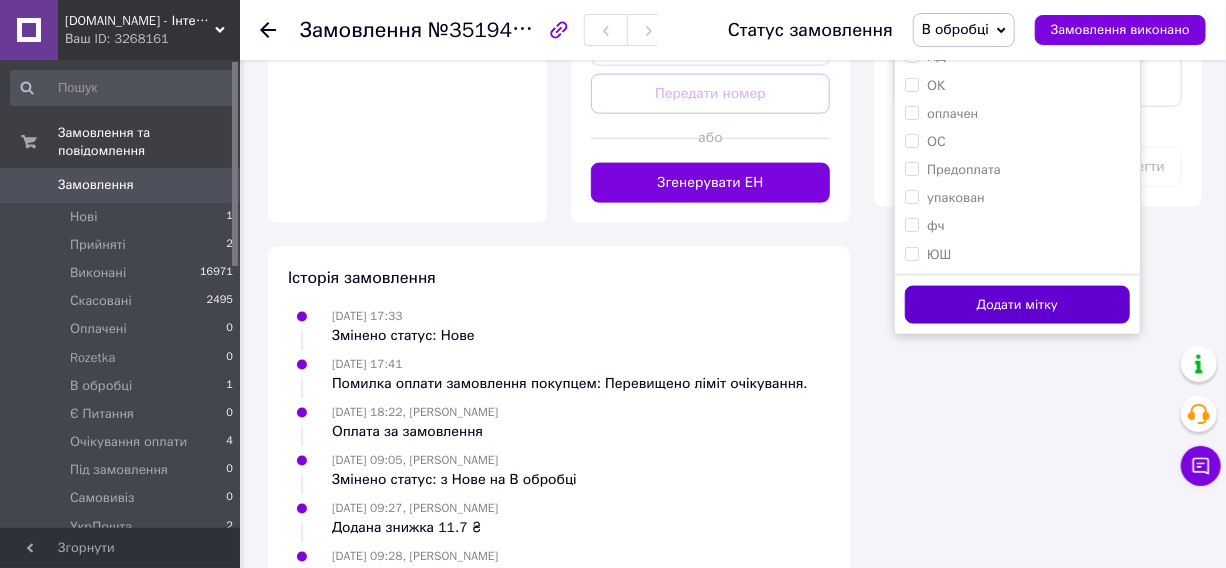 drag, startPoint x: 914, startPoint y: 231, endPoint x: 914, endPoint y: 266, distance: 35 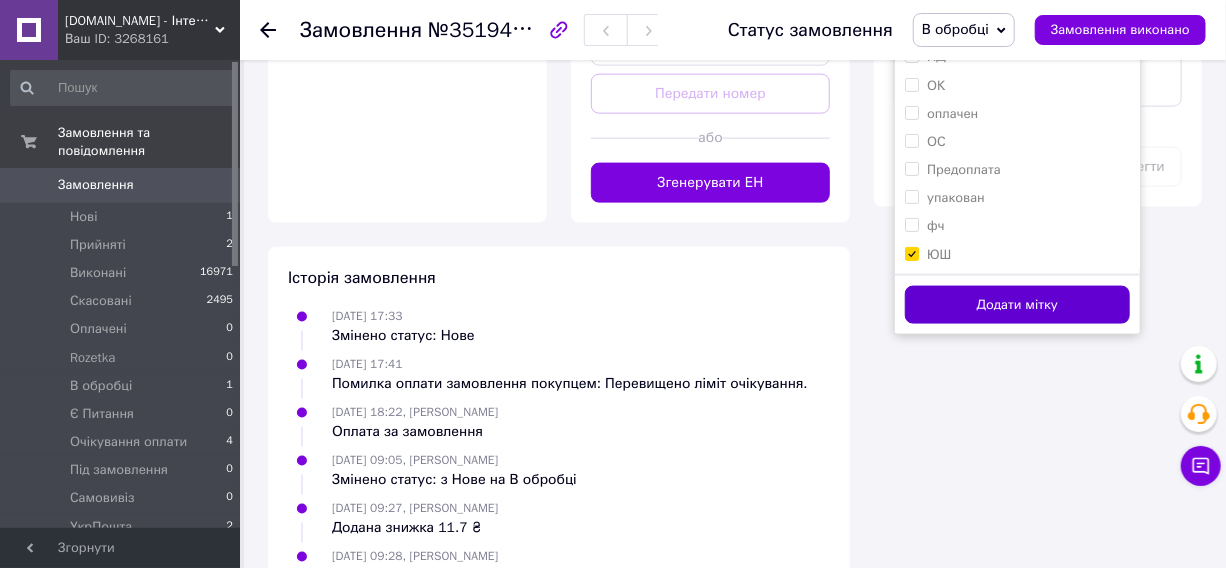click on "Додати мітку" at bounding box center (1017, 305) 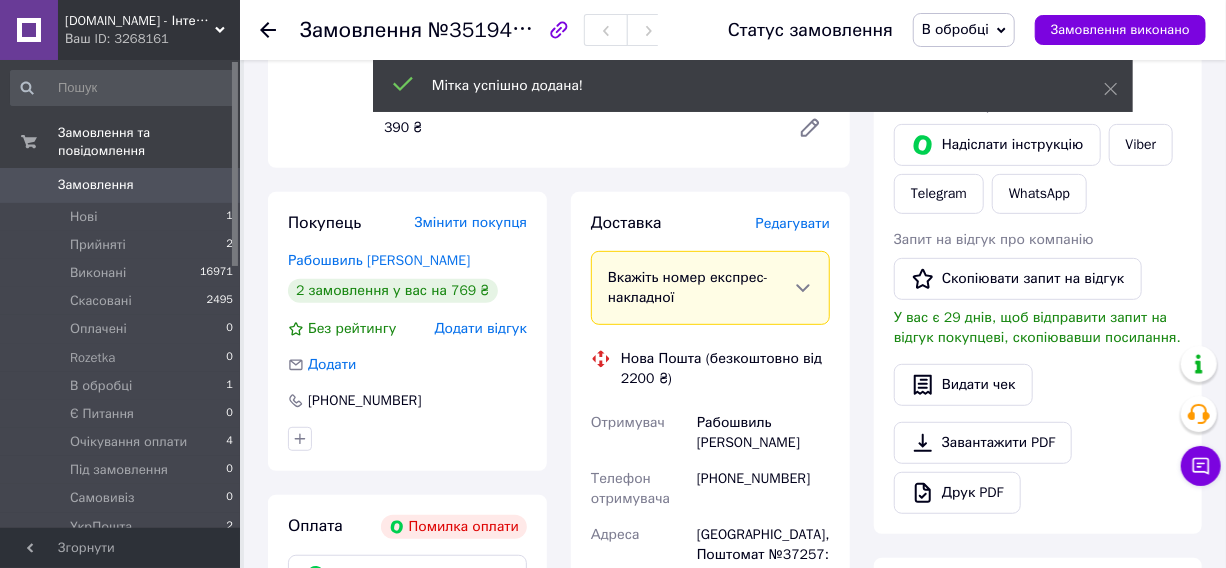 scroll, scrollTop: 288, scrollLeft: 0, axis: vertical 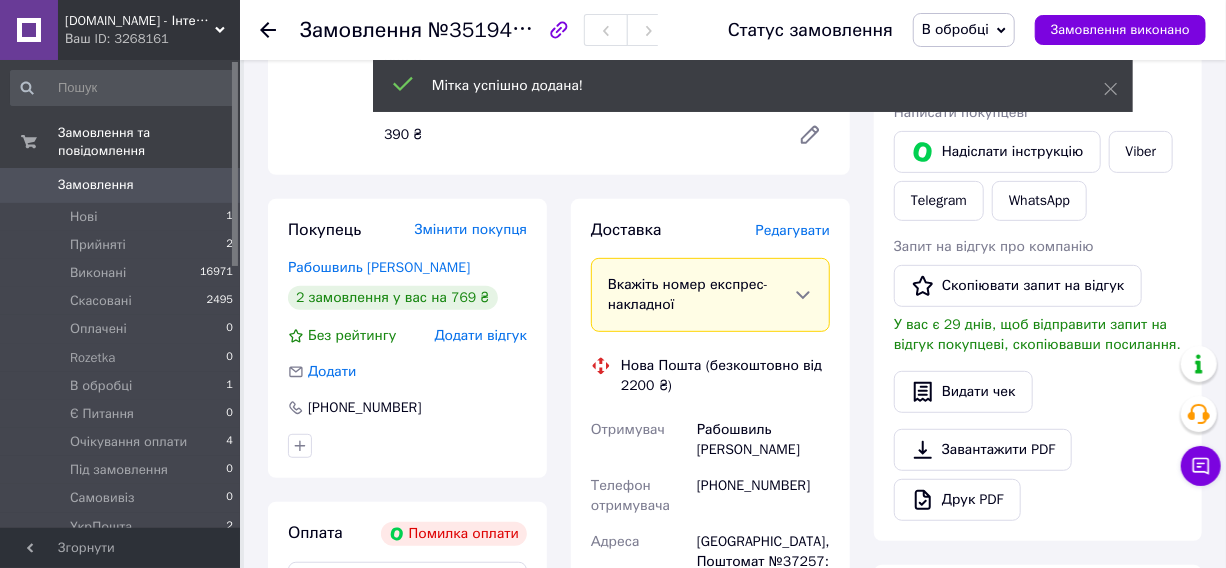 click on "В обробці" at bounding box center [955, 29] 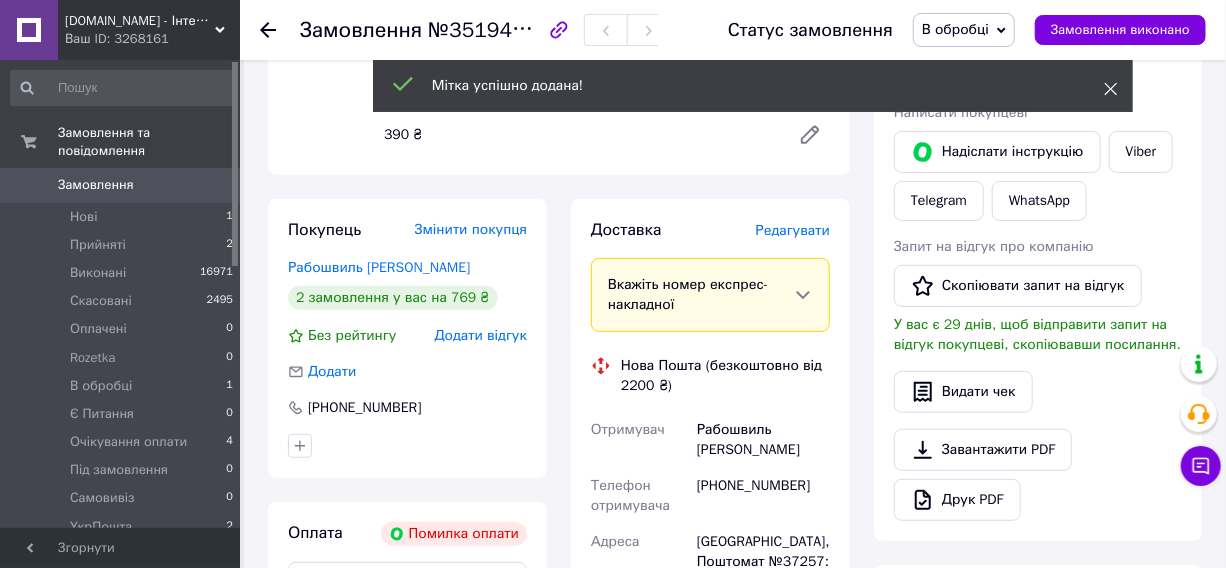 click 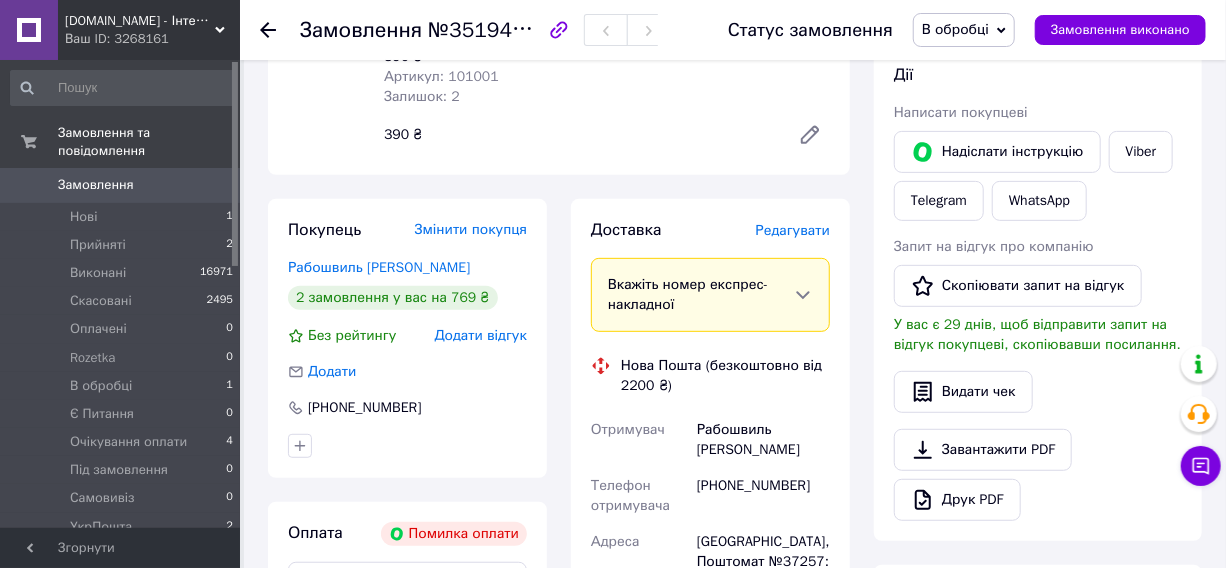 click on "В обробці" at bounding box center [964, 30] 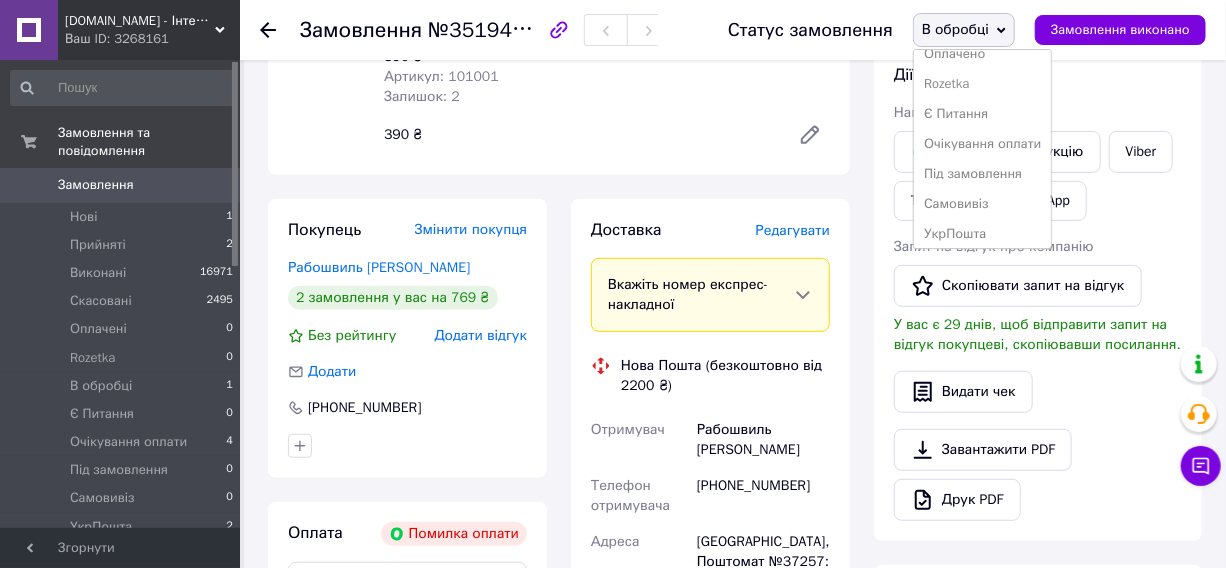 scroll, scrollTop: 111, scrollLeft: 0, axis: vertical 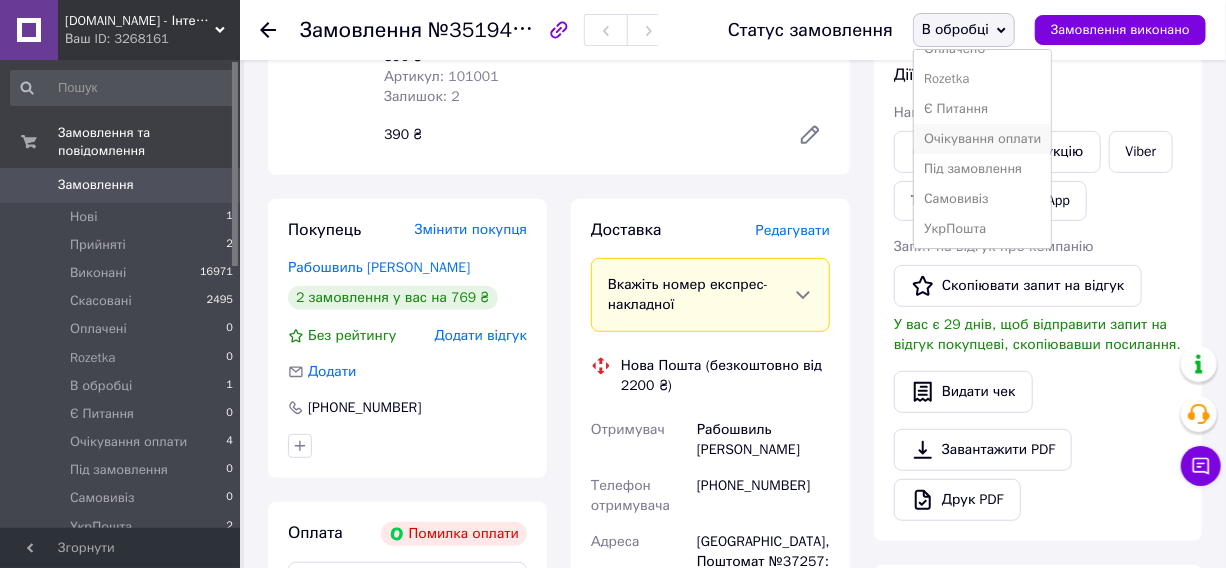 click on "Очікування оплати" at bounding box center (982, 139) 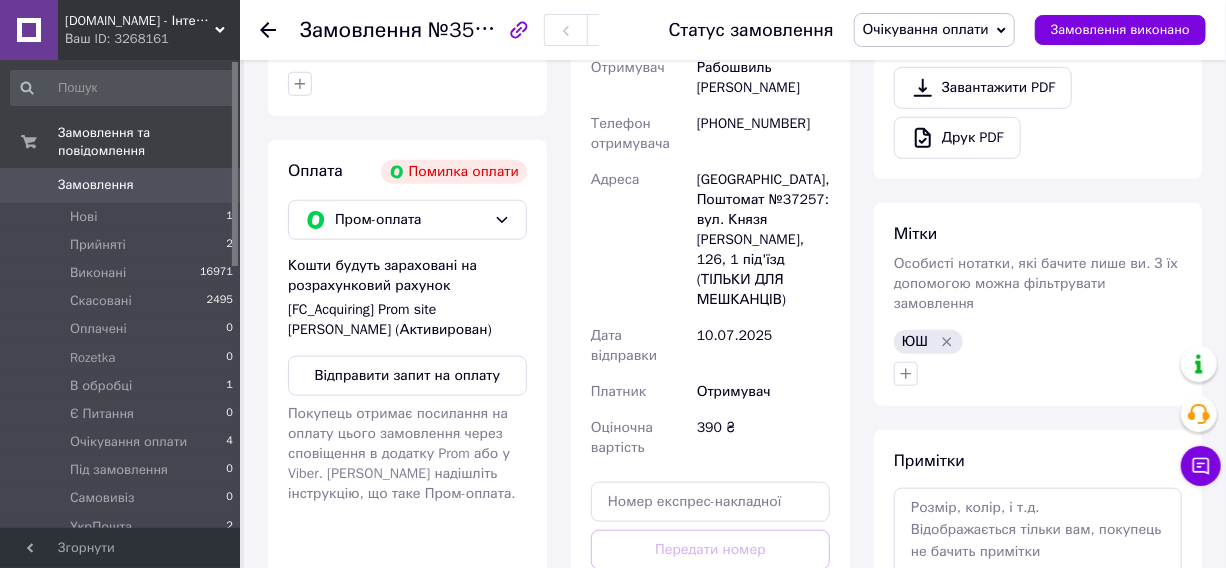 scroll, scrollTop: 651, scrollLeft: 0, axis: vertical 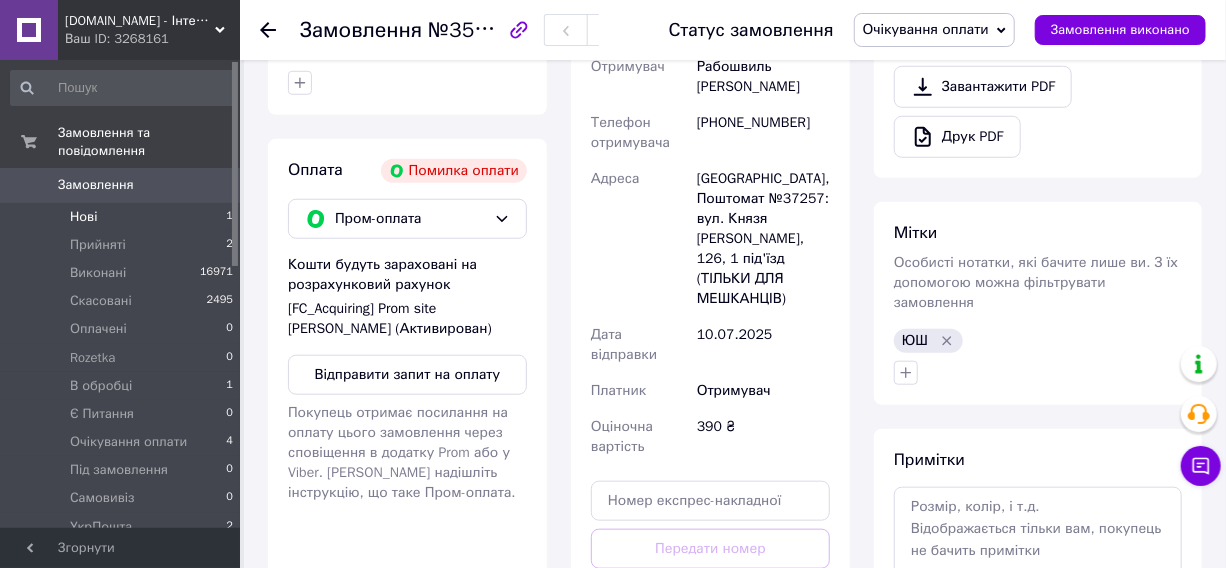 click on "Нові 1" at bounding box center (122, 217) 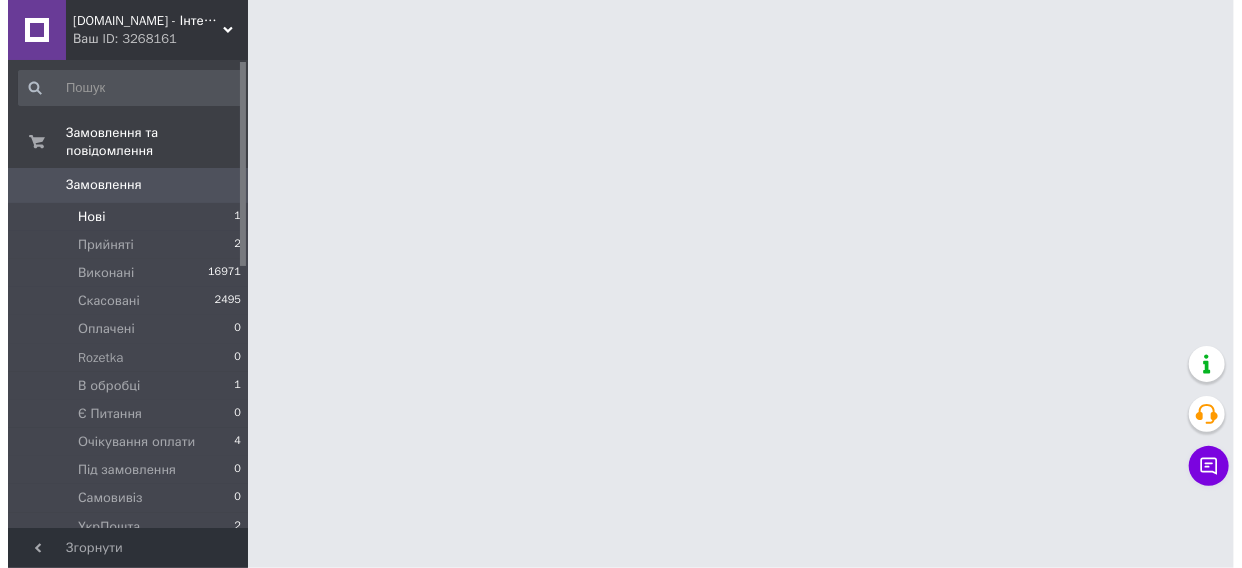 scroll, scrollTop: 0, scrollLeft: 0, axis: both 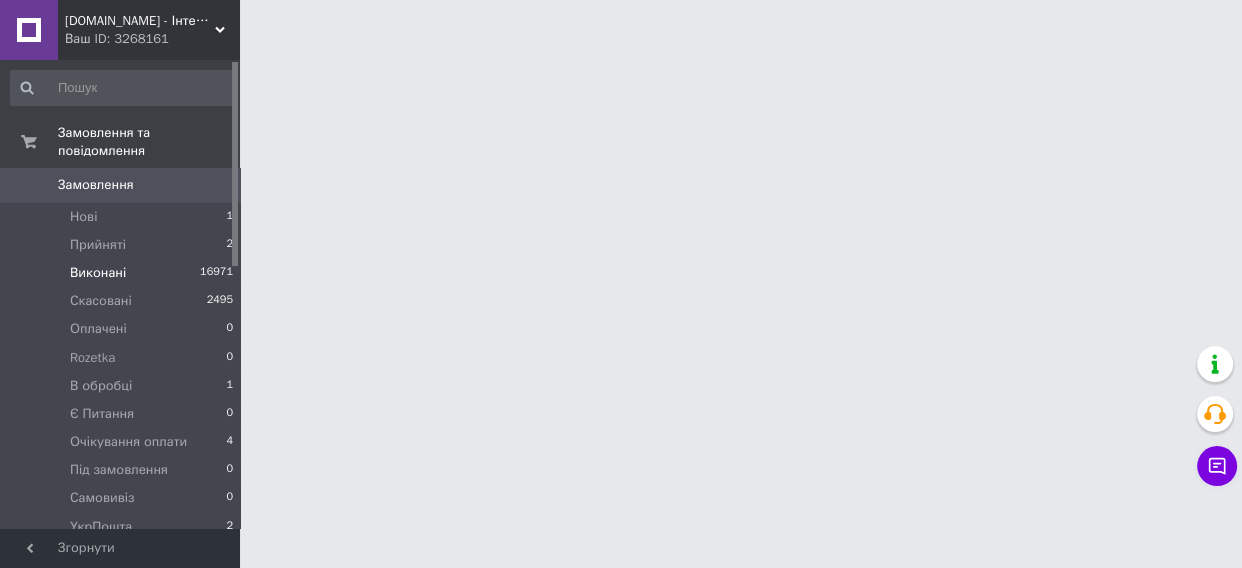 click on "Нові" at bounding box center [83, 217] 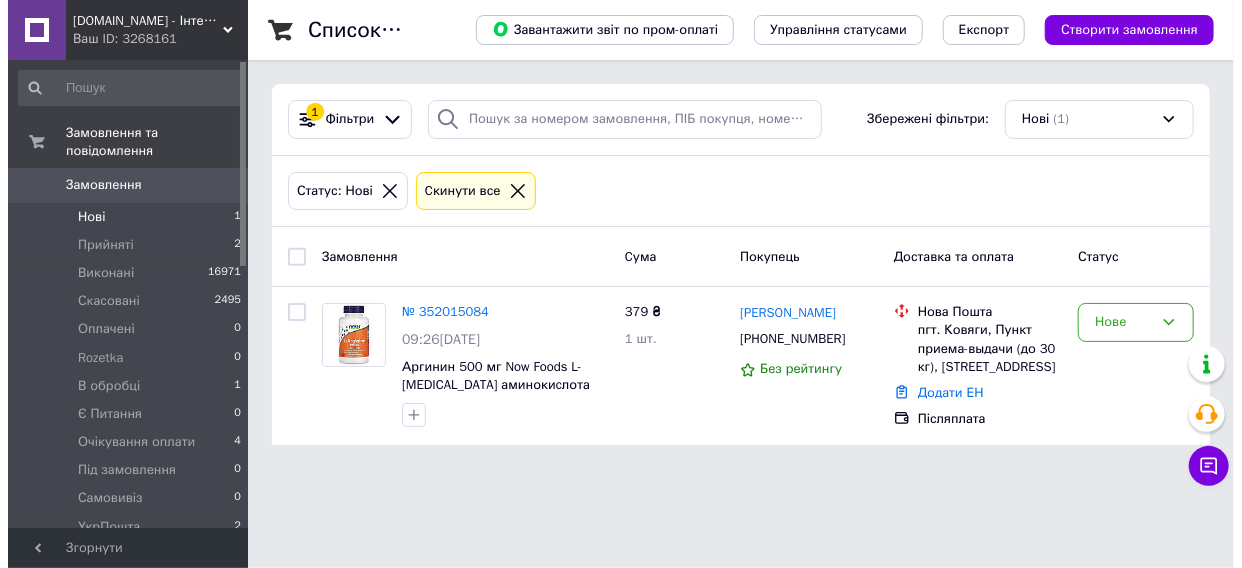 scroll, scrollTop: 0, scrollLeft: 0, axis: both 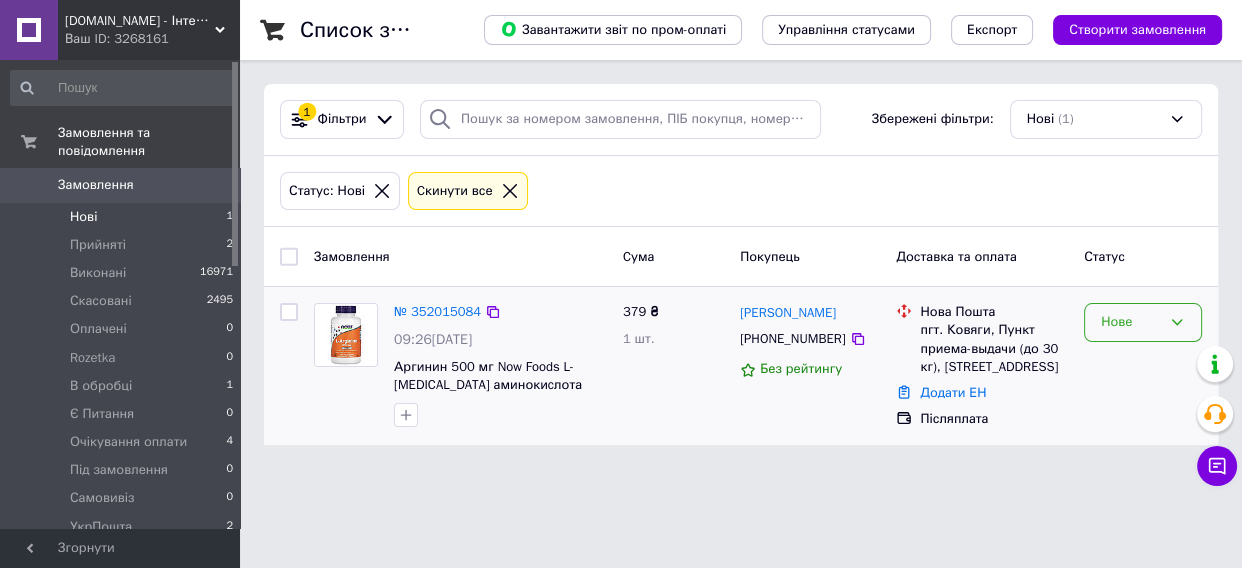 click on "Нове" at bounding box center [1131, 322] 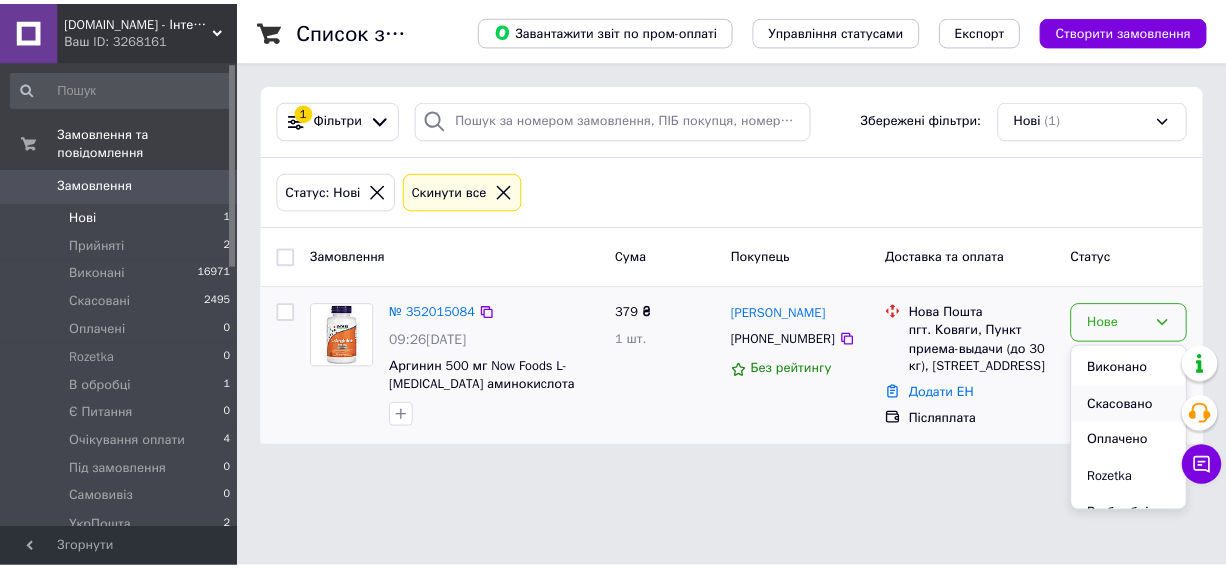 scroll, scrollTop: 90, scrollLeft: 0, axis: vertical 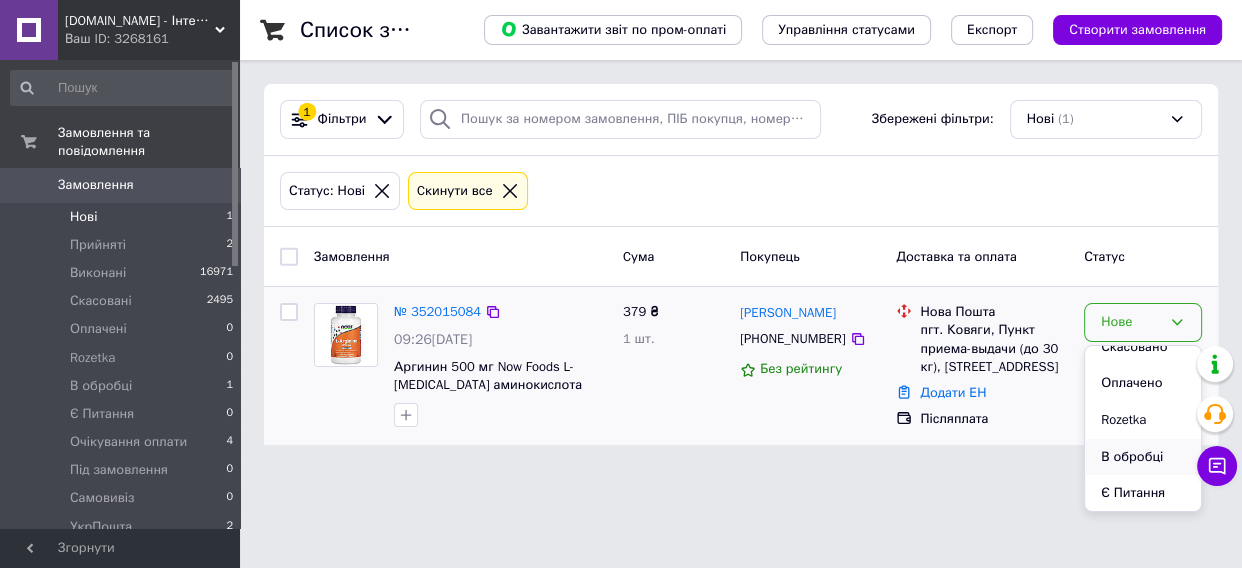 click on "В обробці" at bounding box center (1143, 457) 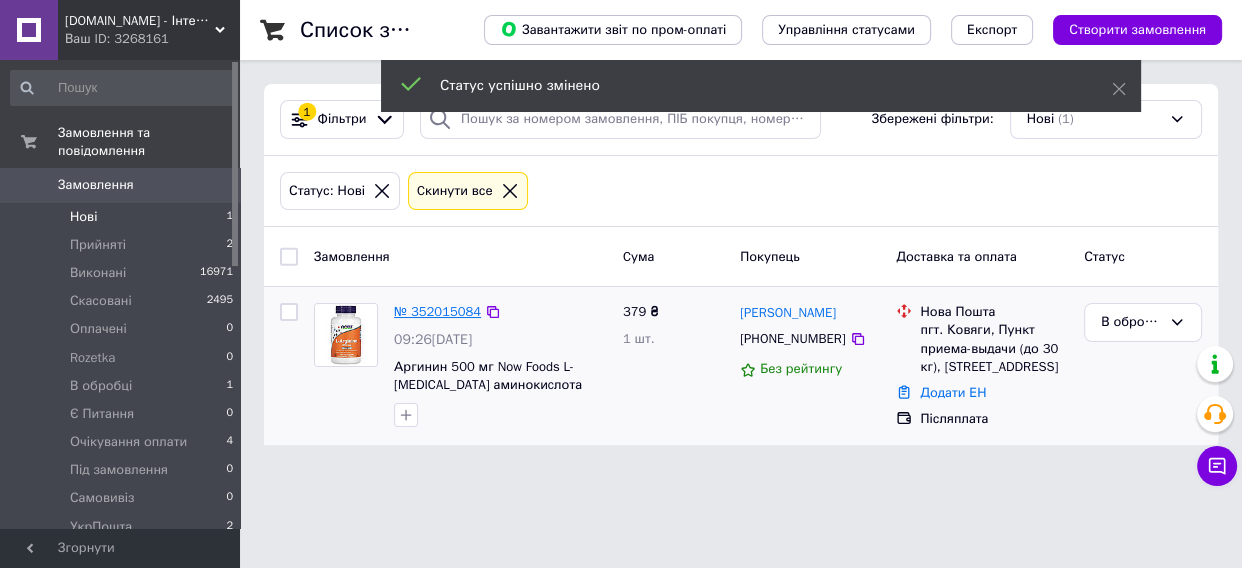 click on "№ 352015084" at bounding box center [437, 311] 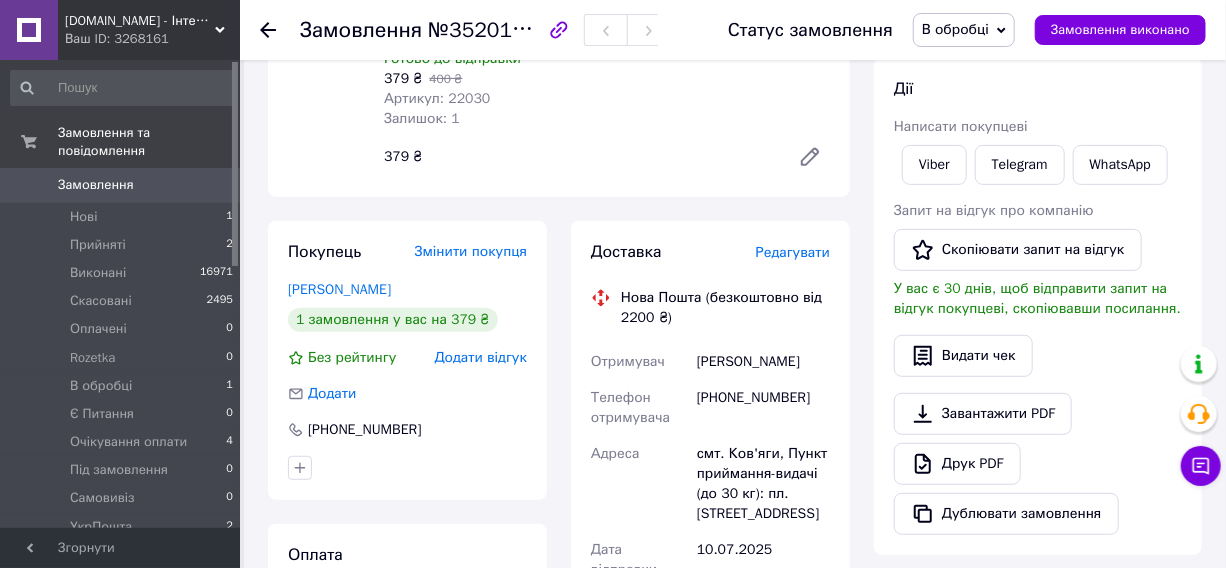 scroll, scrollTop: 272, scrollLeft: 0, axis: vertical 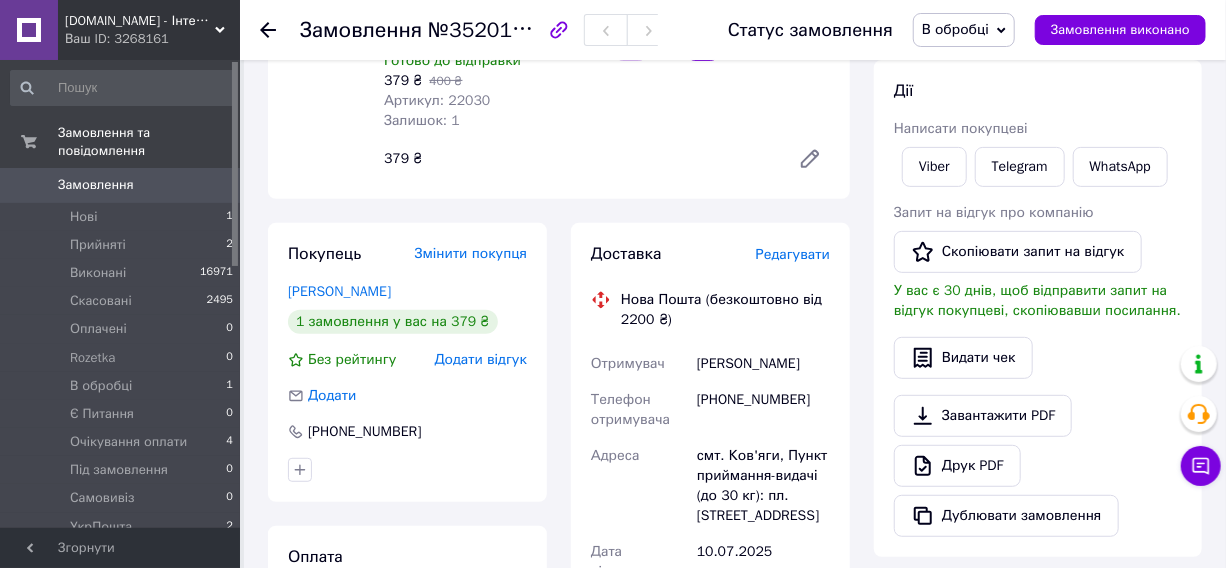 click on "Кирило Котляр" at bounding box center (339, 291) 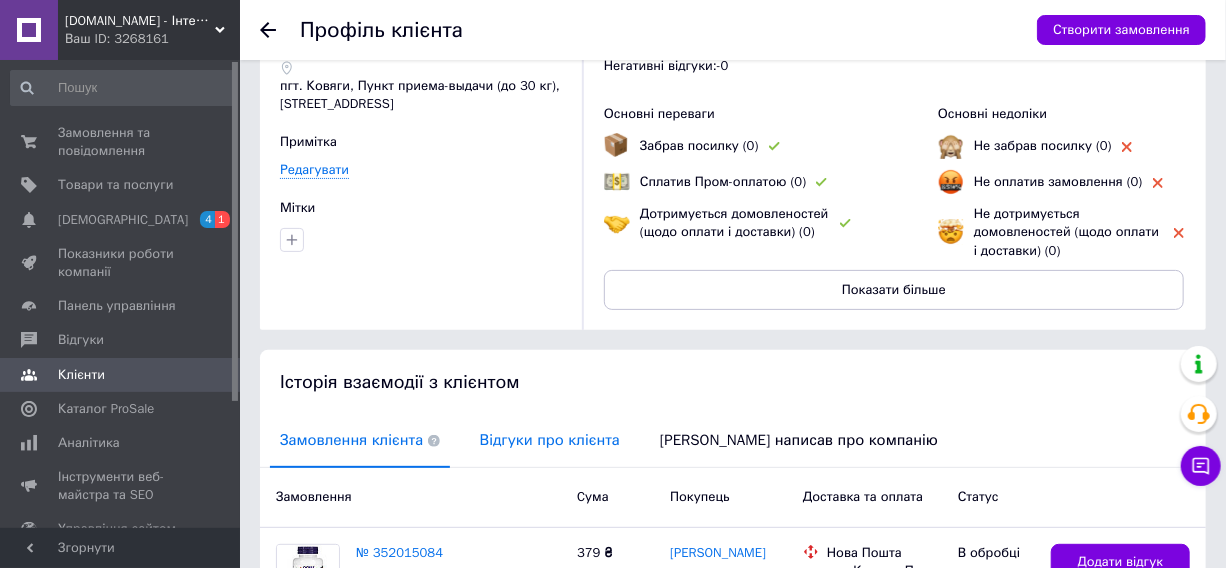 scroll, scrollTop: 320, scrollLeft: 0, axis: vertical 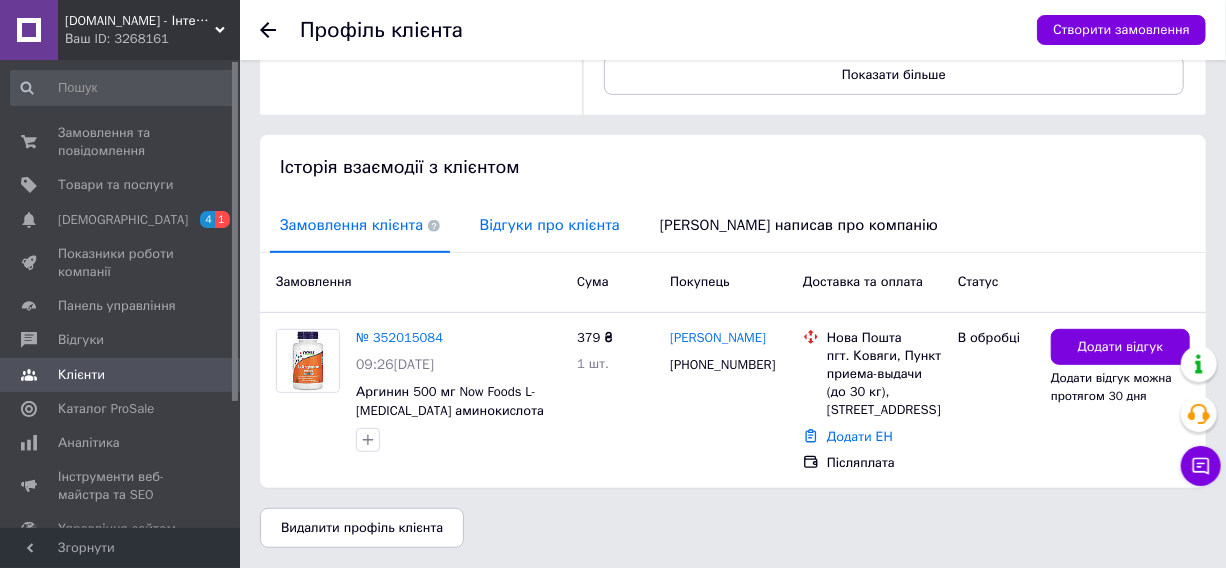 click on "Відгуки про клієнта" at bounding box center (550, 225) 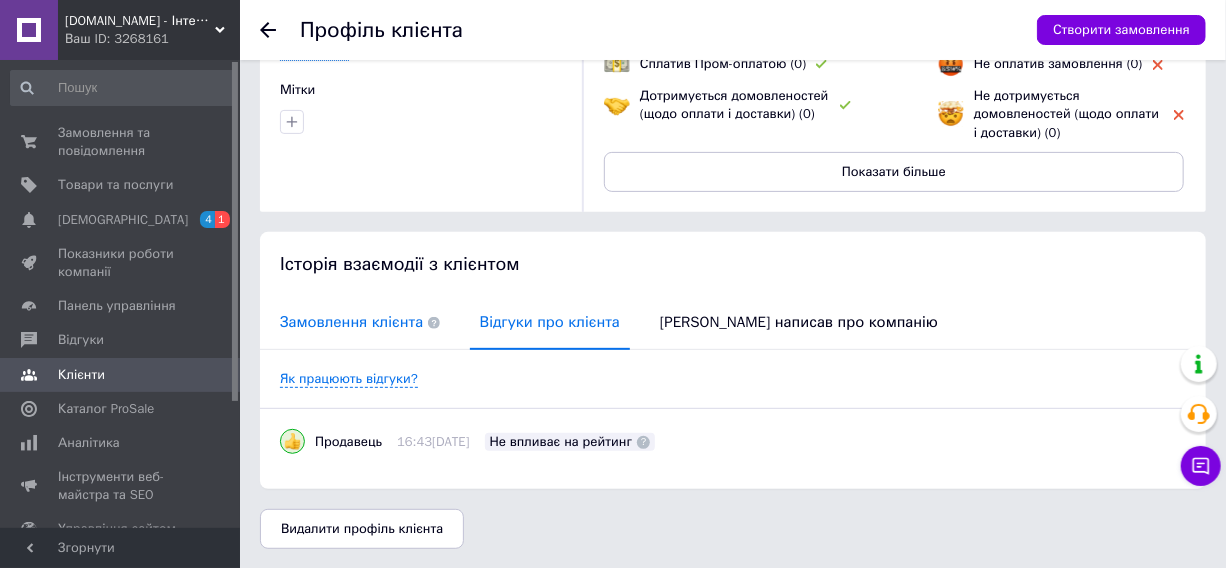 click on "Замовлення клієнта" at bounding box center (360, 322) 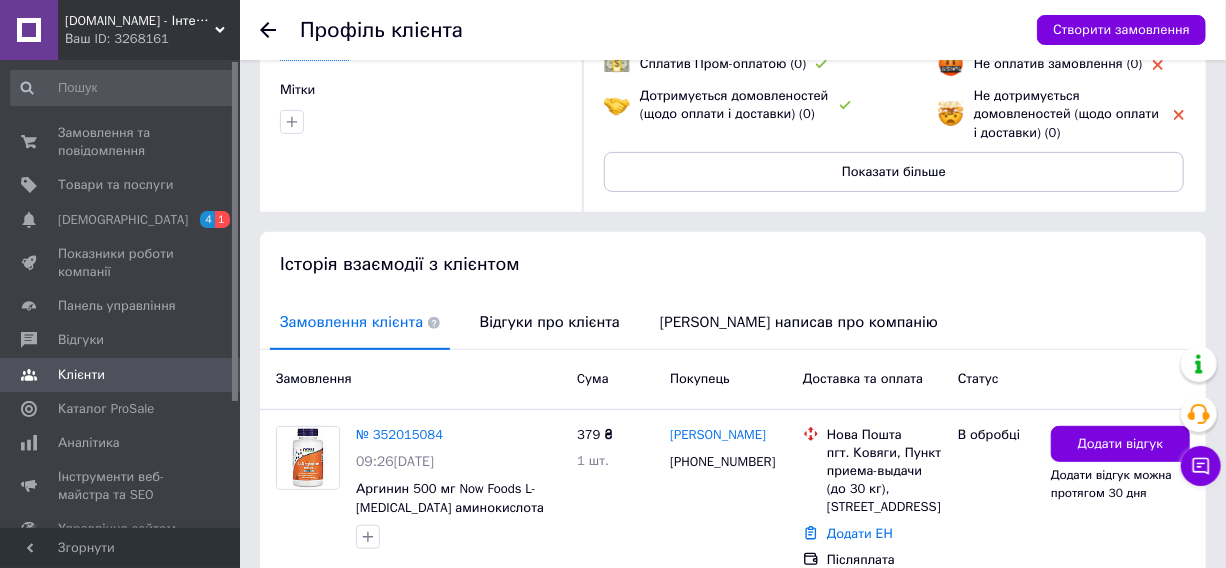 scroll, scrollTop: 320, scrollLeft: 0, axis: vertical 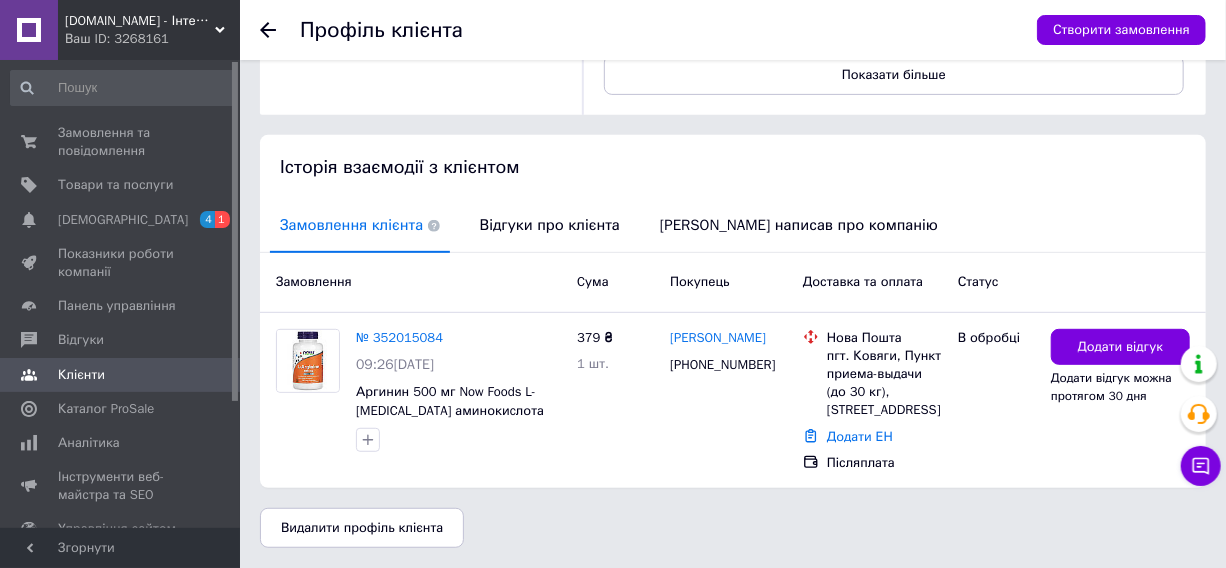 drag, startPoint x: 256, startPoint y: 33, endPoint x: 264, endPoint y: 25, distance: 11.313708 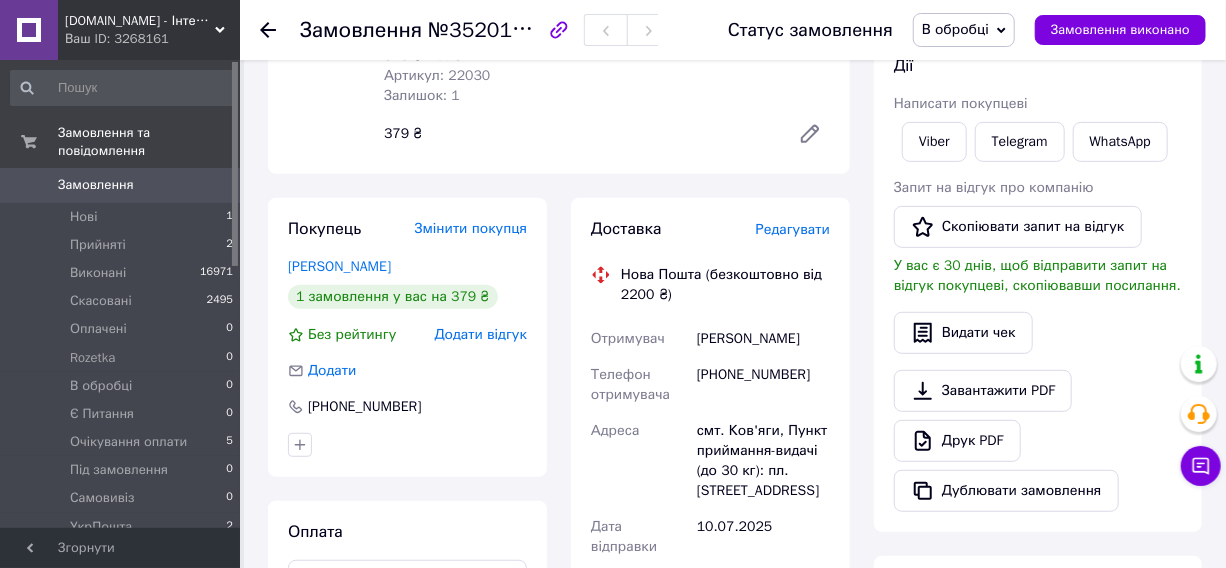 scroll, scrollTop: 272, scrollLeft: 0, axis: vertical 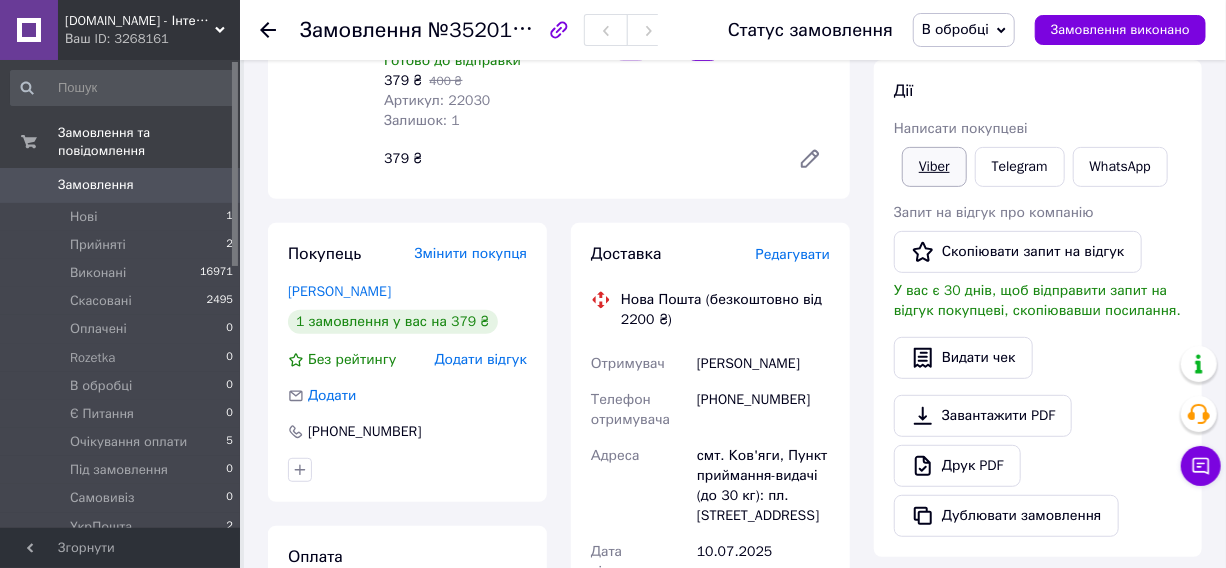 click on "Viber" at bounding box center (934, 167) 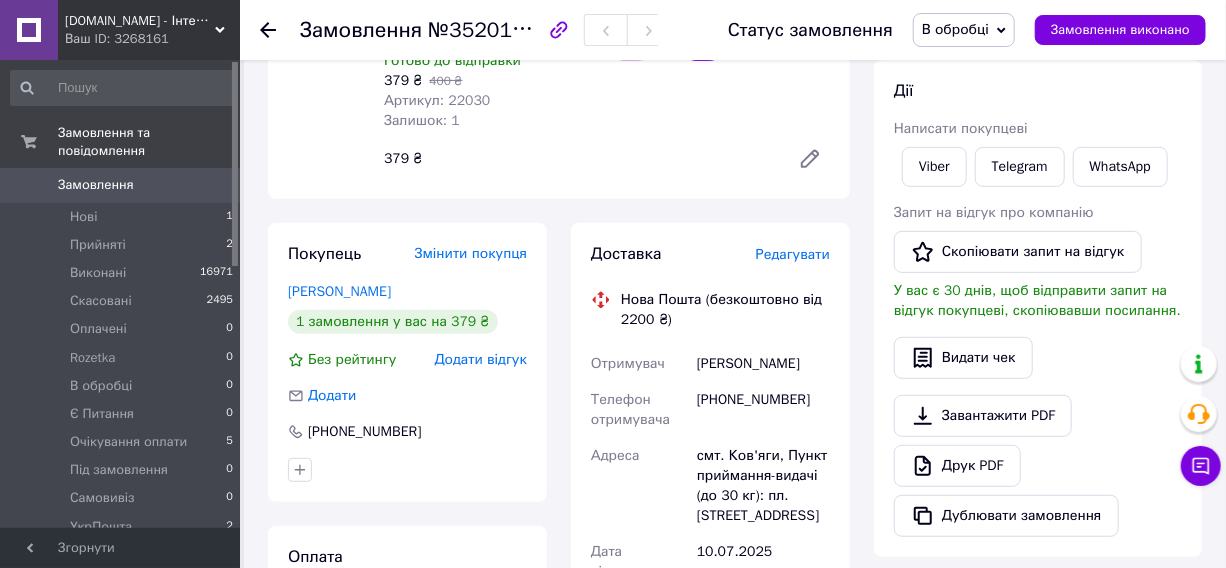 click on "Кирило Котляр" at bounding box center [763, 364] 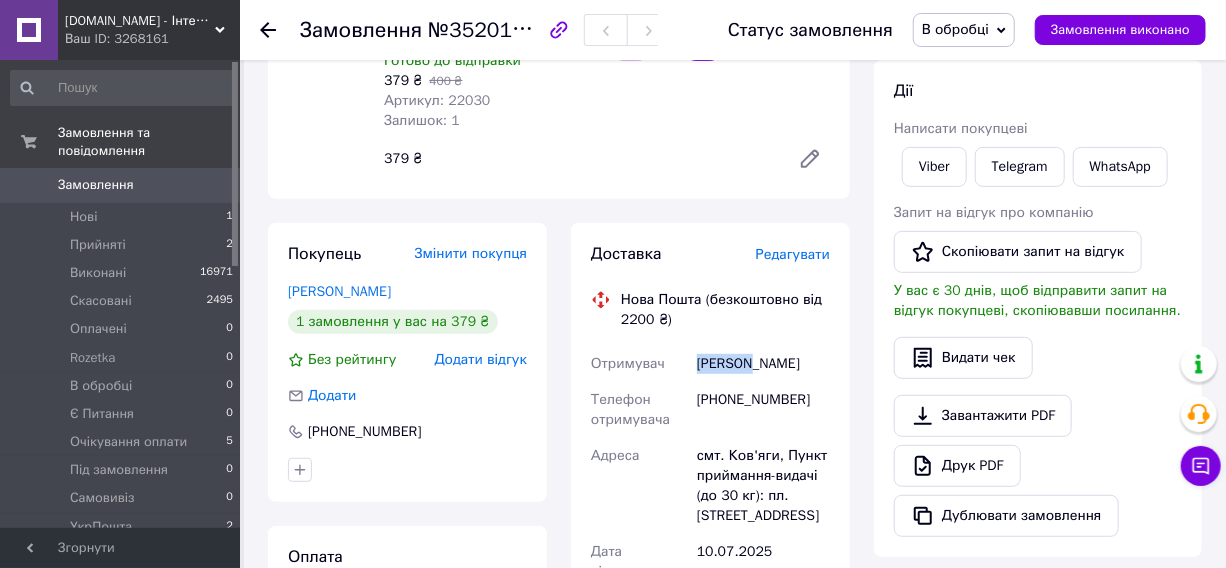 click on "Кирило Котляр" at bounding box center [763, 364] 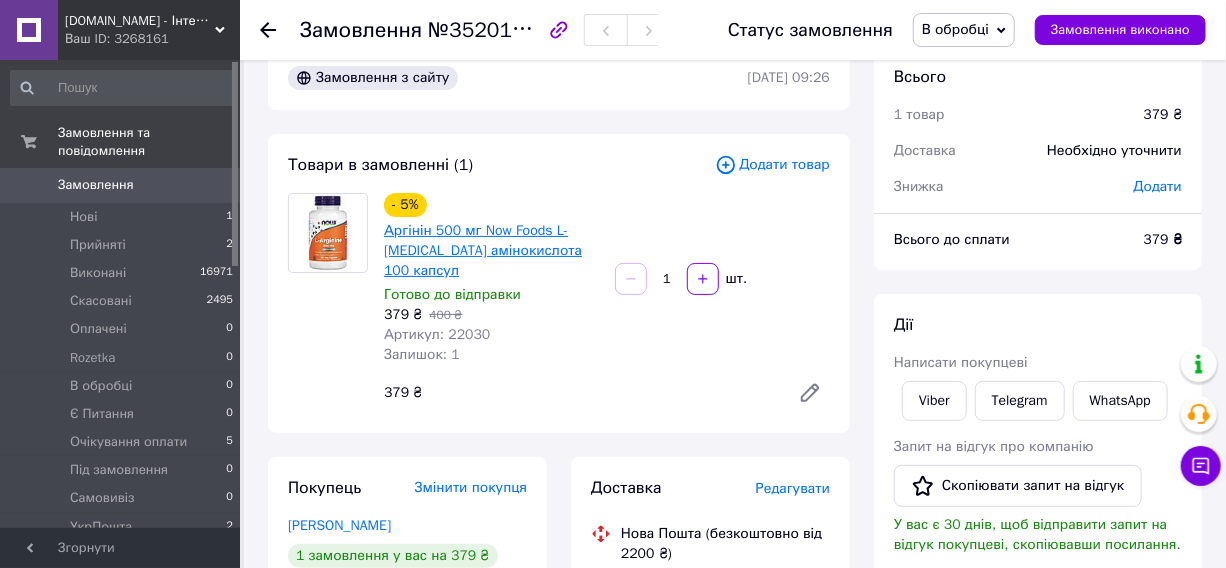 scroll, scrollTop: 0, scrollLeft: 0, axis: both 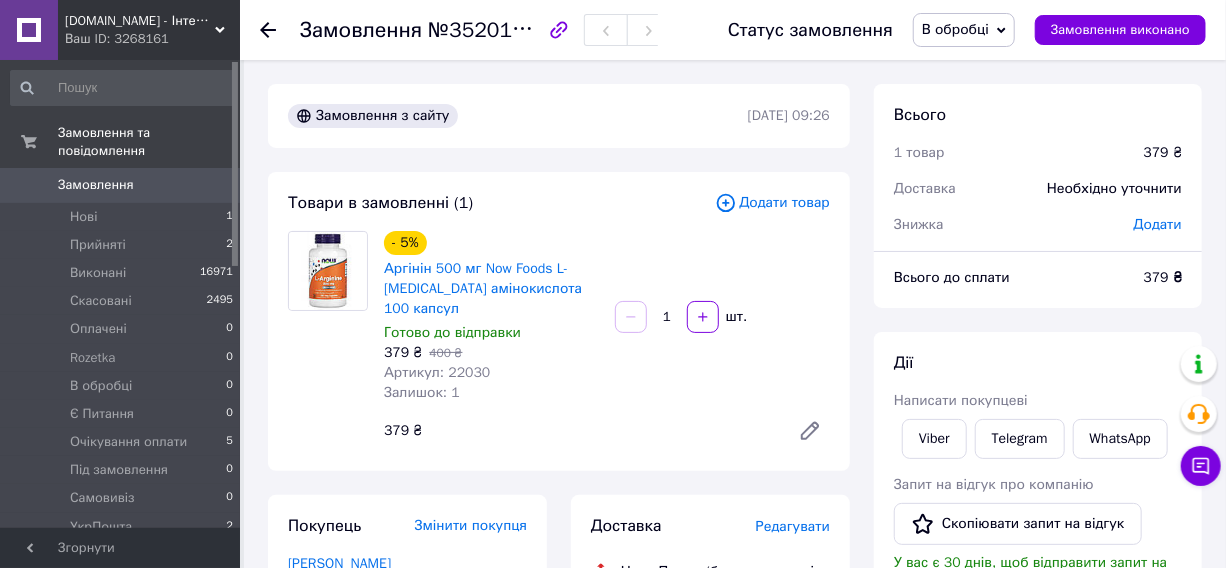 click on "Артикул: 22030" at bounding box center (437, 372) 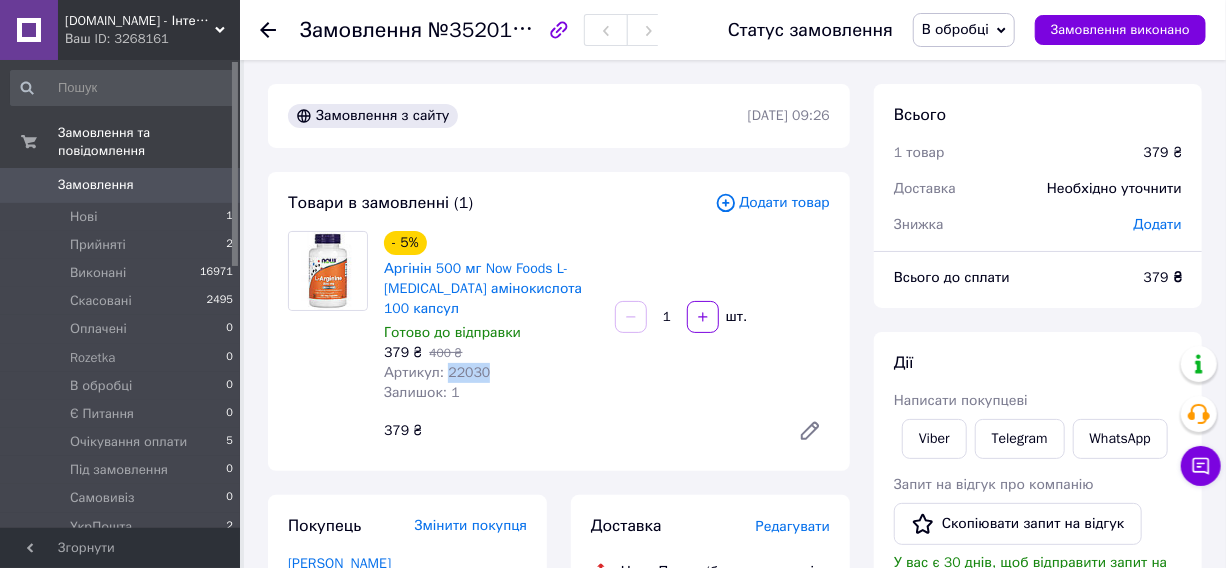 click on "Артикул: 22030" at bounding box center (437, 372) 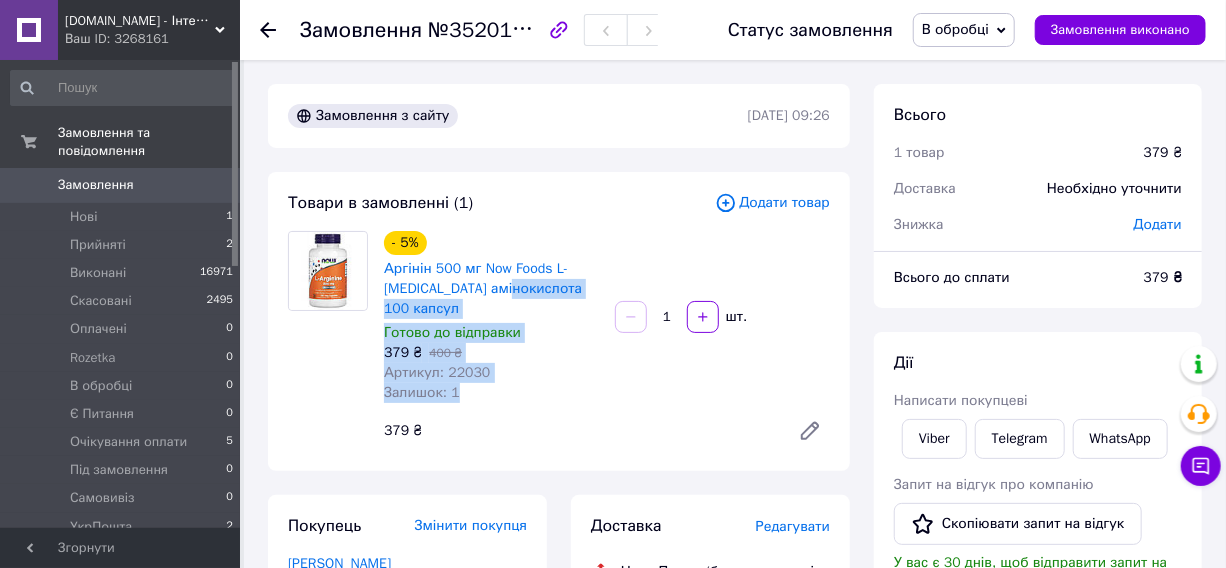 drag, startPoint x: 605, startPoint y: 290, endPoint x: 542, endPoint y: 336, distance: 78.00641 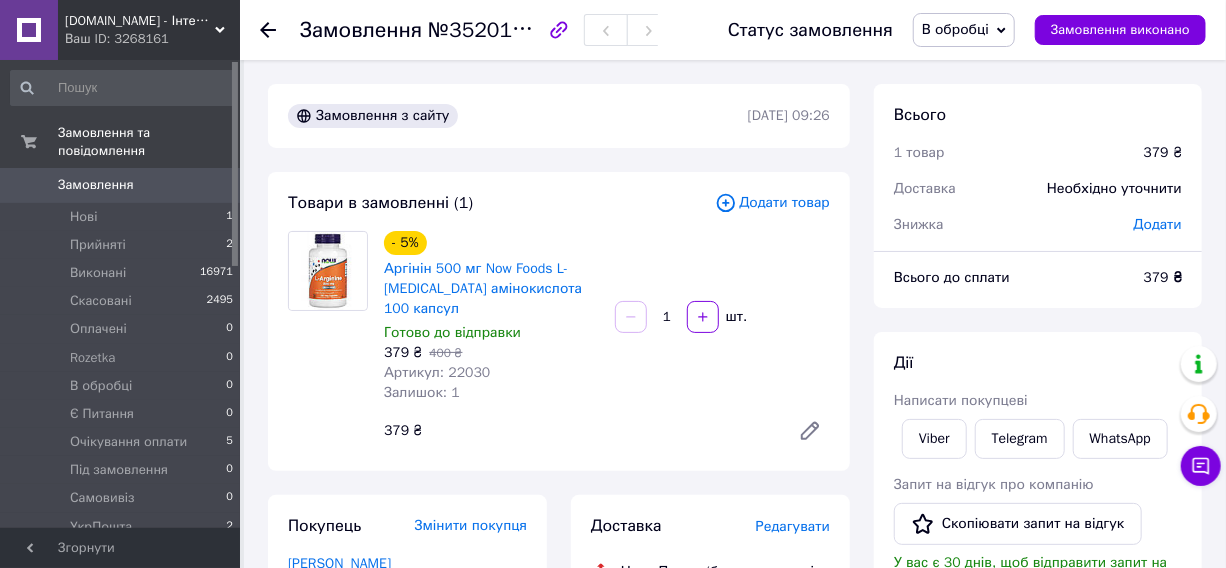click on "- 5% Аргінін 500 мг Now Foods L-Arginine амінокислота 100 капсул Готово до відправки 379 ₴   400 ₴ Артикул: 22030 Залишок: 1 1   шт. 379 ₴" at bounding box center [607, 341] 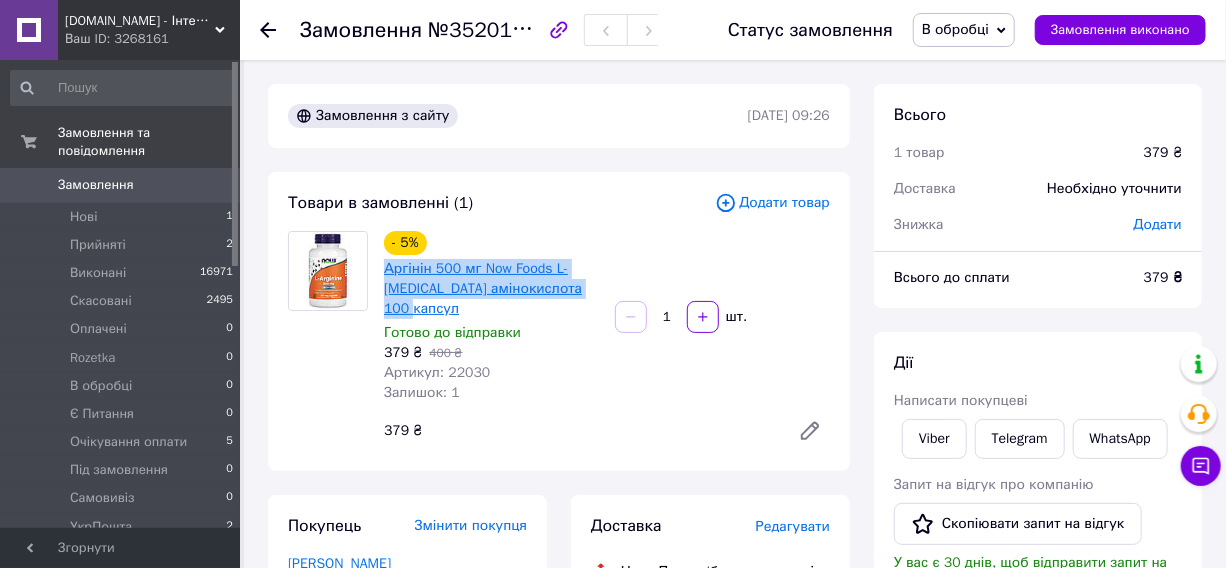 drag, startPoint x: 600, startPoint y: 291, endPoint x: 385, endPoint y: 278, distance: 215.39267 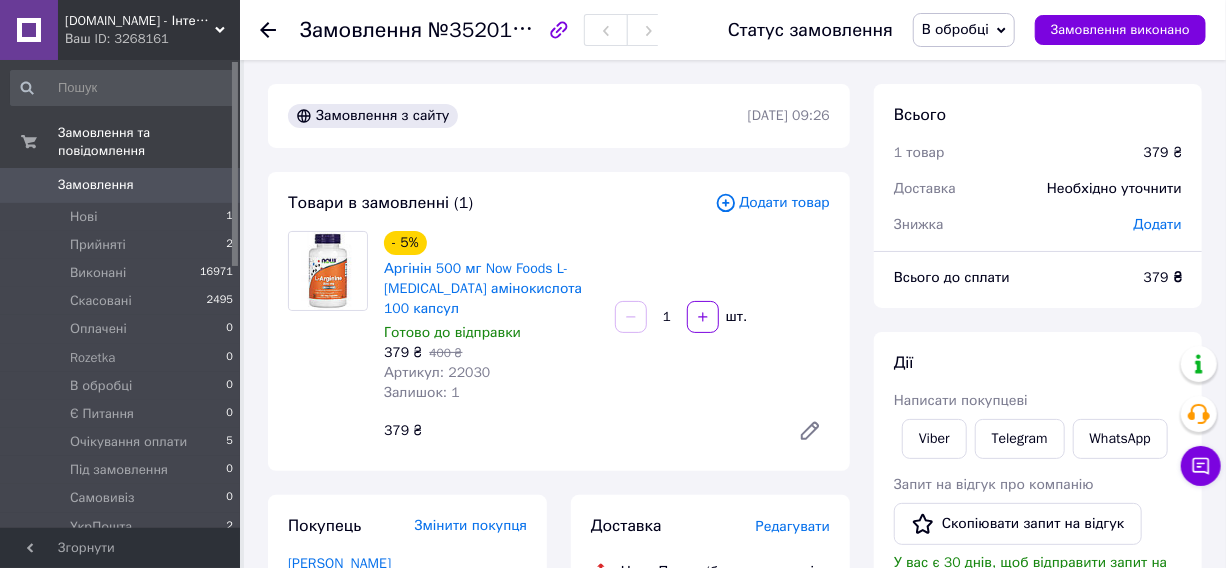 click on "379 ₴" at bounding box center (403, 352) 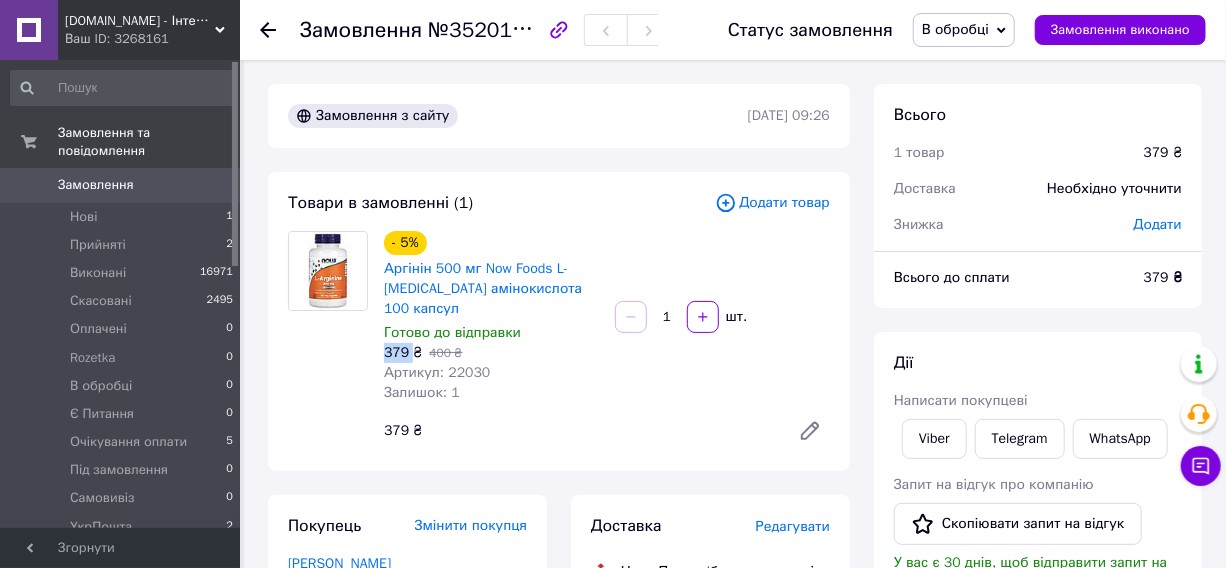 click on "379 ₴" at bounding box center [403, 352] 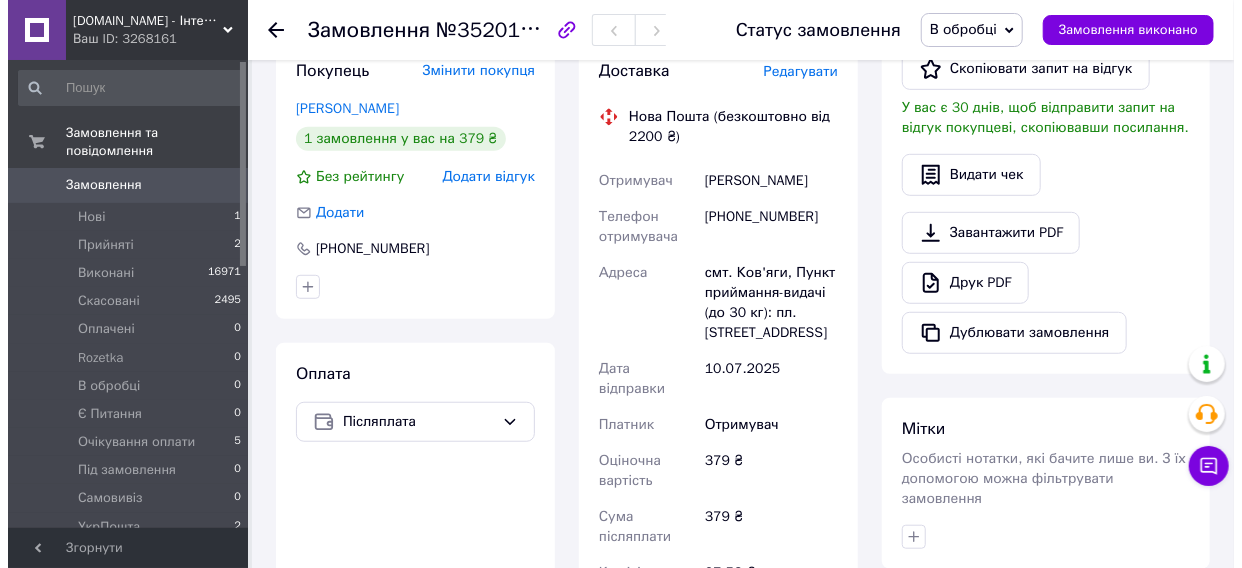 scroll, scrollTop: 181, scrollLeft: 0, axis: vertical 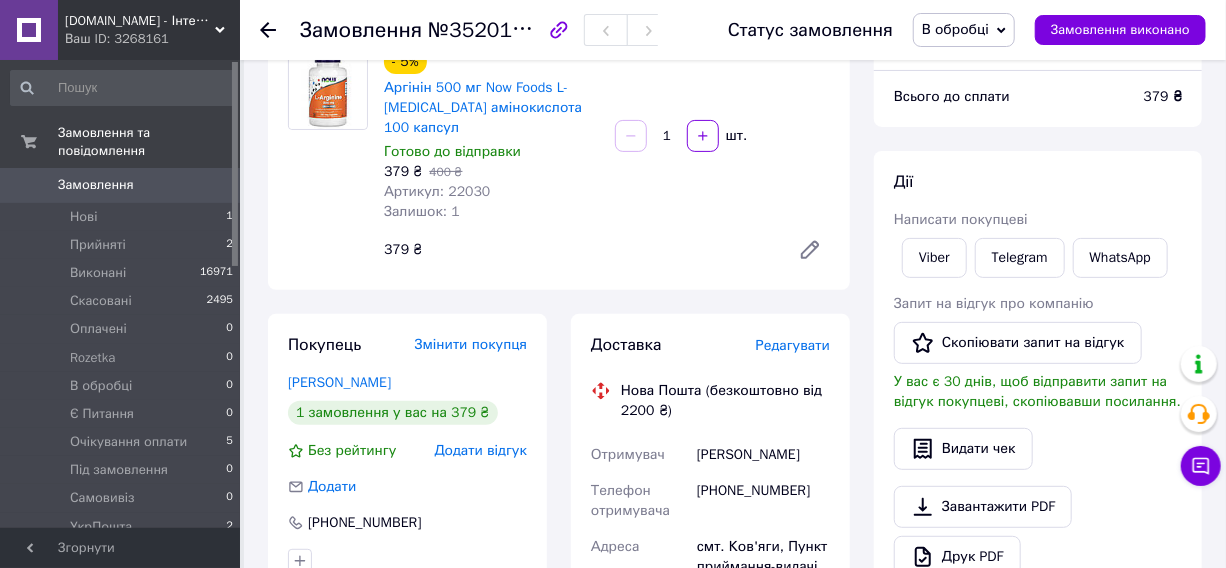 click on "Редагувати" at bounding box center (793, 345) 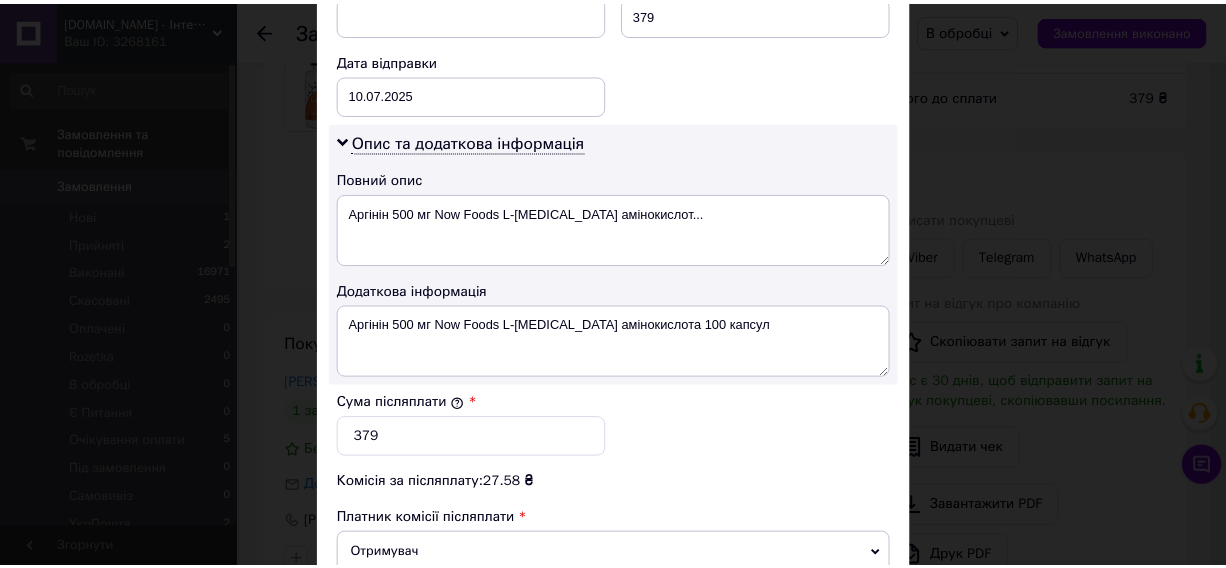 scroll, scrollTop: 1178, scrollLeft: 0, axis: vertical 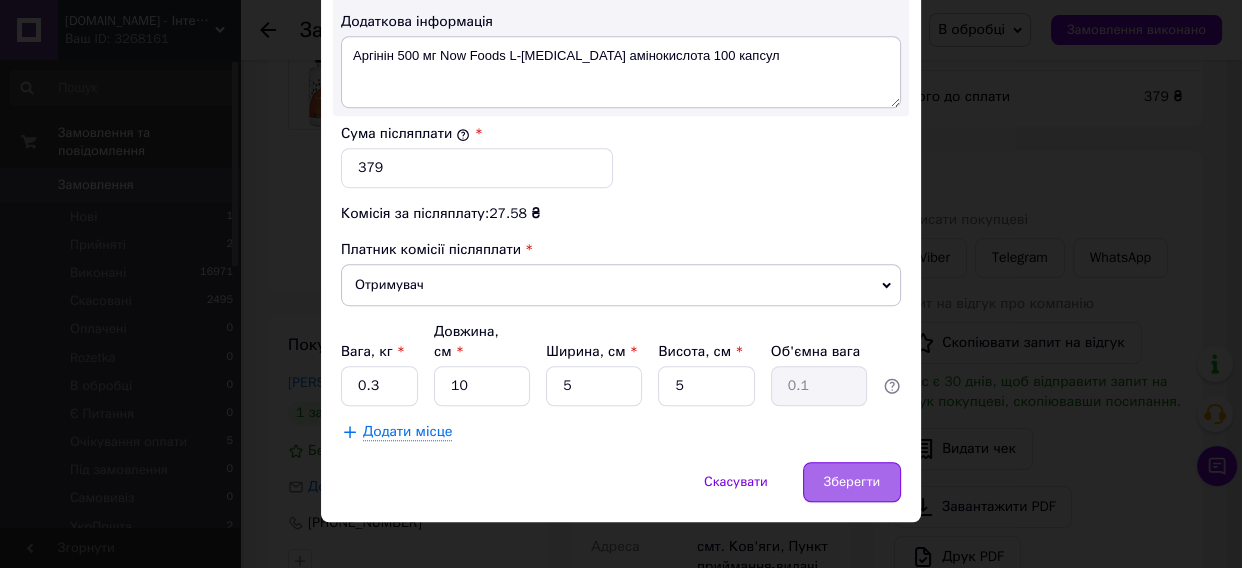 click on "Зберегти" at bounding box center [852, 482] 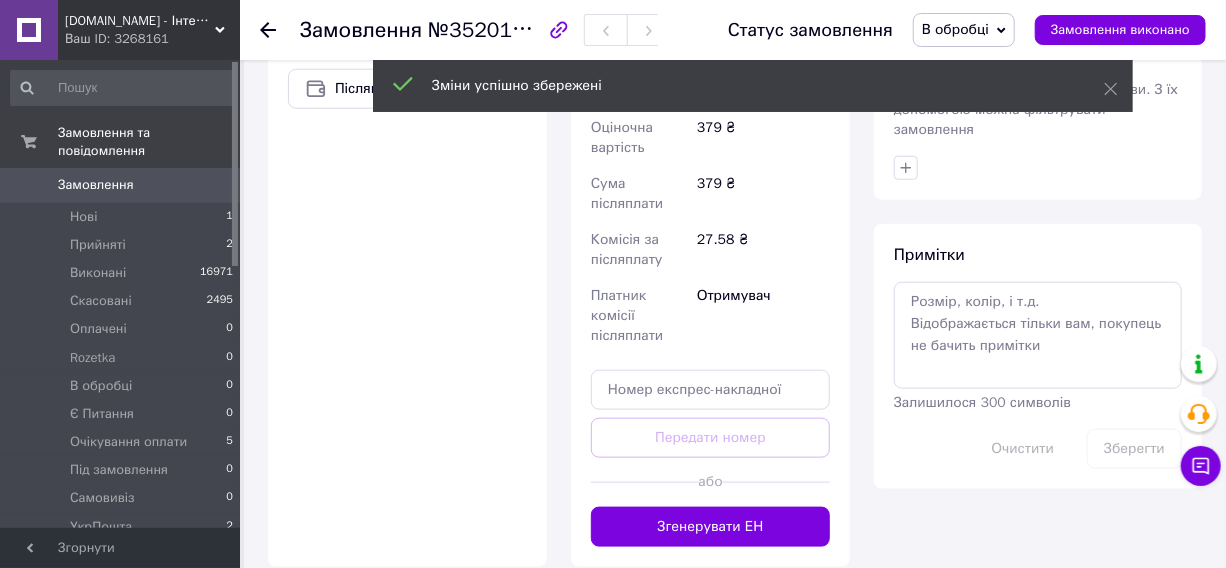 scroll, scrollTop: 818, scrollLeft: 0, axis: vertical 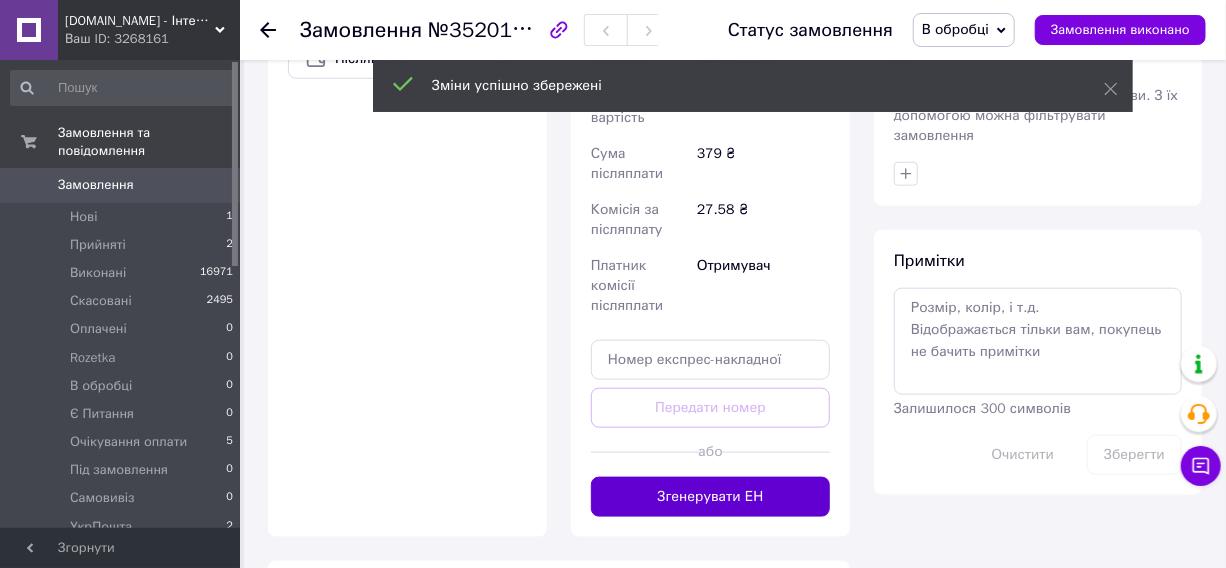 click on "Згенерувати ЕН" at bounding box center (710, 497) 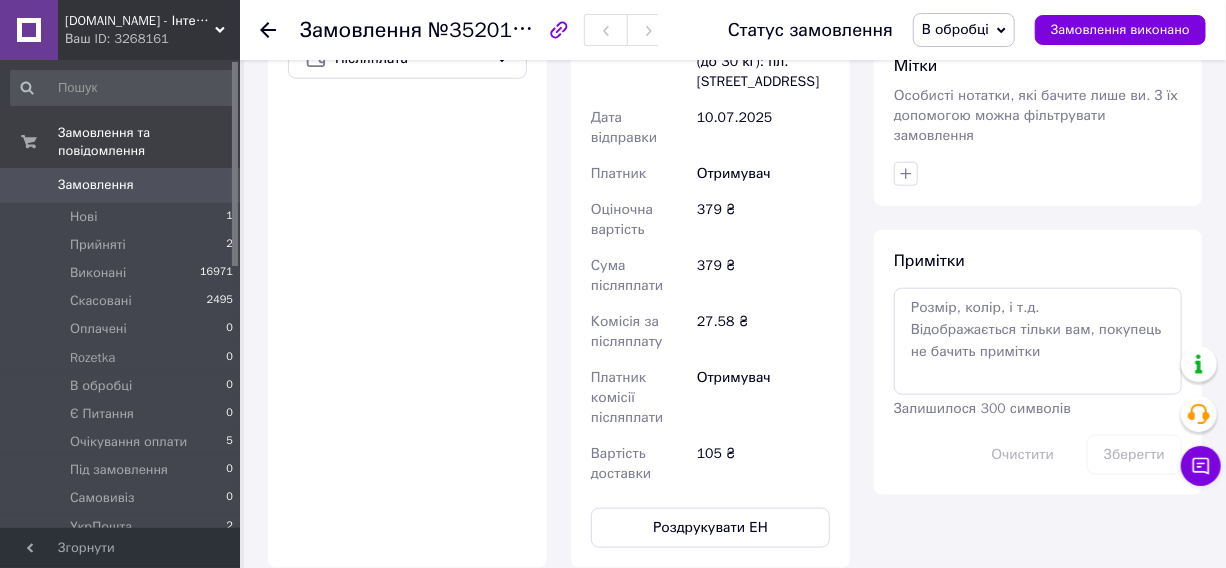 scroll, scrollTop: 727, scrollLeft: 0, axis: vertical 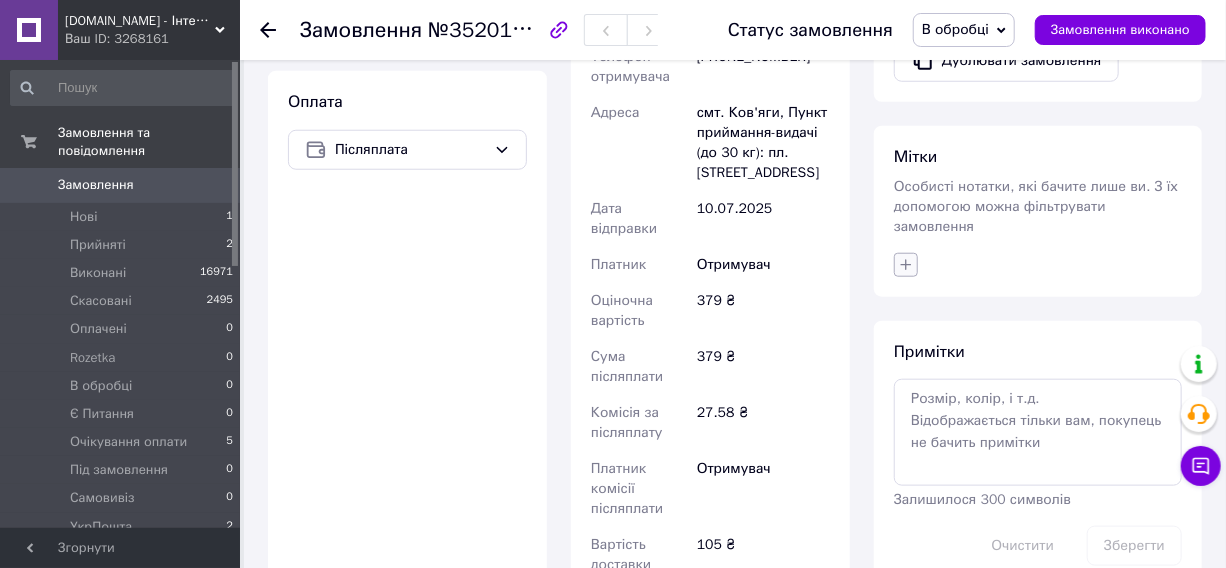 click 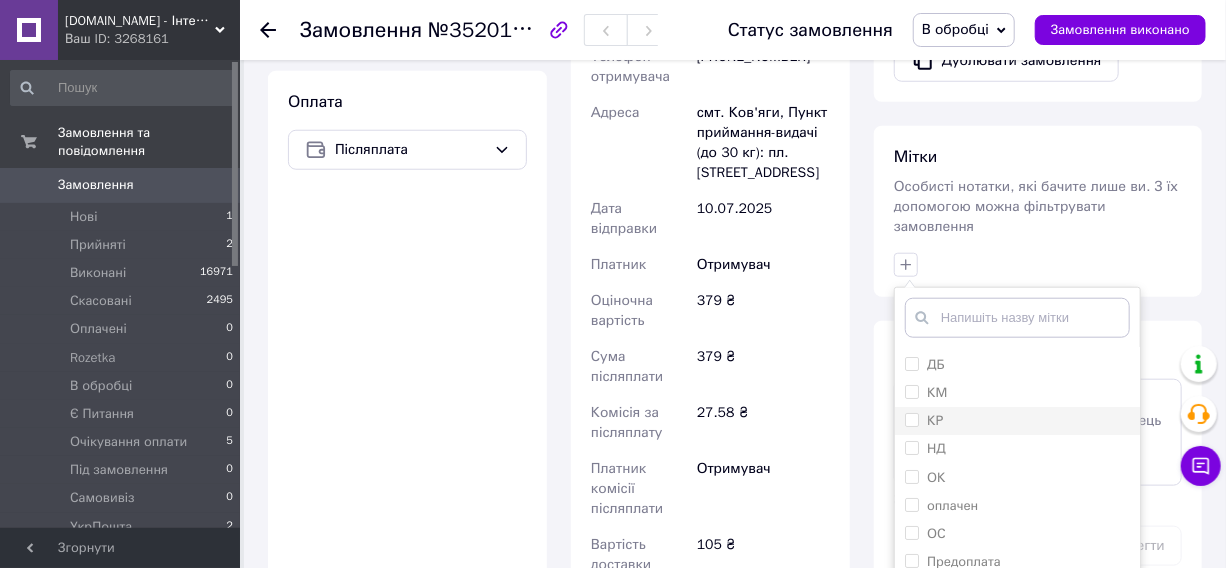 scroll, scrollTop: 38, scrollLeft: 0, axis: vertical 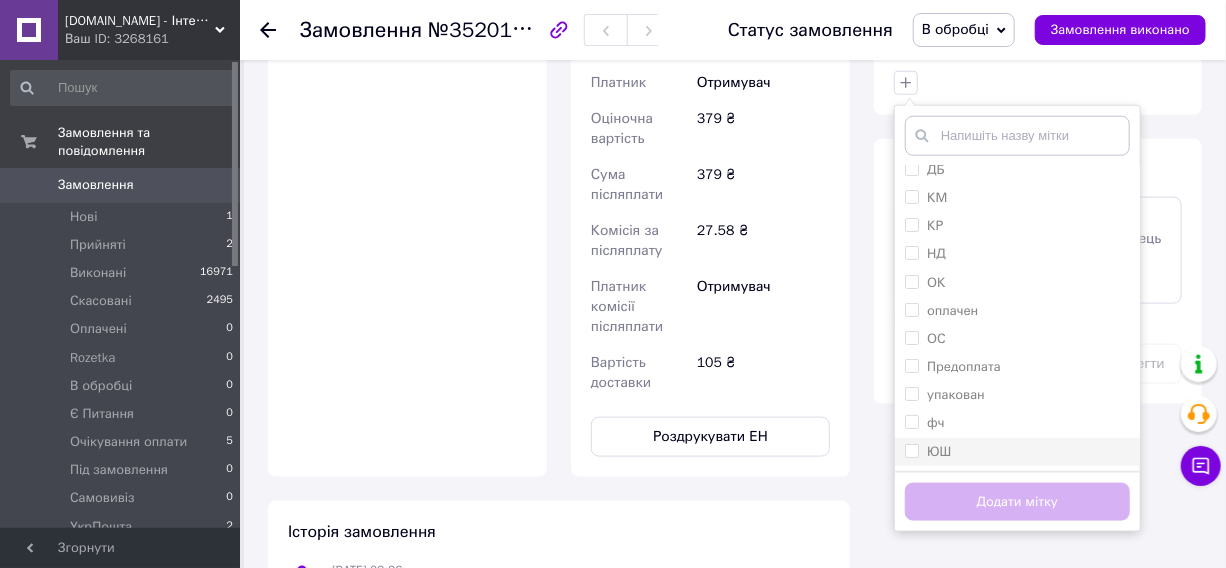 click on "ЮШ" at bounding box center [939, 452] 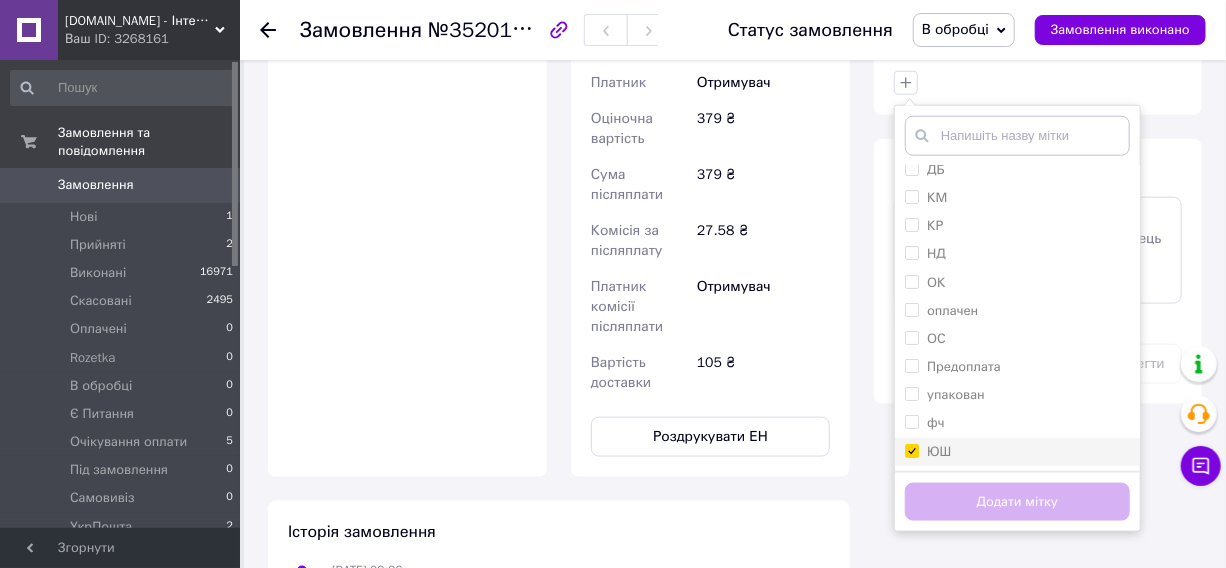 click on "ЮШ" at bounding box center [911, 450] 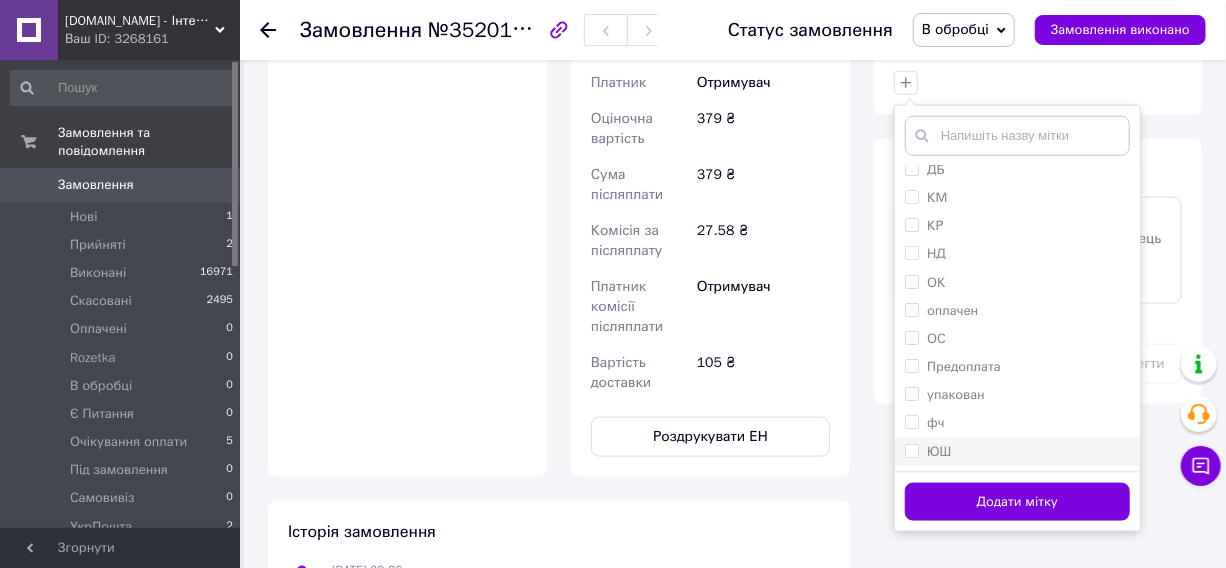 click on "ЮШ" at bounding box center (939, 451) 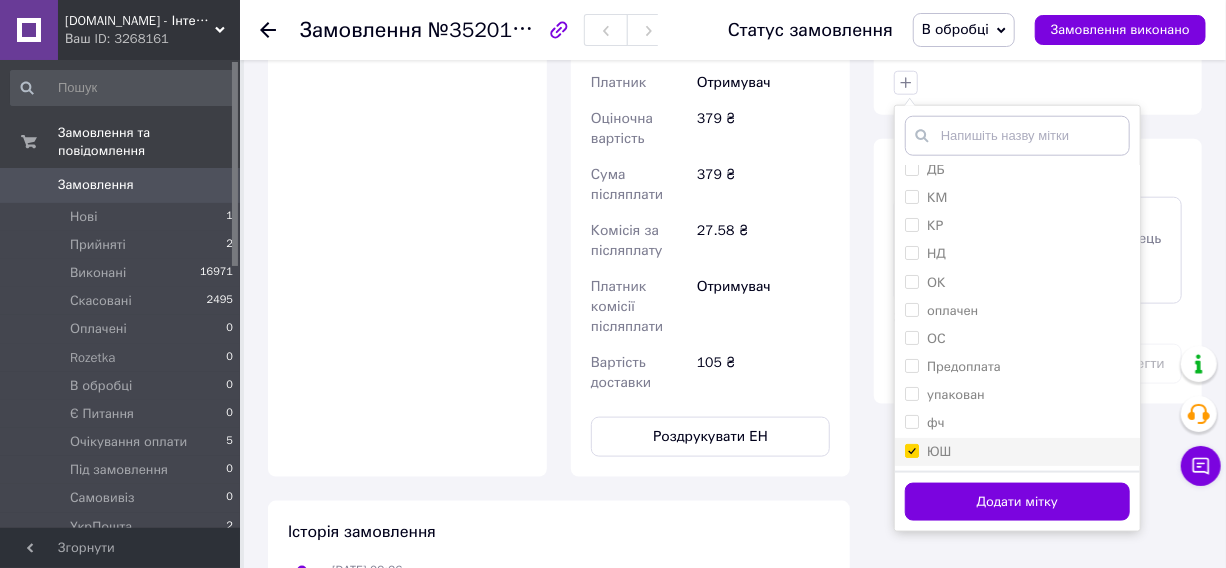 checkbox on "true" 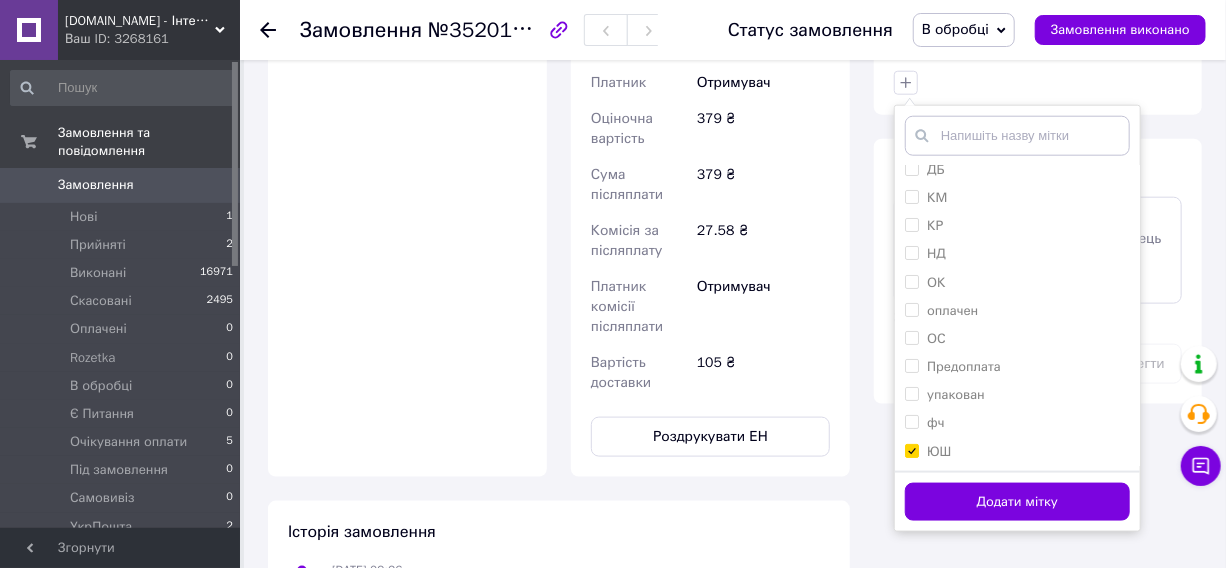 click on "Додати мітку" at bounding box center [1017, 502] 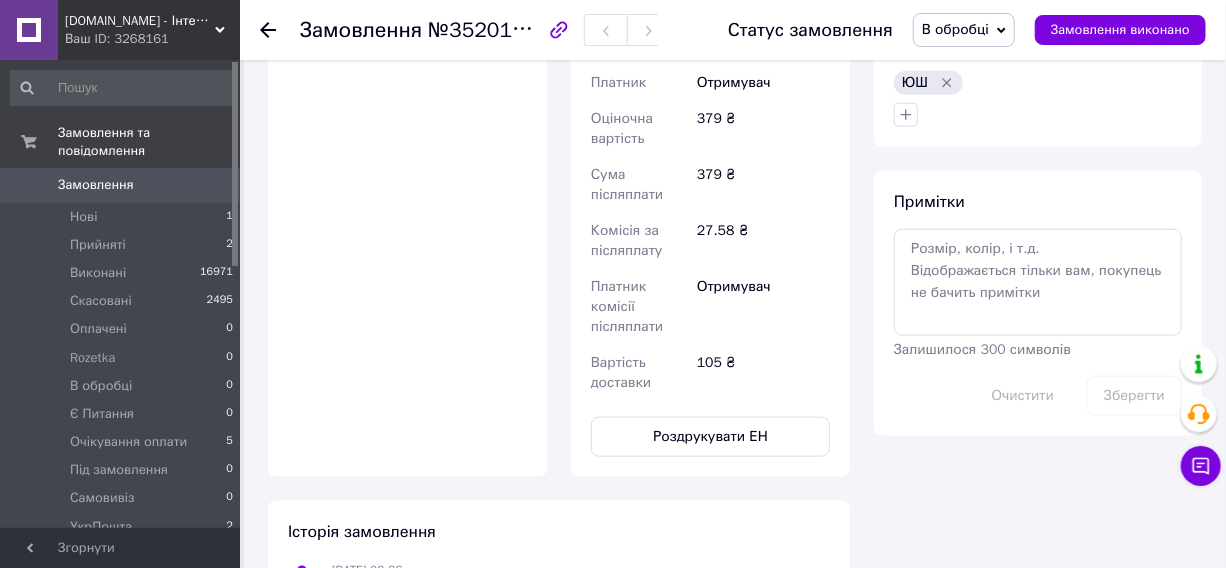 click on "В обробці" at bounding box center (955, 29) 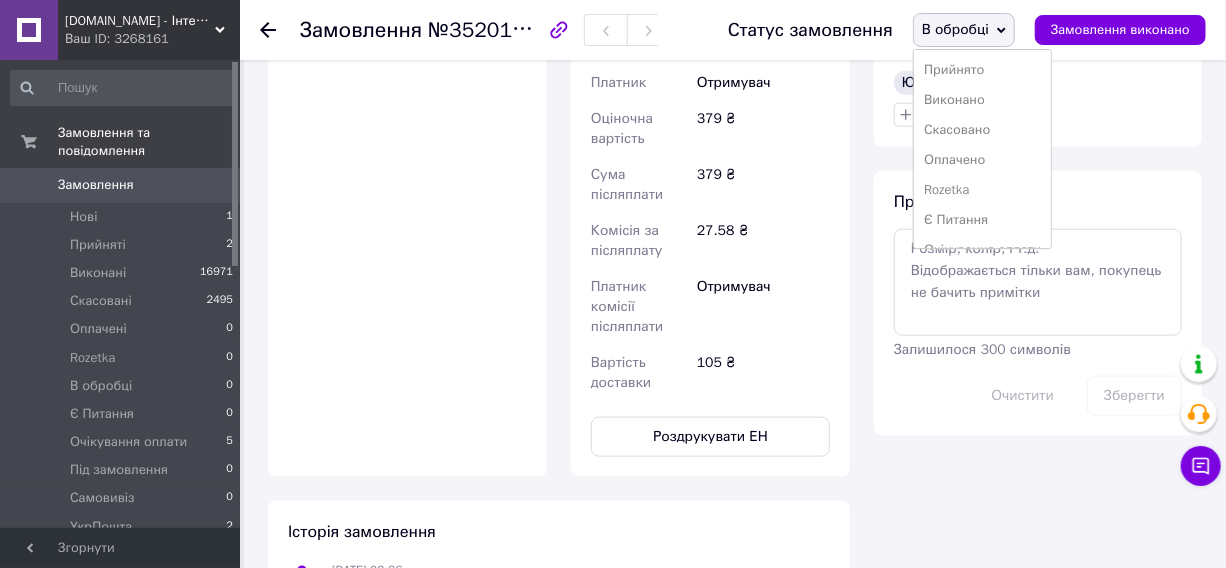 click on "Прийнято" at bounding box center [982, 70] 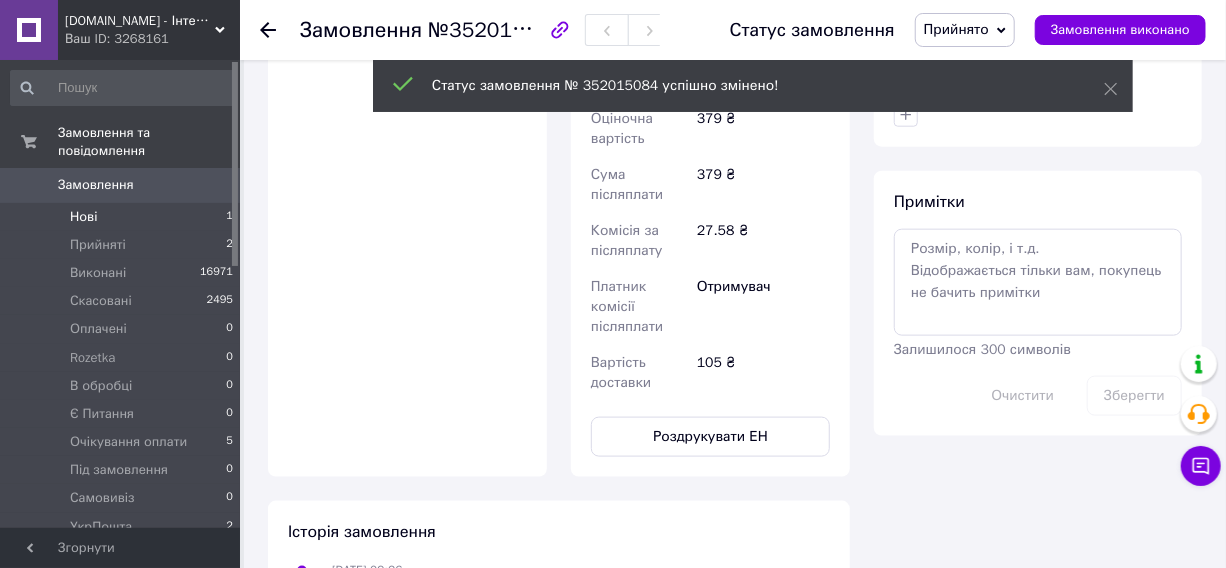 click on "Нові 1" at bounding box center [122, 217] 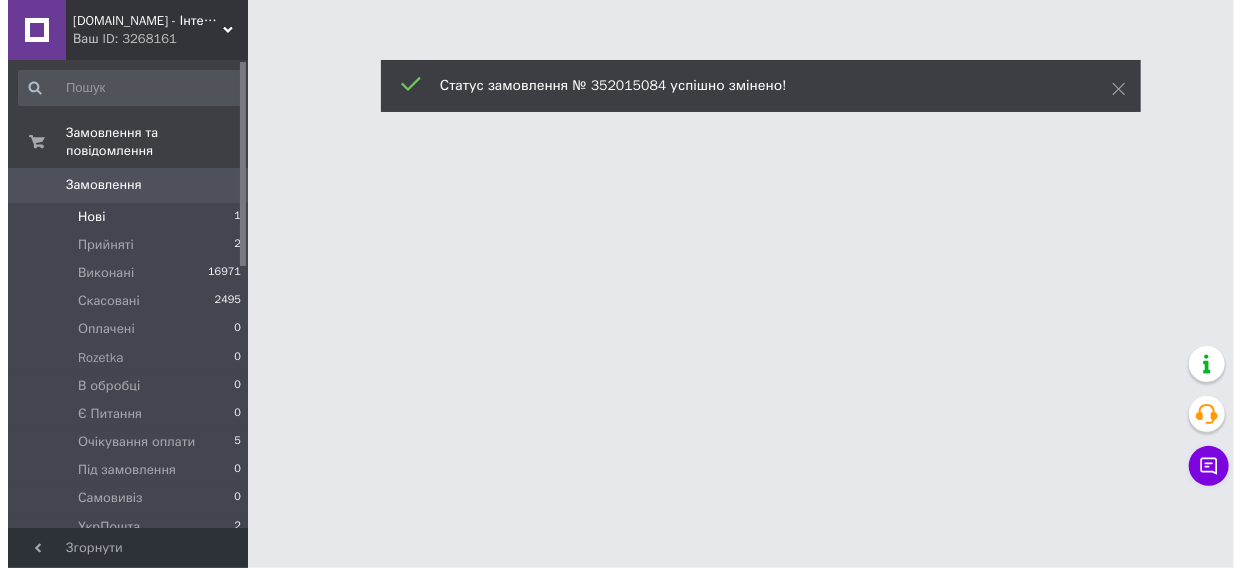 scroll, scrollTop: 0, scrollLeft: 0, axis: both 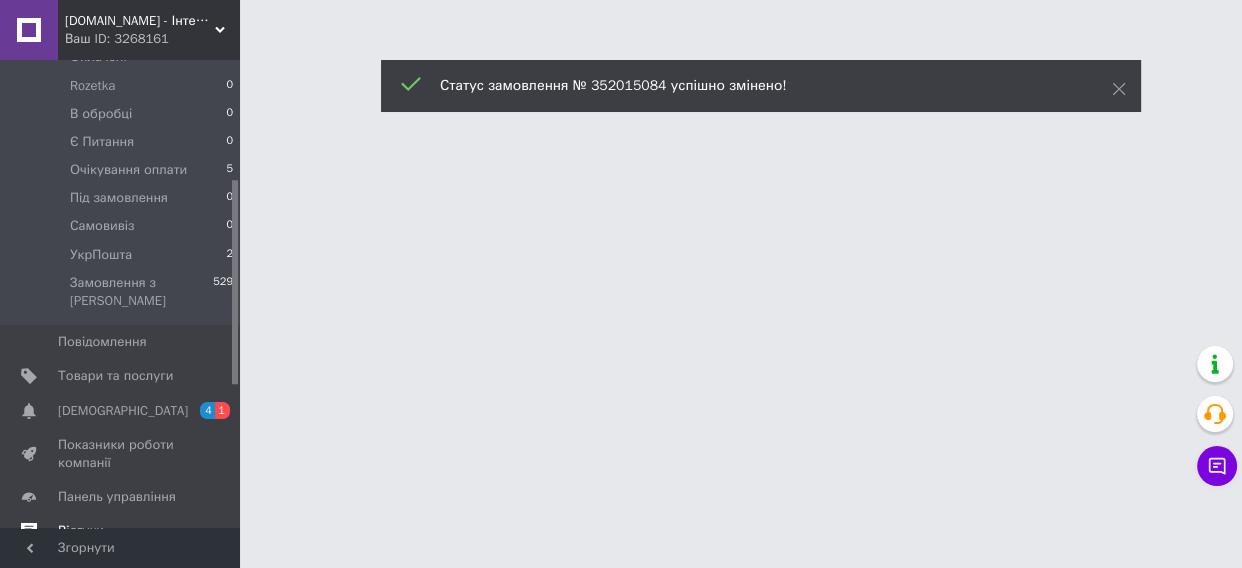 click on "Відгуки" at bounding box center [81, 531] 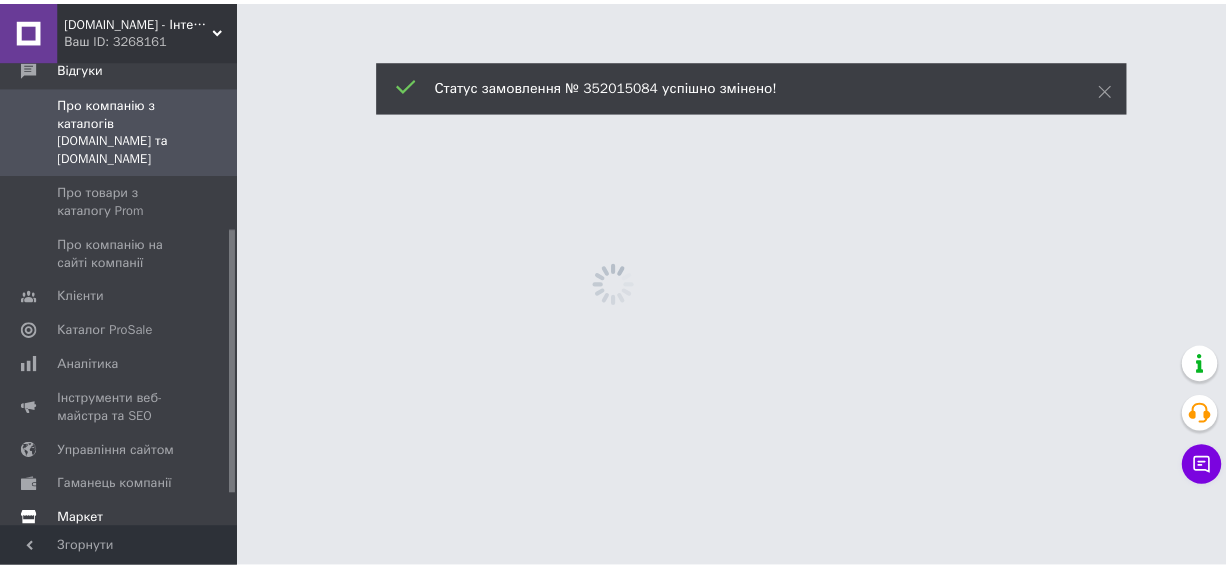 scroll, scrollTop: 349, scrollLeft: 0, axis: vertical 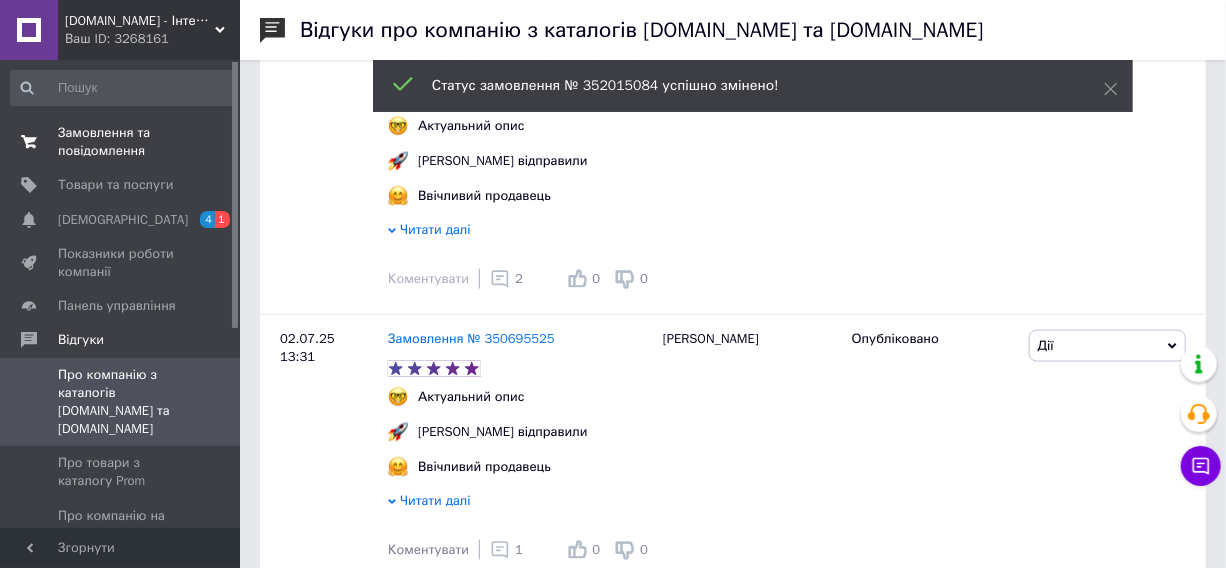 click on "Замовлення та повідомлення" at bounding box center [121, 142] 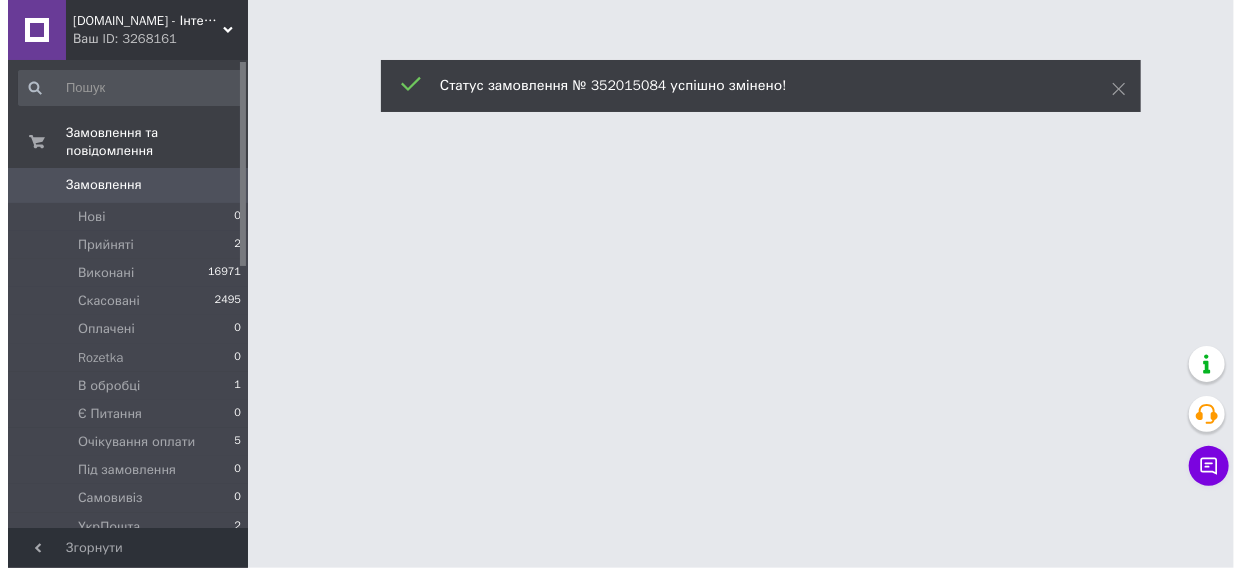 scroll, scrollTop: 0, scrollLeft: 0, axis: both 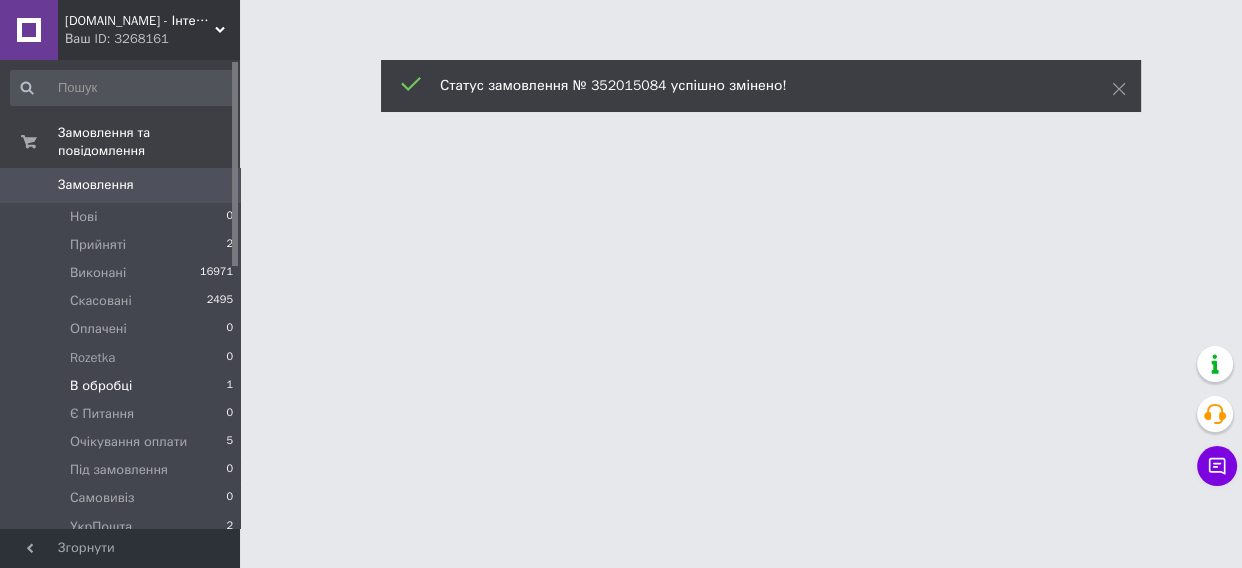 click on "В обробці 1" at bounding box center [122, 386] 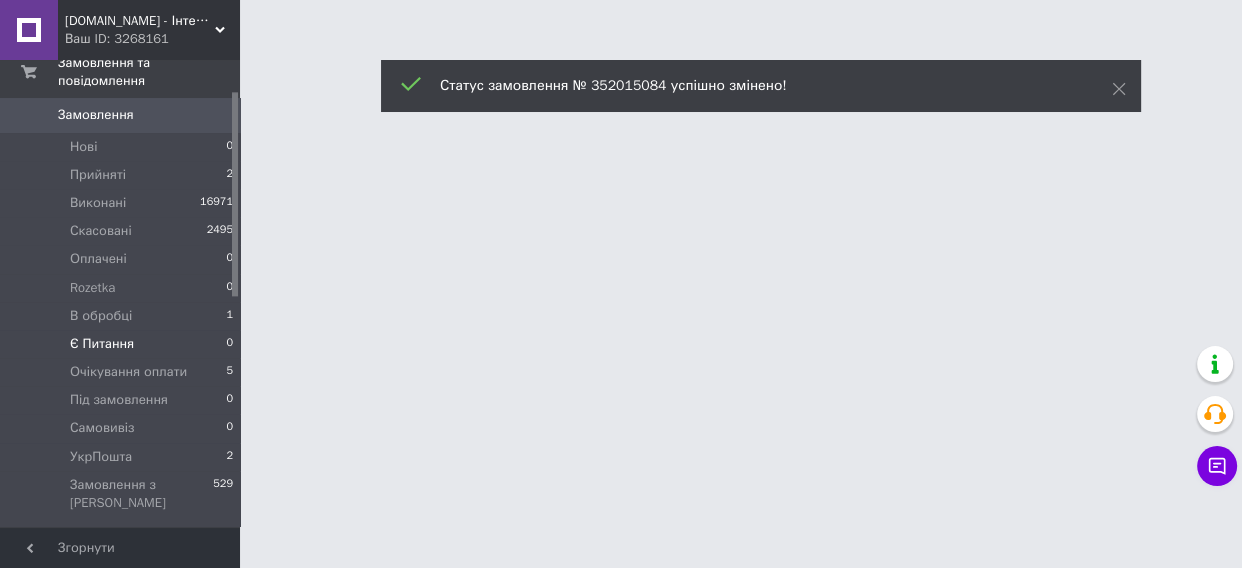 scroll, scrollTop: 90, scrollLeft: 0, axis: vertical 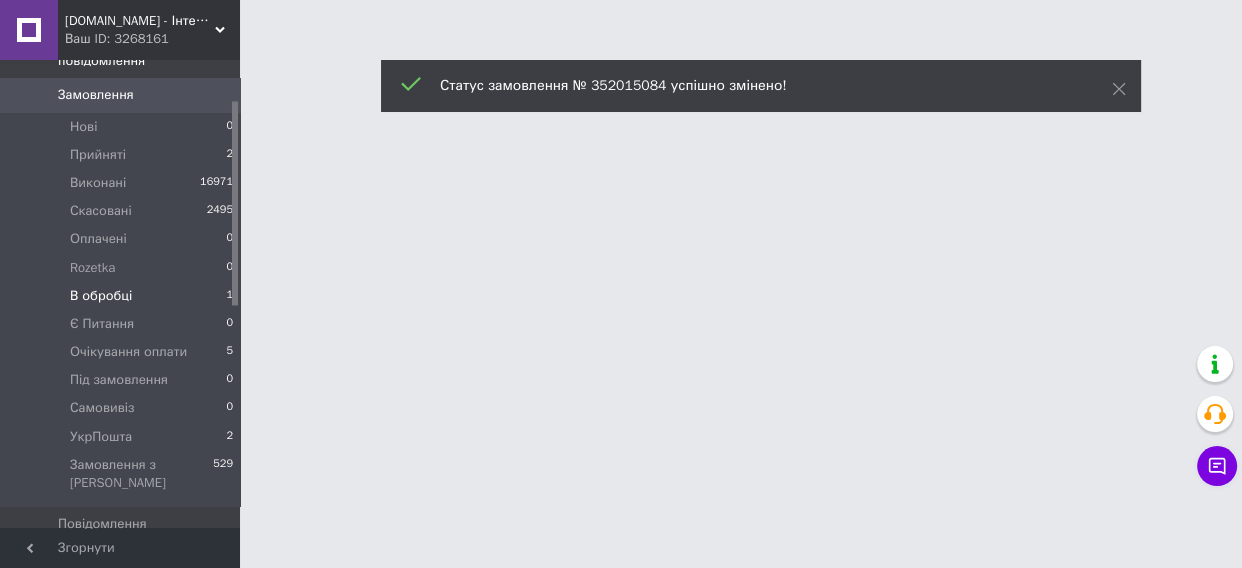 click on "В обробці" at bounding box center [101, 296] 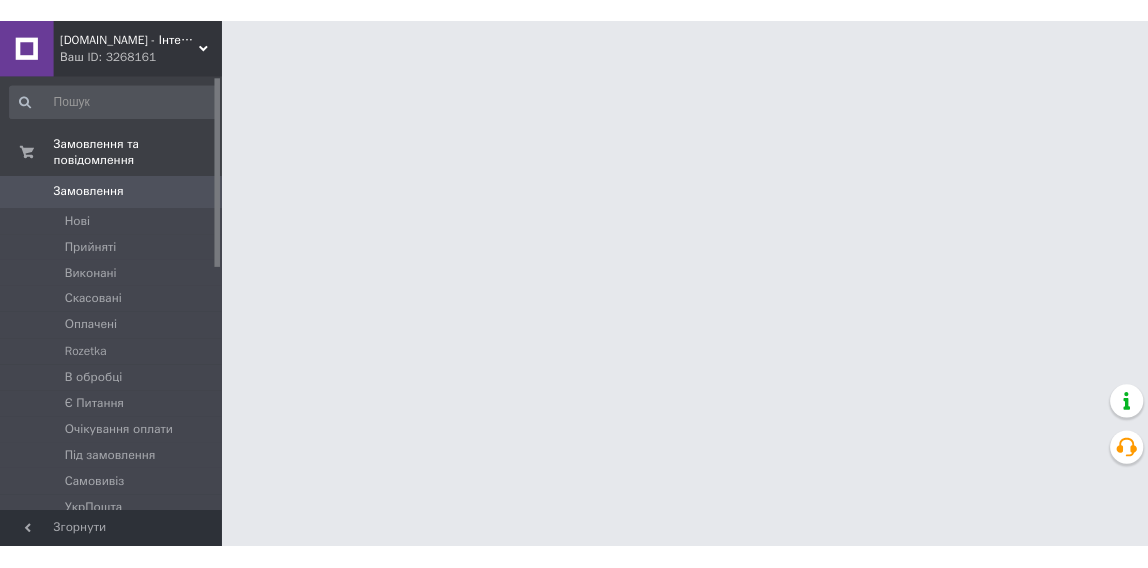 scroll, scrollTop: 0, scrollLeft: 0, axis: both 